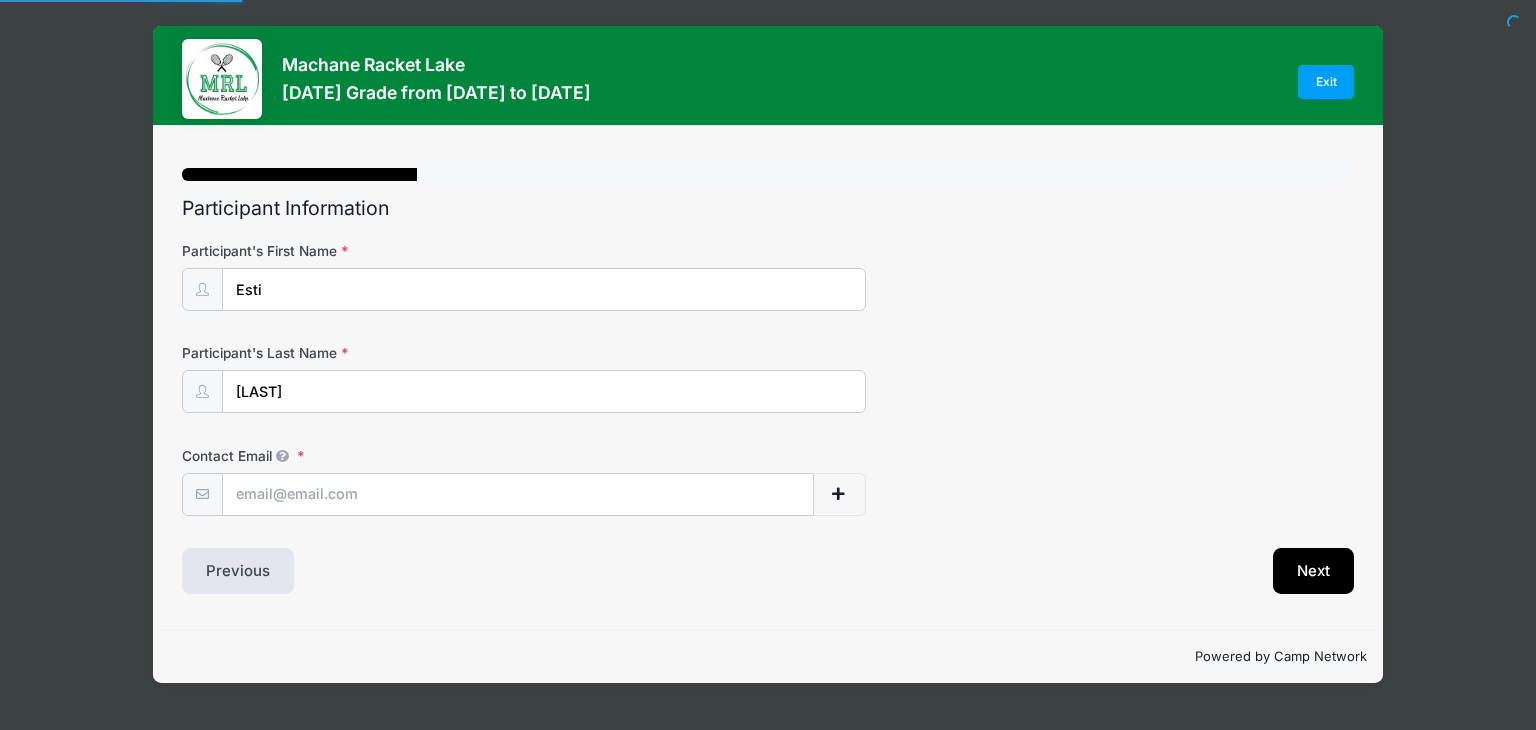 scroll, scrollTop: 0, scrollLeft: 0, axis: both 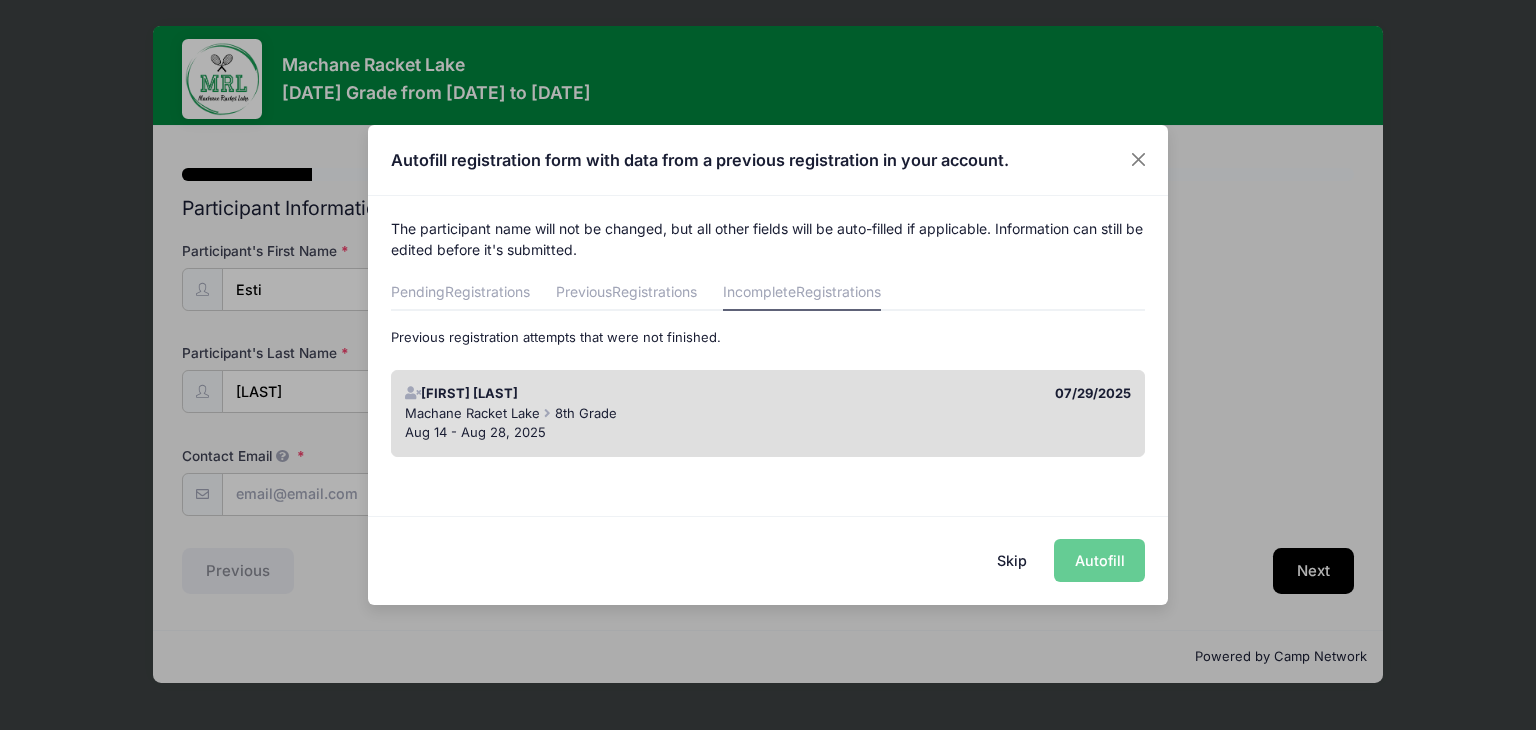 click on "Skip
Autofill" at bounding box center [768, 560] 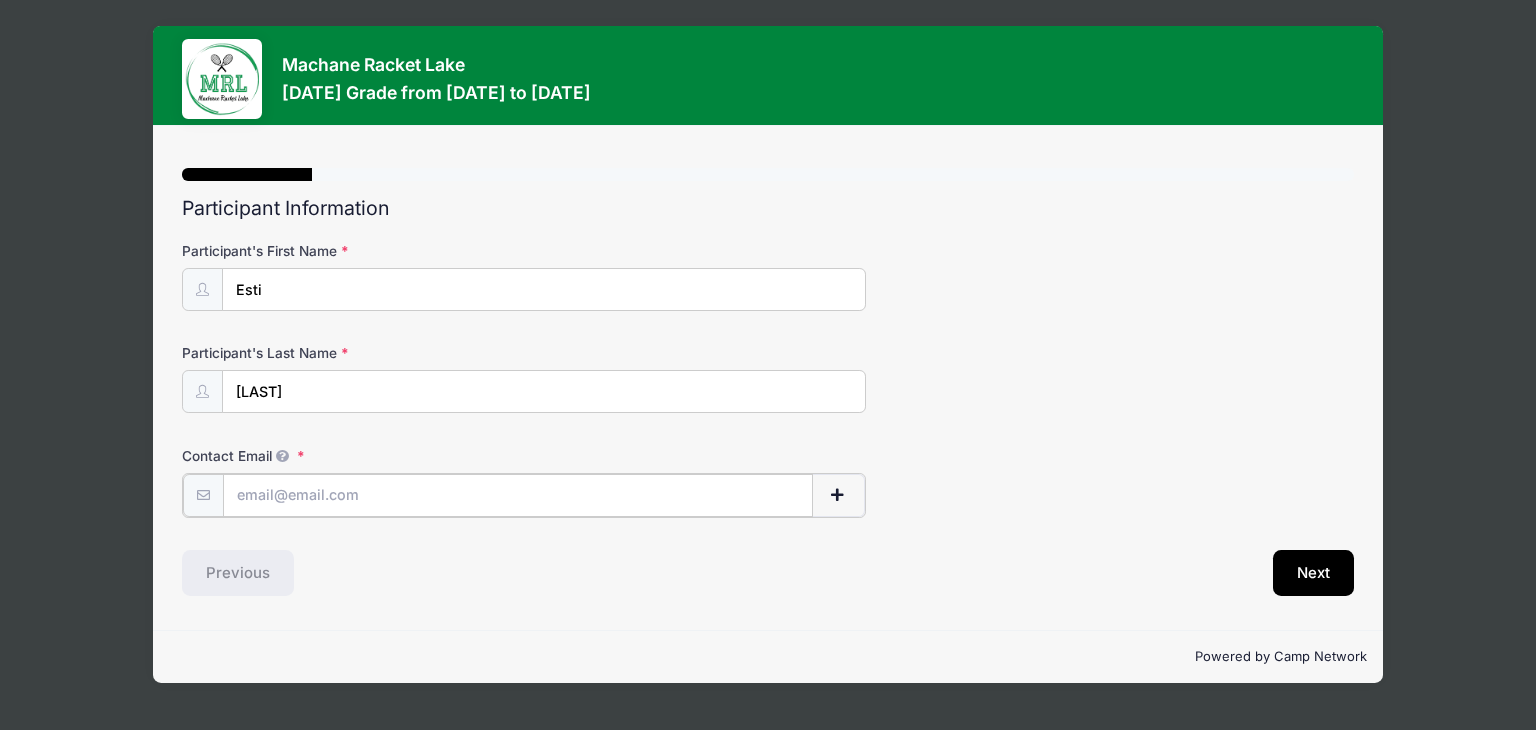 click on "Contact Email" at bounding box center (517, 495) 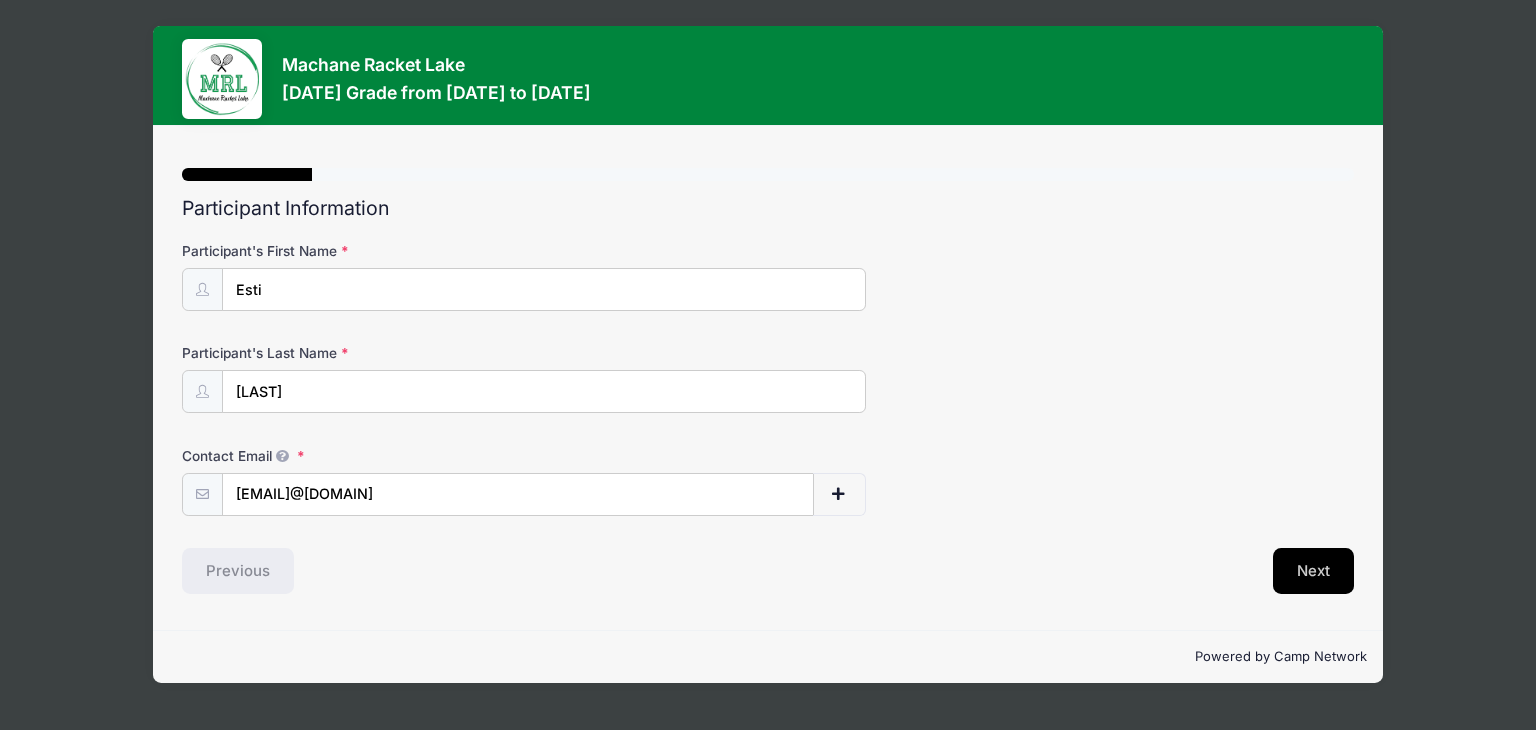 click on "Next" at bounding box center [1313, 571] 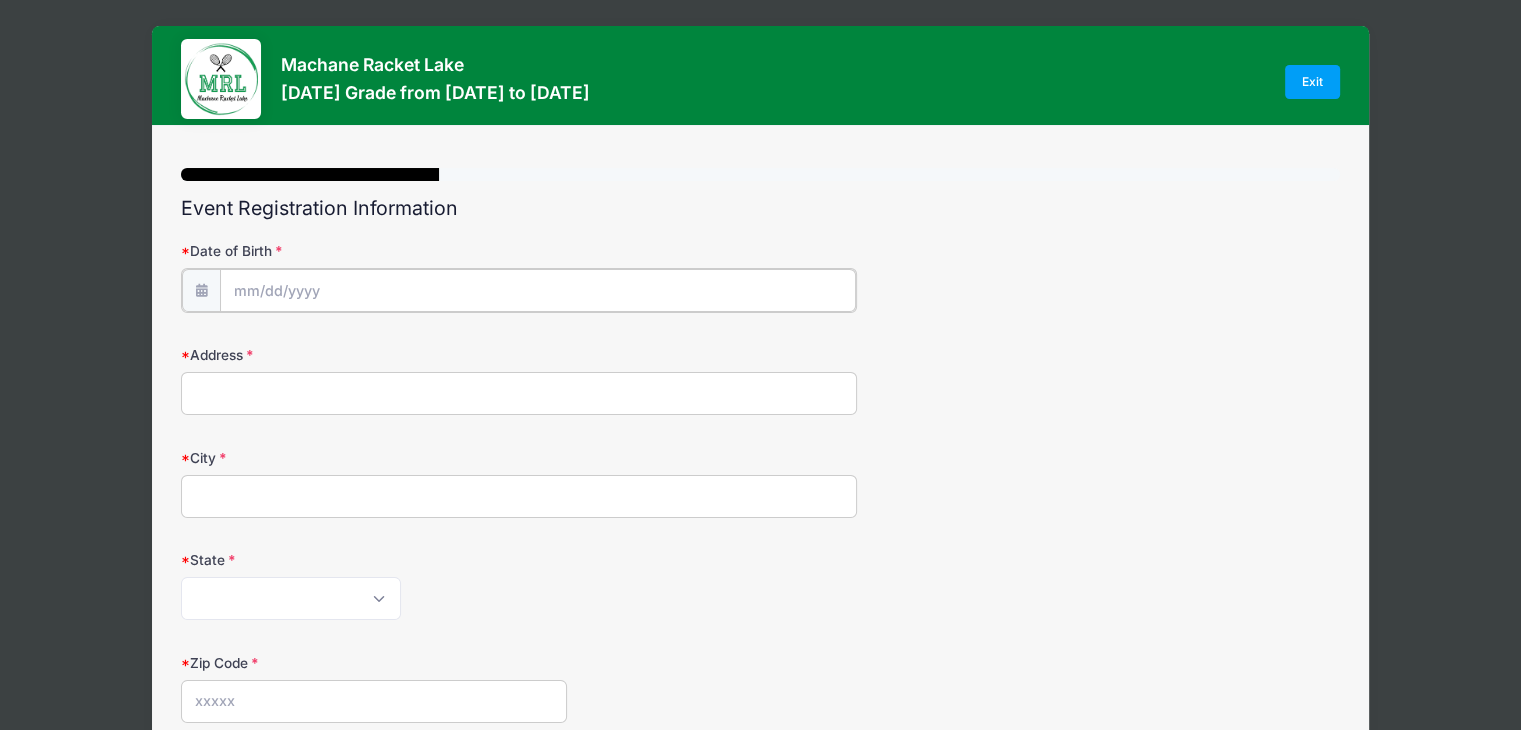 click on "Date of Birth" at bounding box center [538, 290] 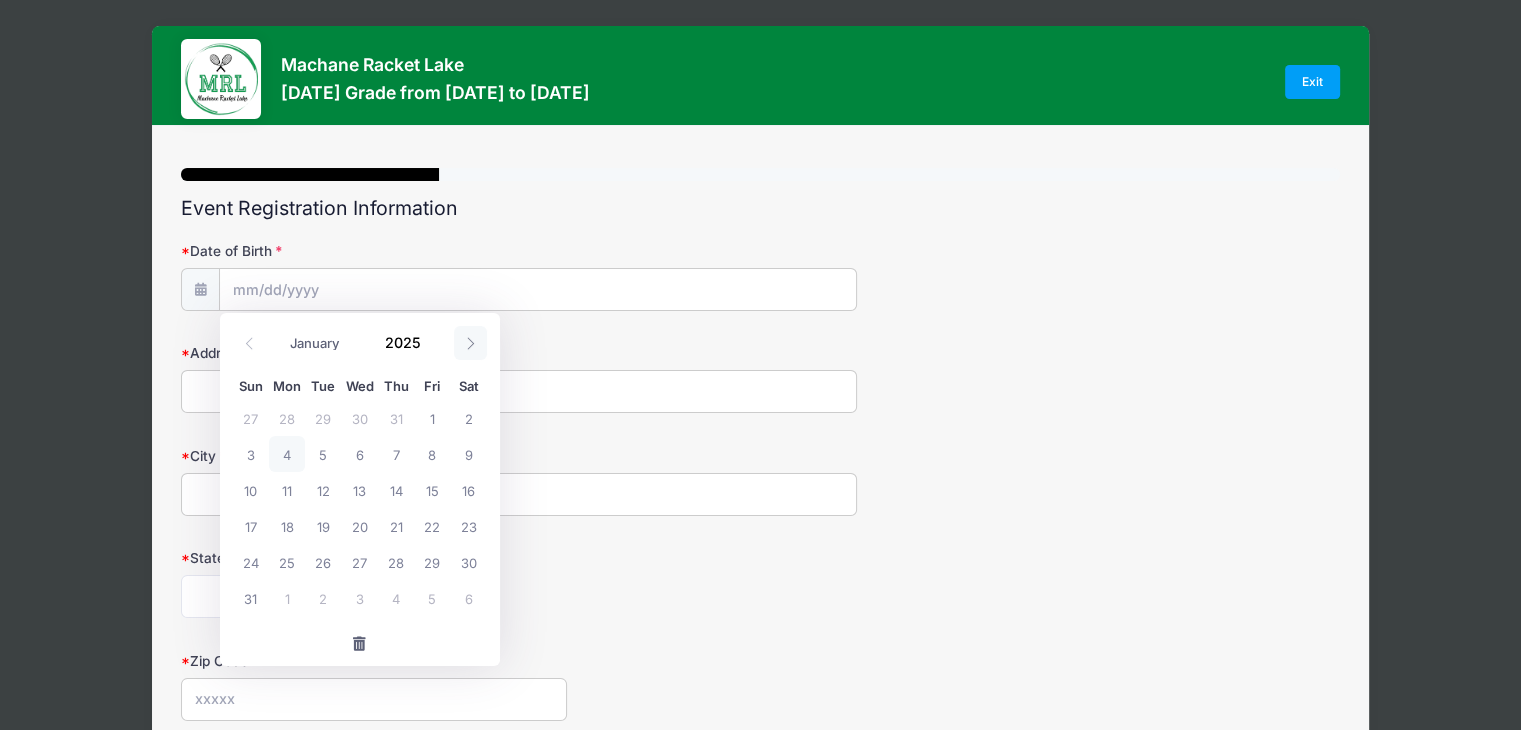 click 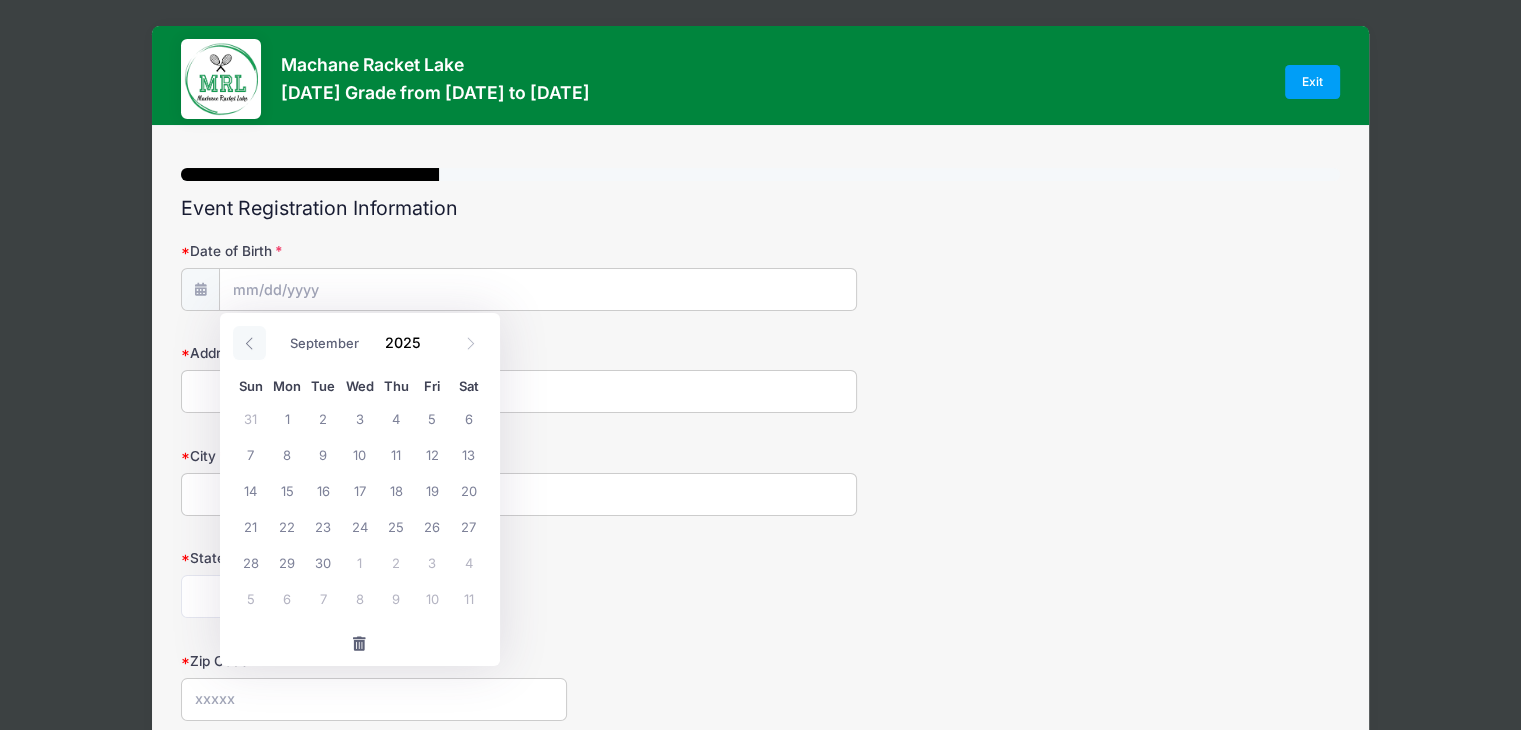 click at bounding box center [249, 343] 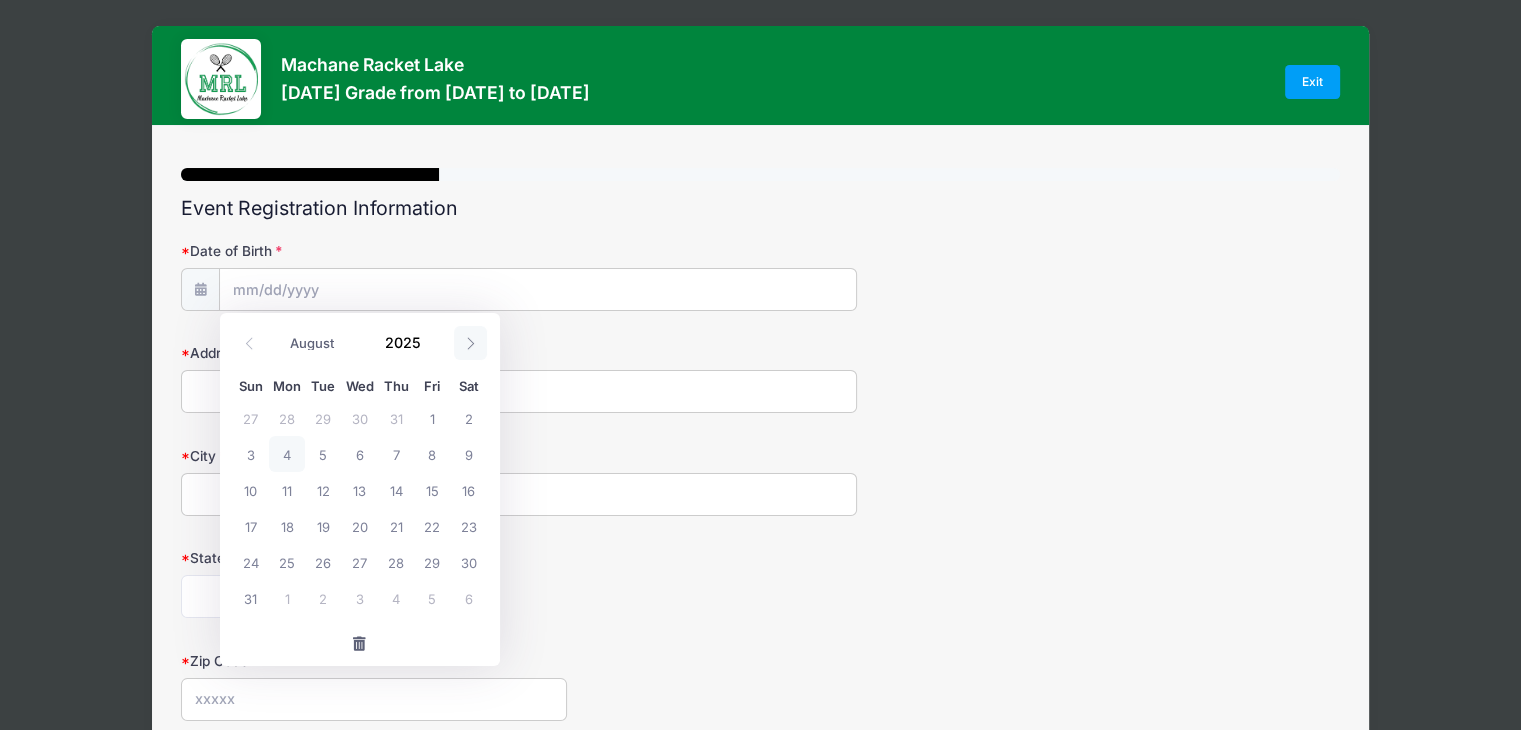 click at bounding box center [470, 343] 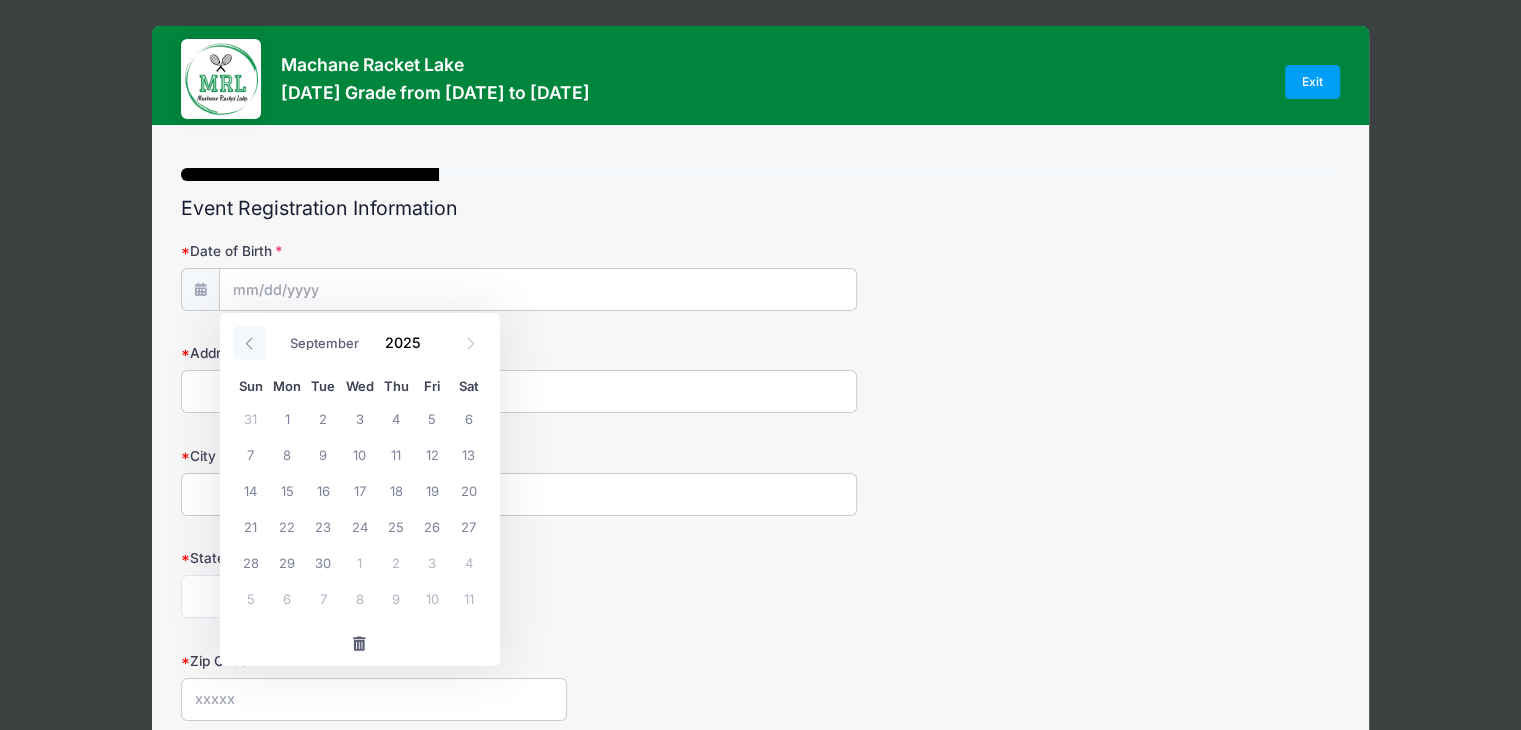 click at bounding box center [249, 343] 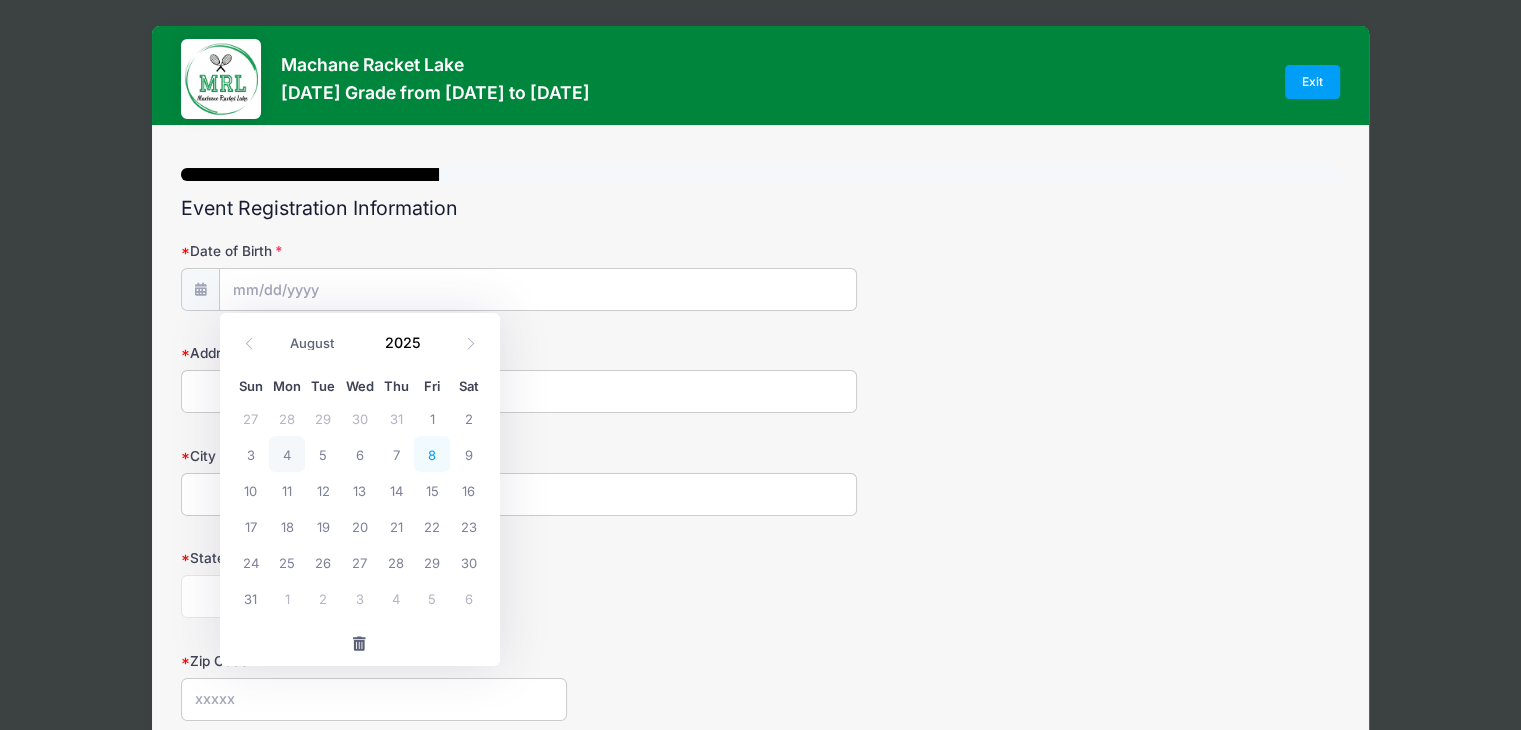 click on "8" at bounding box center [432, 454] 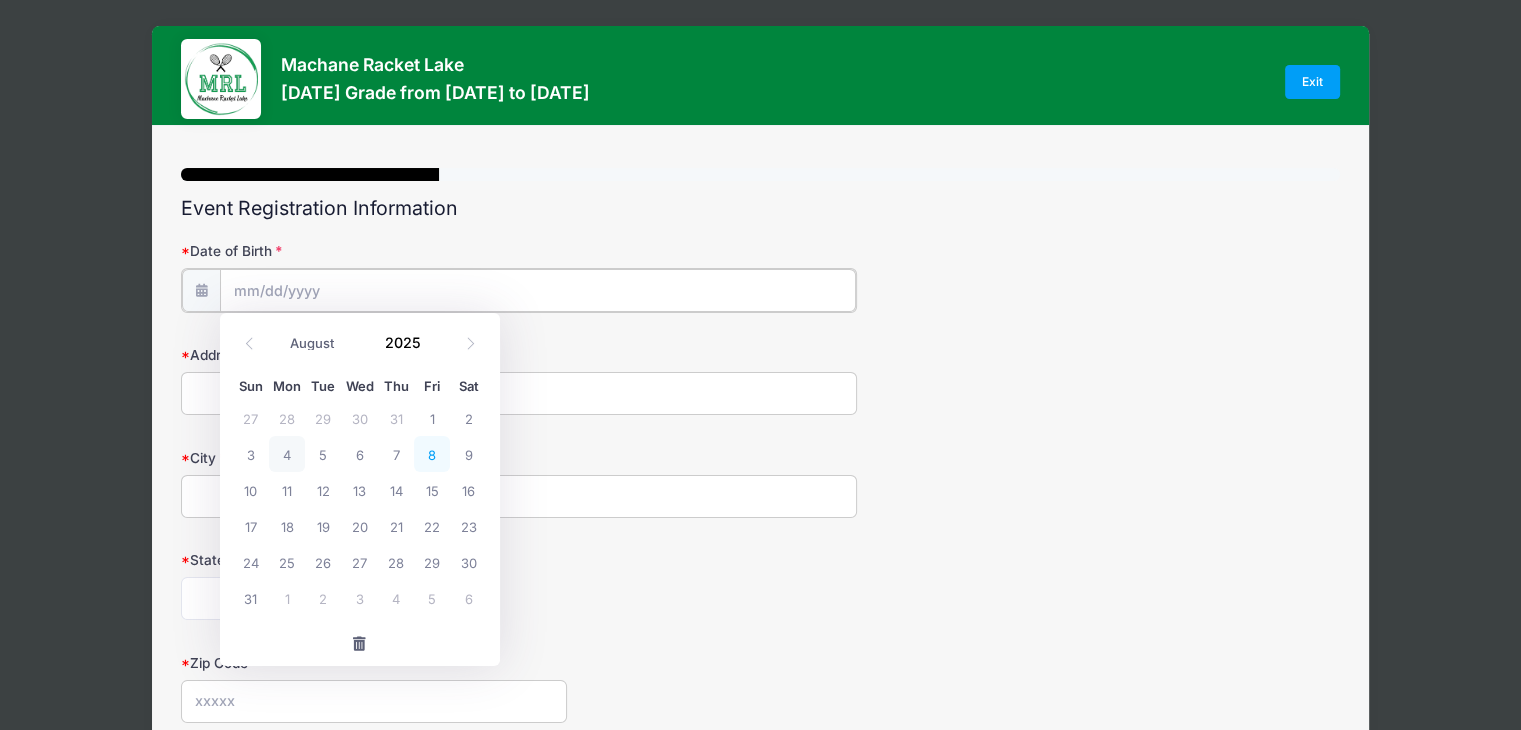type on "08/08/2025" 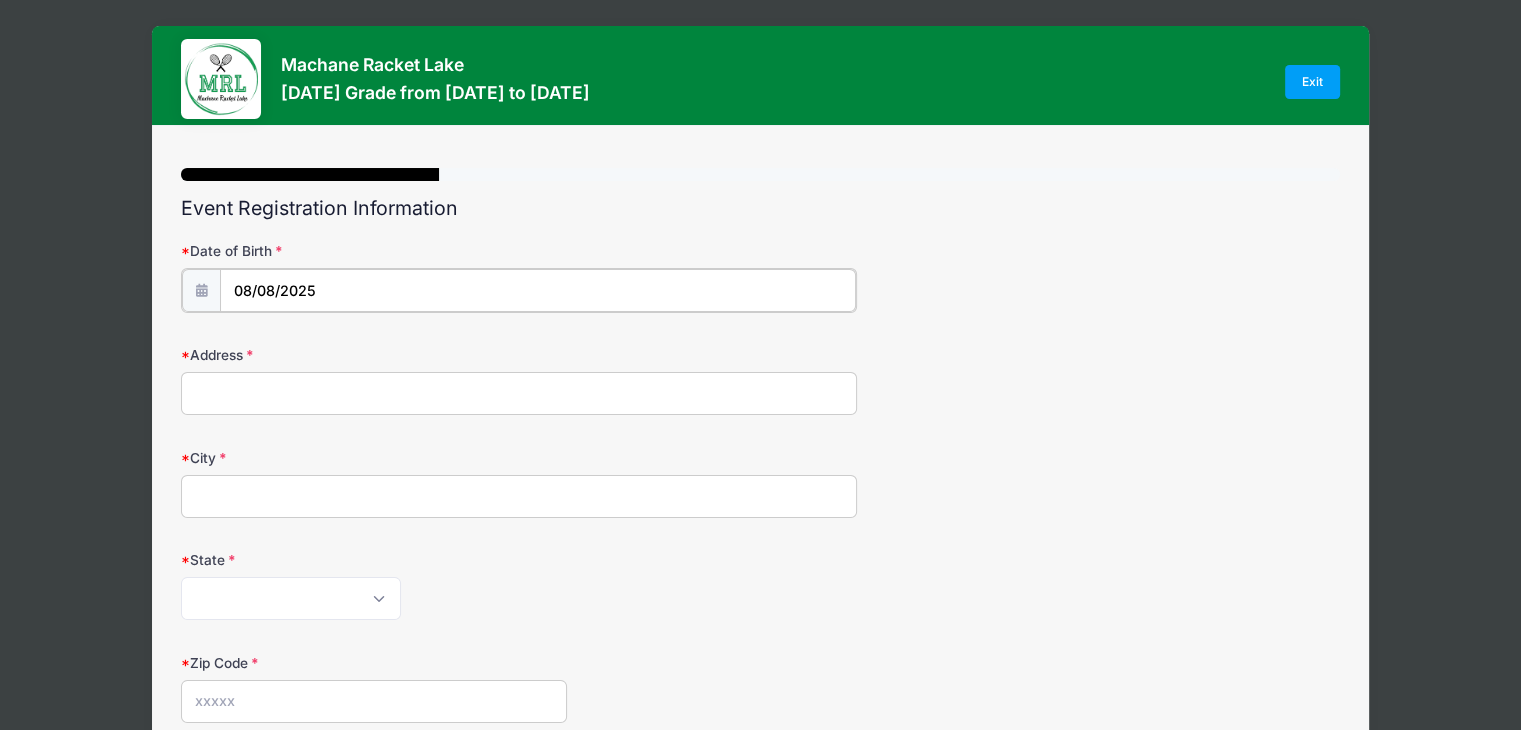 click on "08/08/2025" at bounding box center [538, 290] 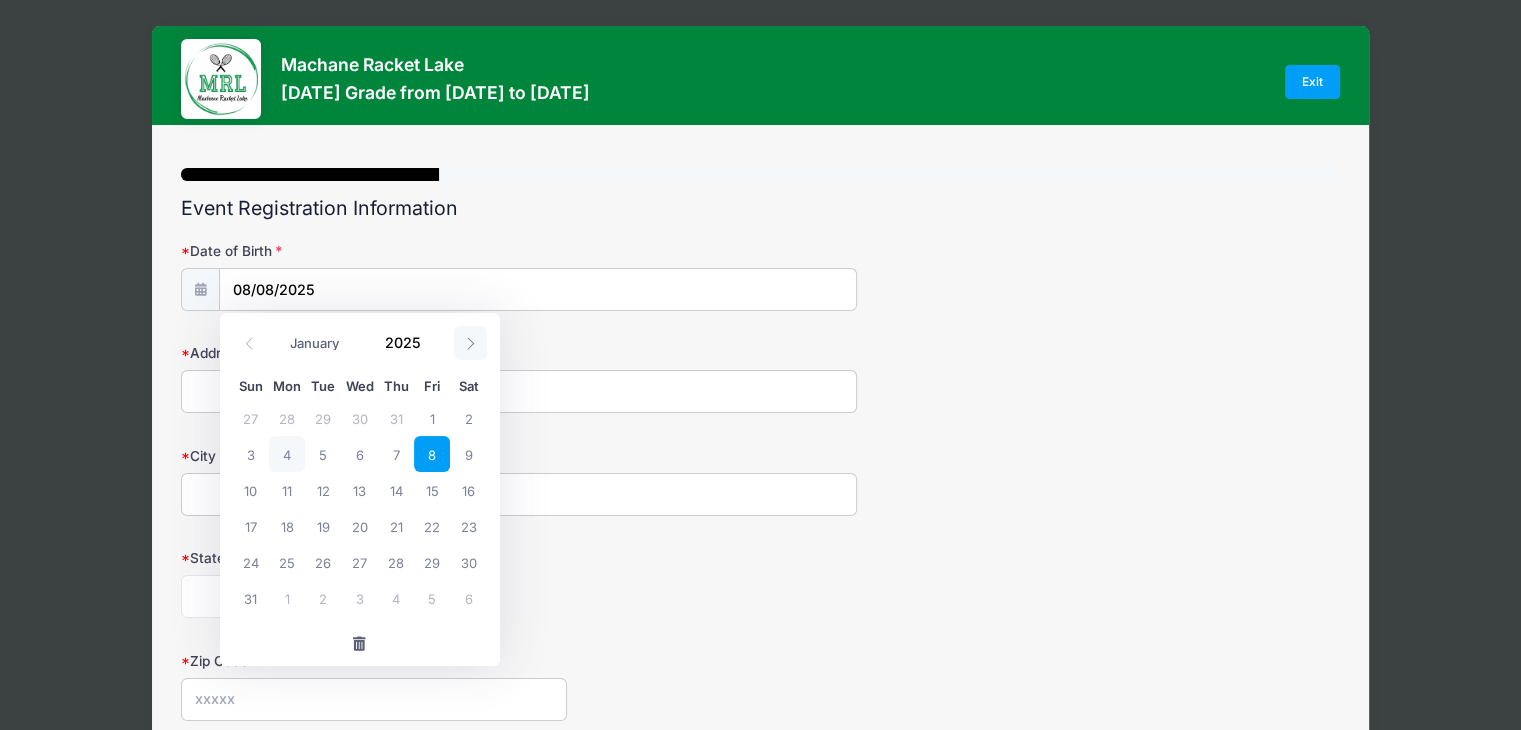 click 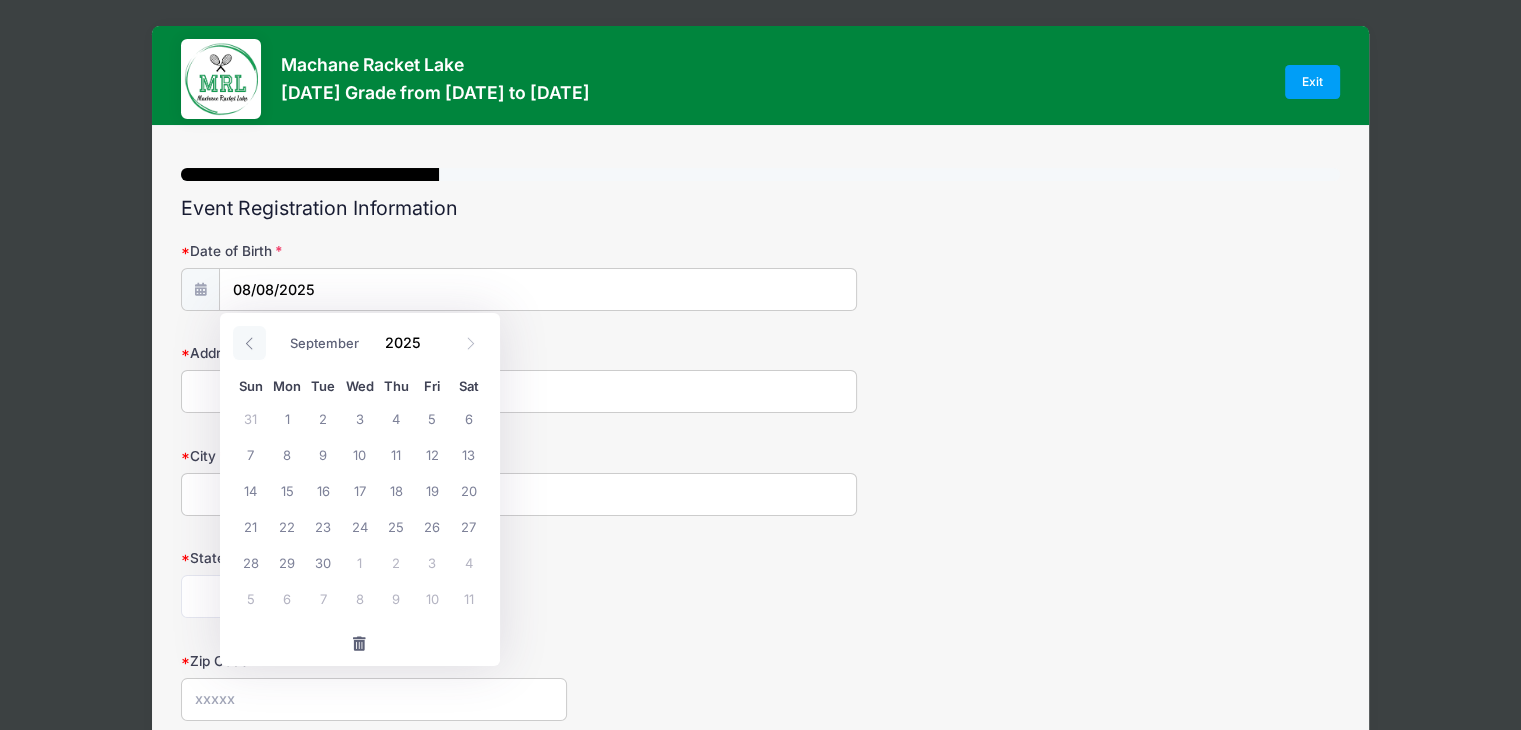 click 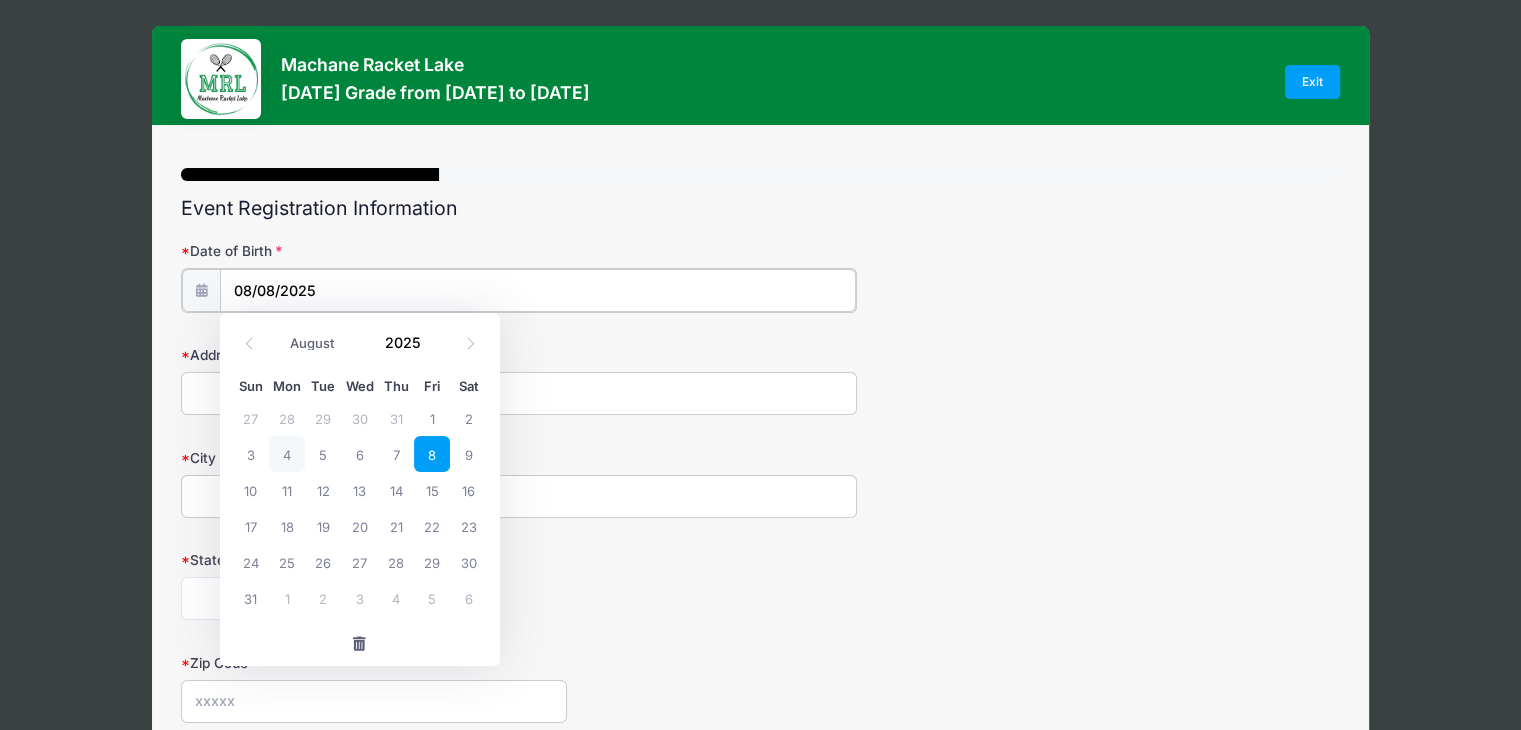 click on "08/08/2025" at bounding box center (538, 290) 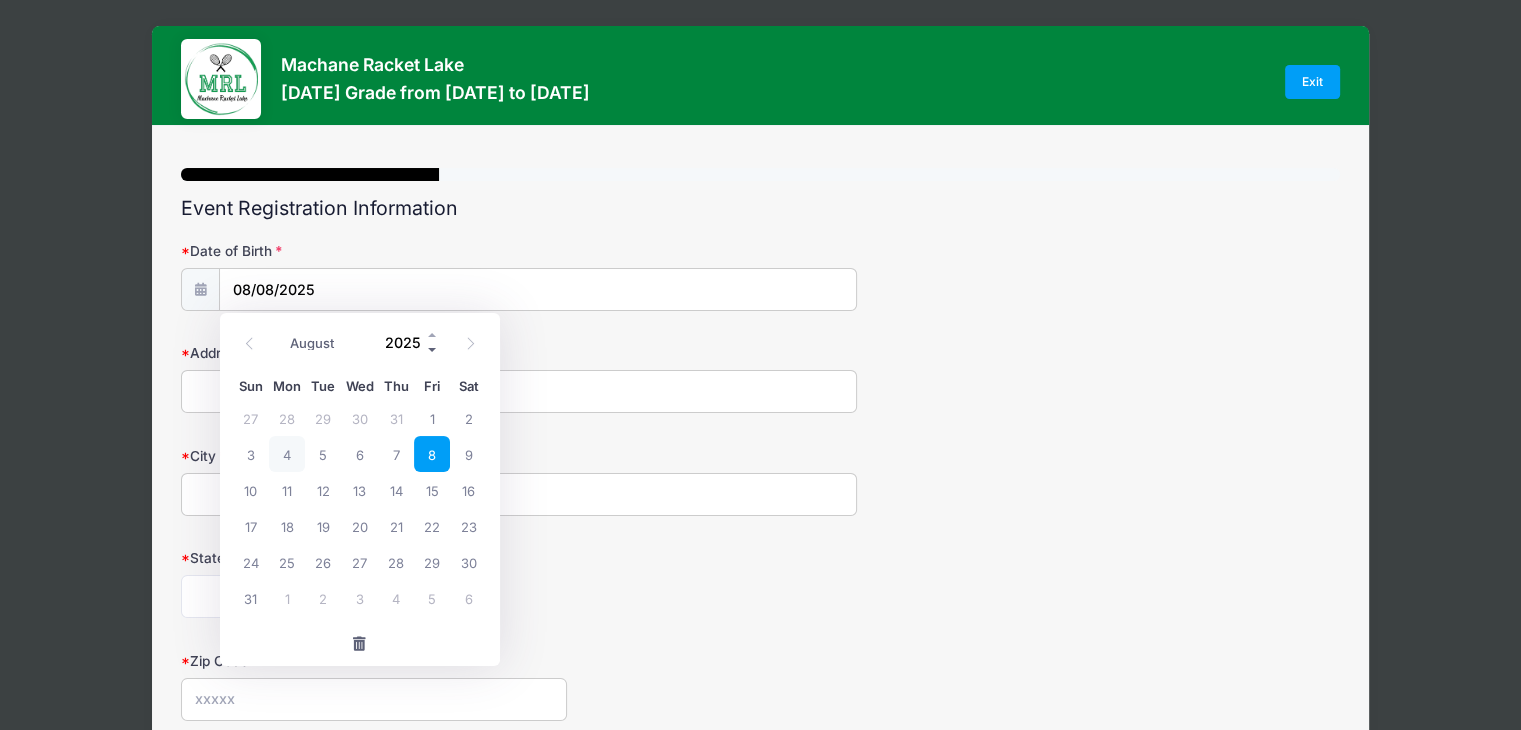 click at bounding box center (433, 349) 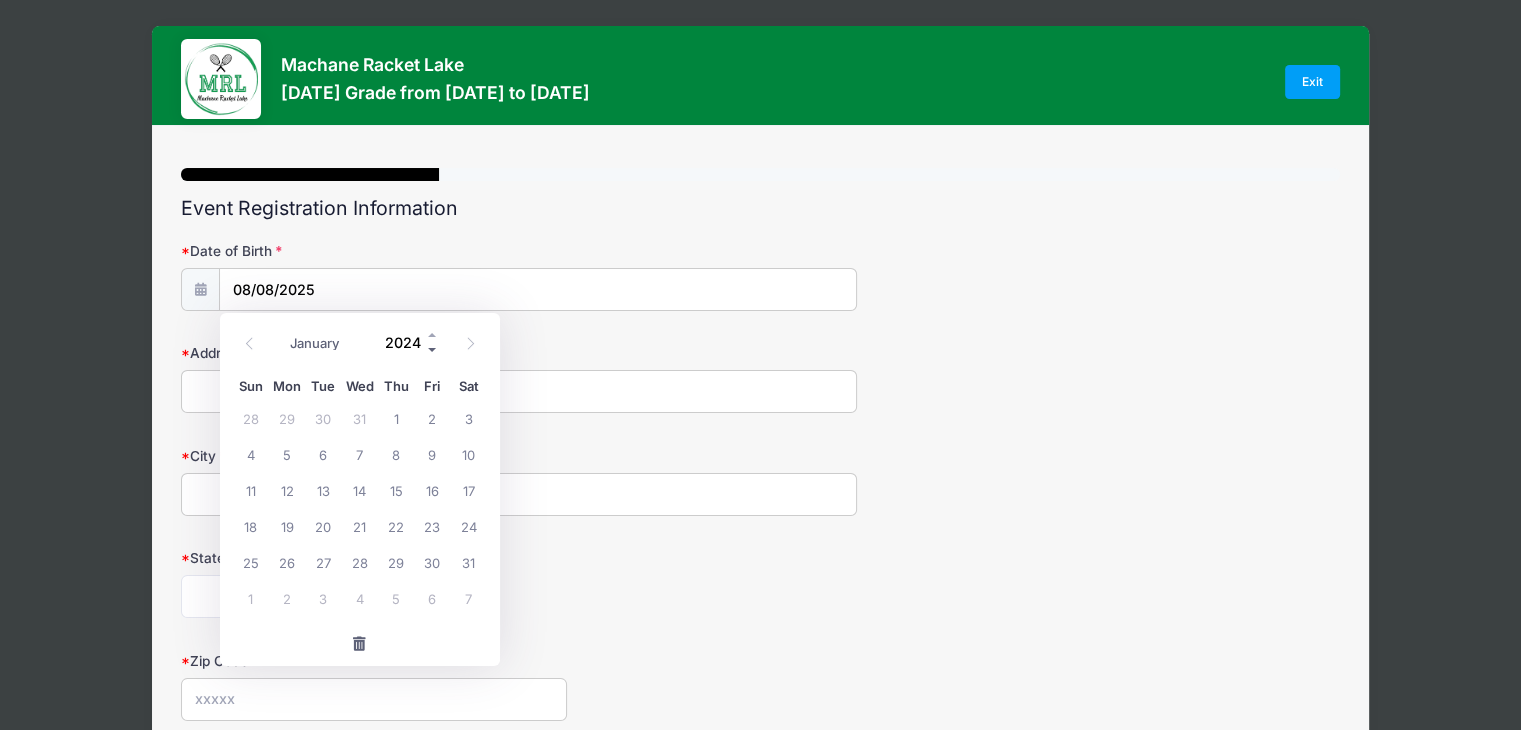 click at bounding box center (433, 349) 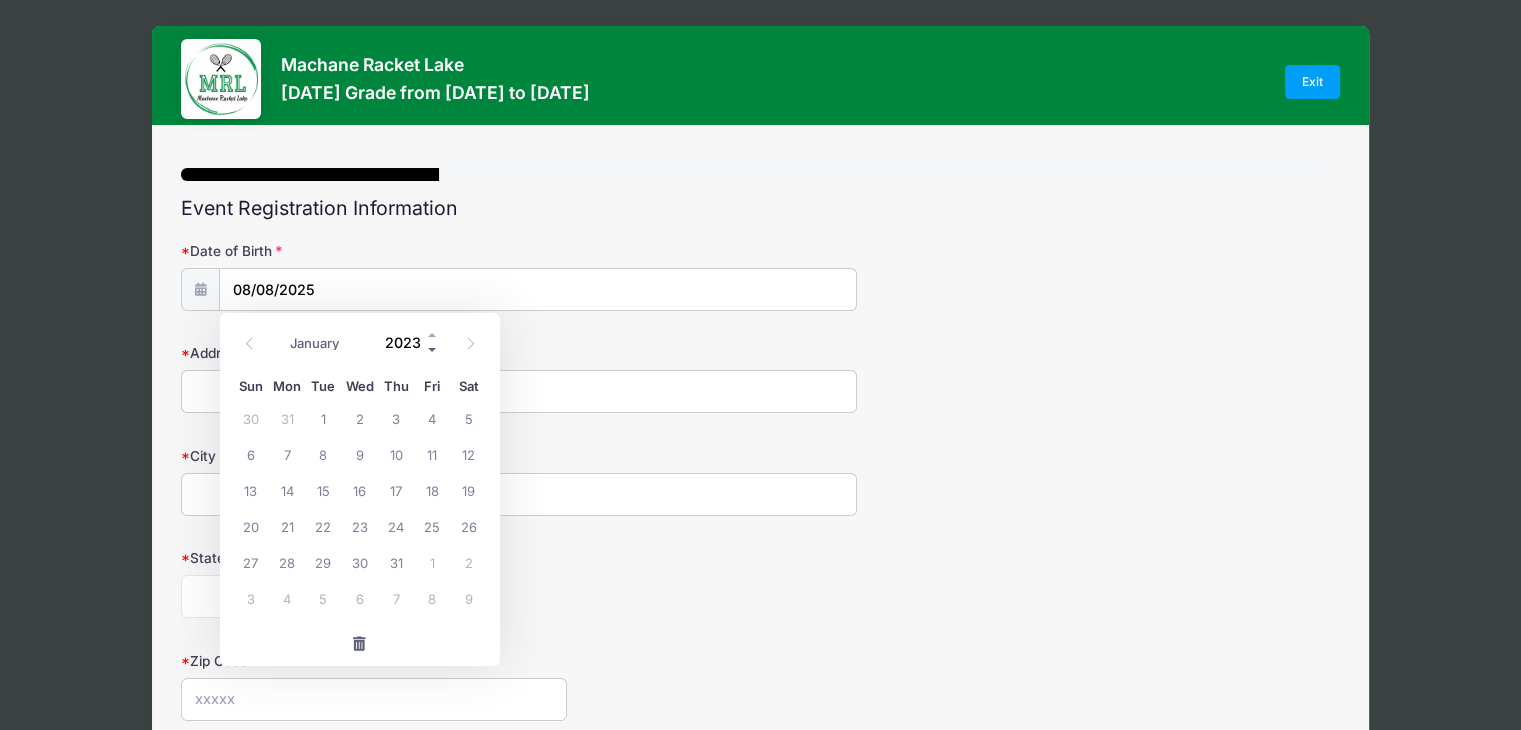 click at bounding box center (433, 349) 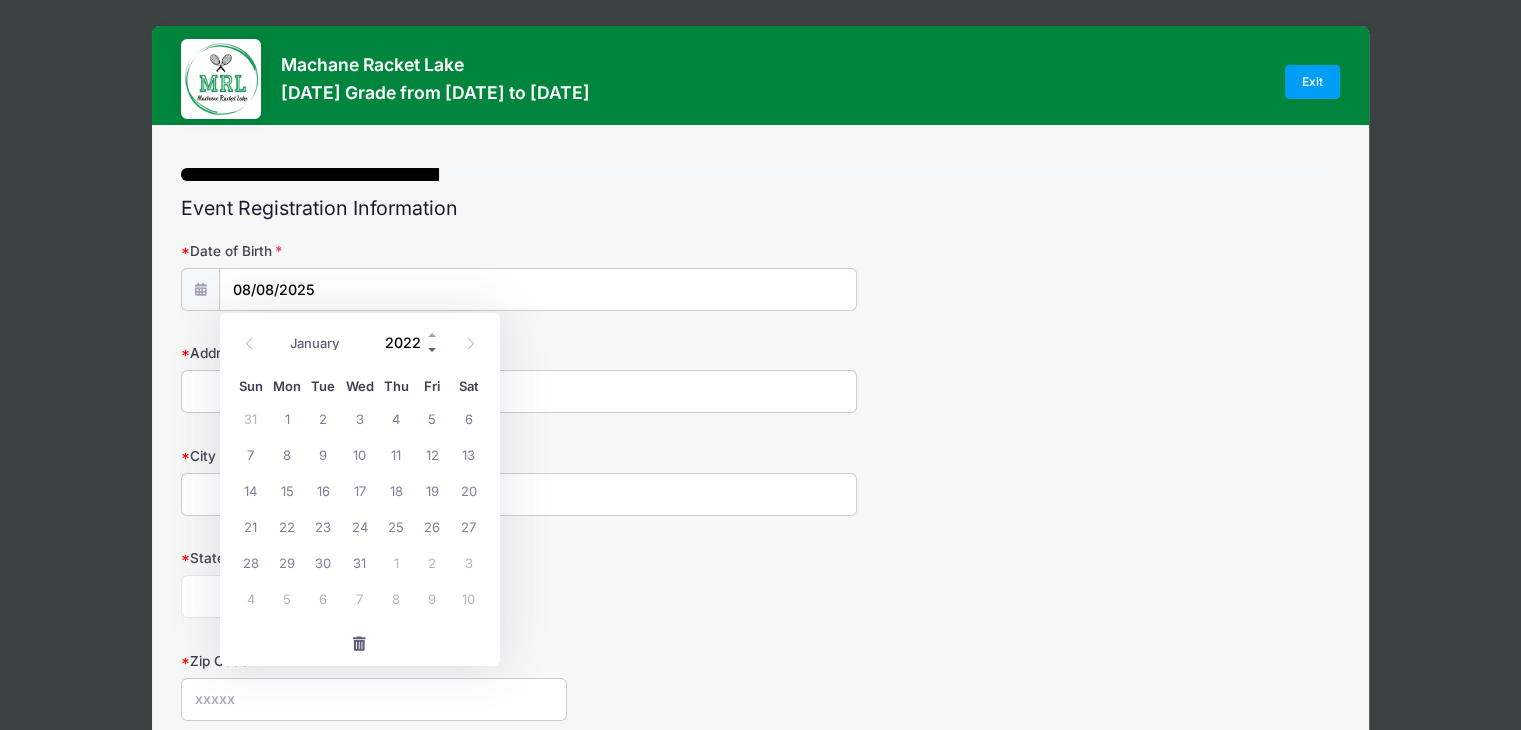 click at bounding box center (433, 349) 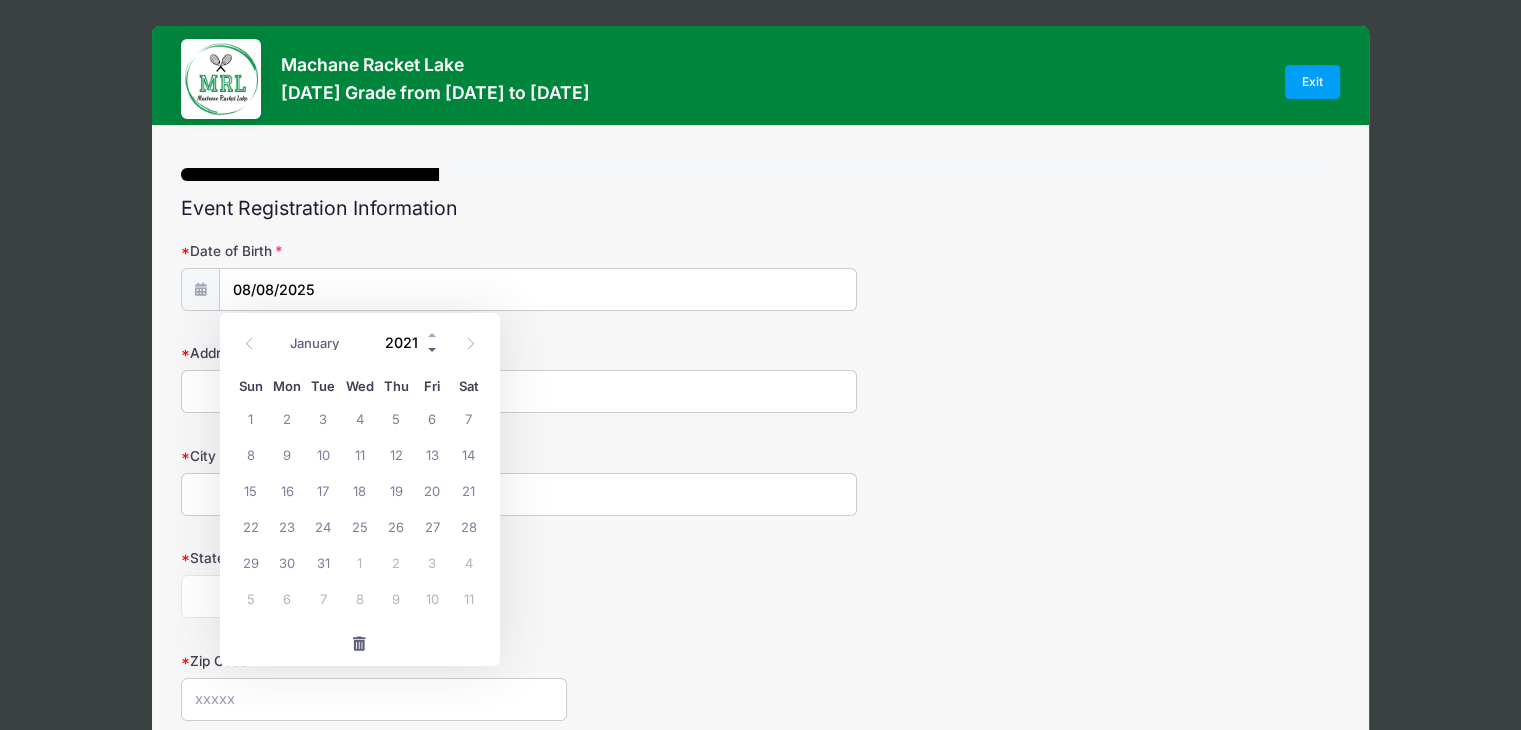 click at bounding box center [433, 349] 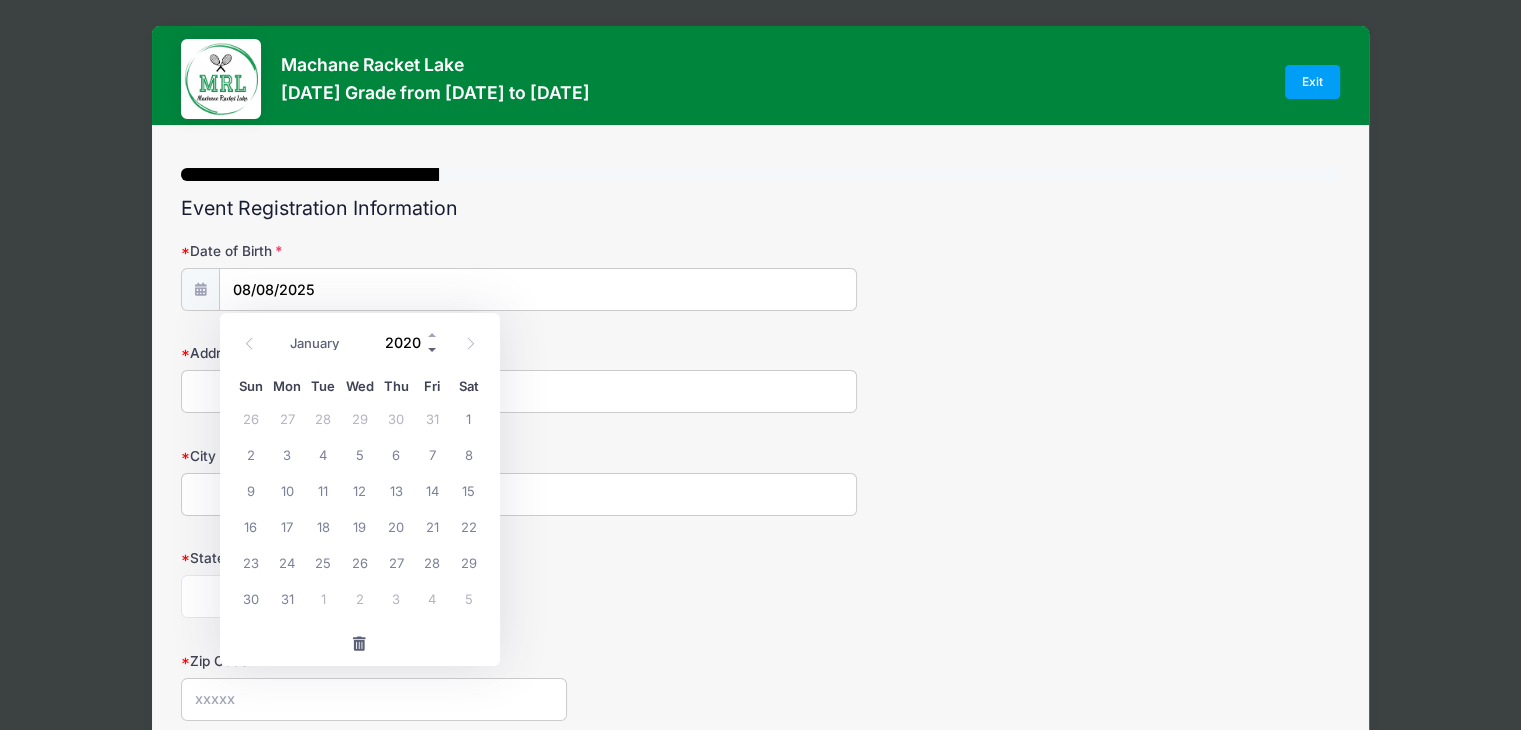 click at bounding box center (433, 349) 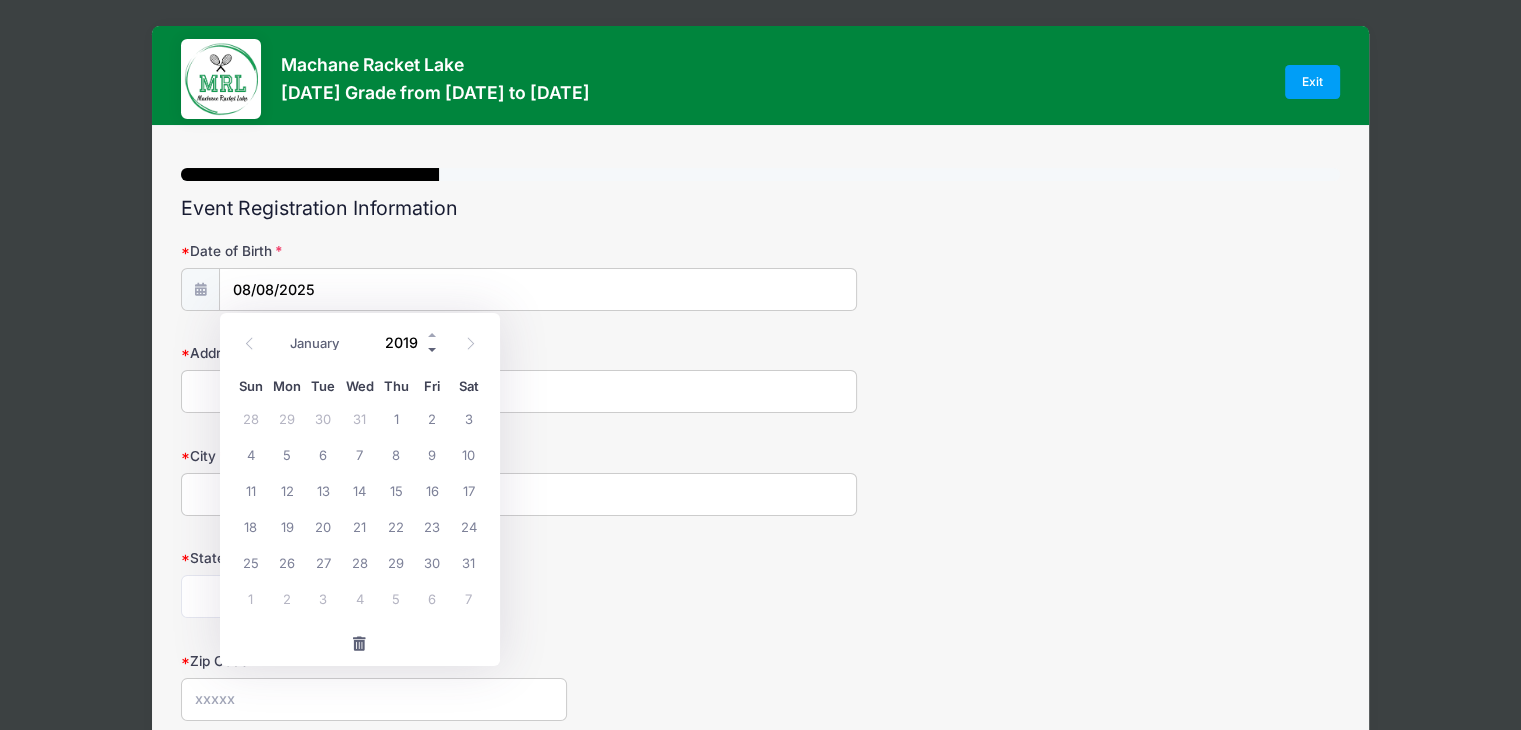 click at bounding box center [433, 349] 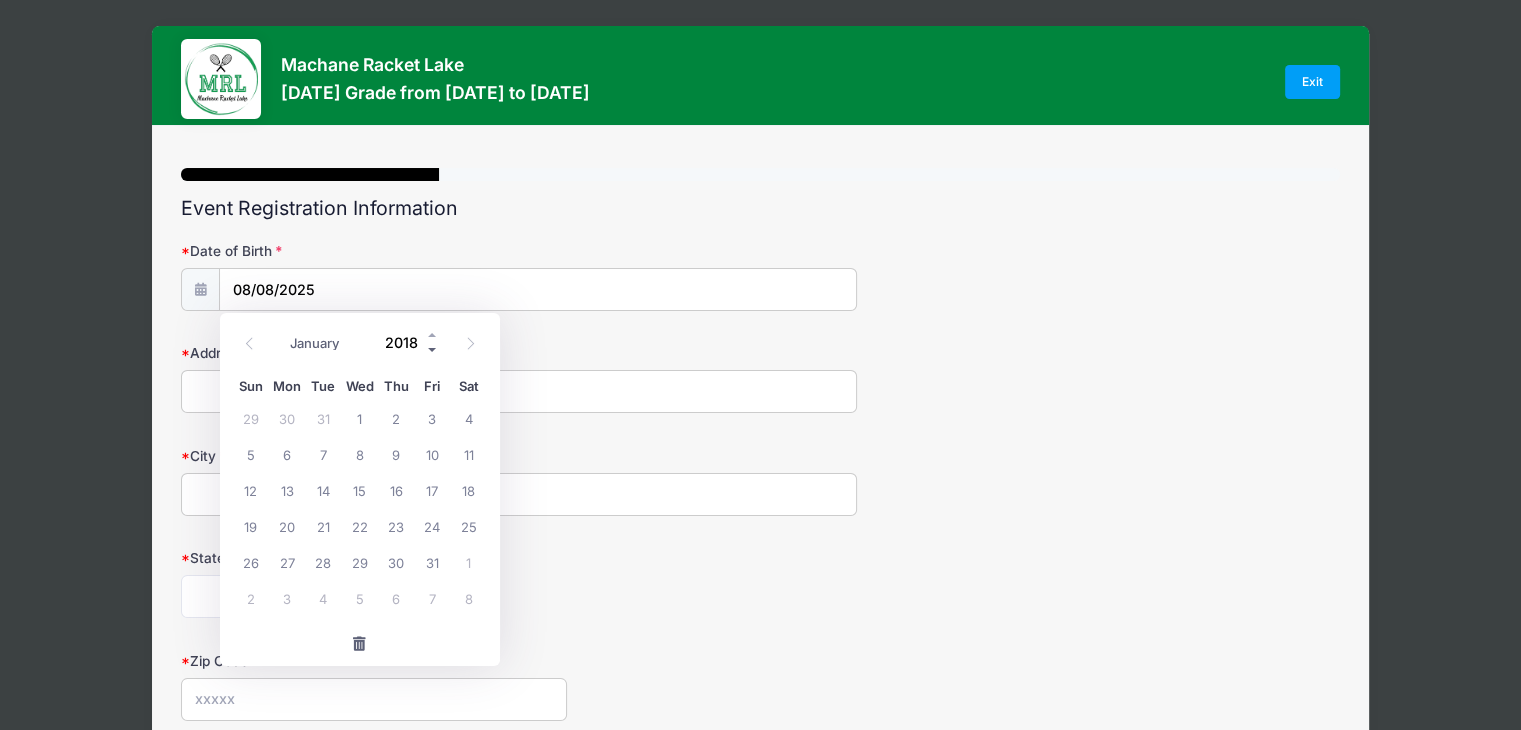 click at bounding box center (433, 349) 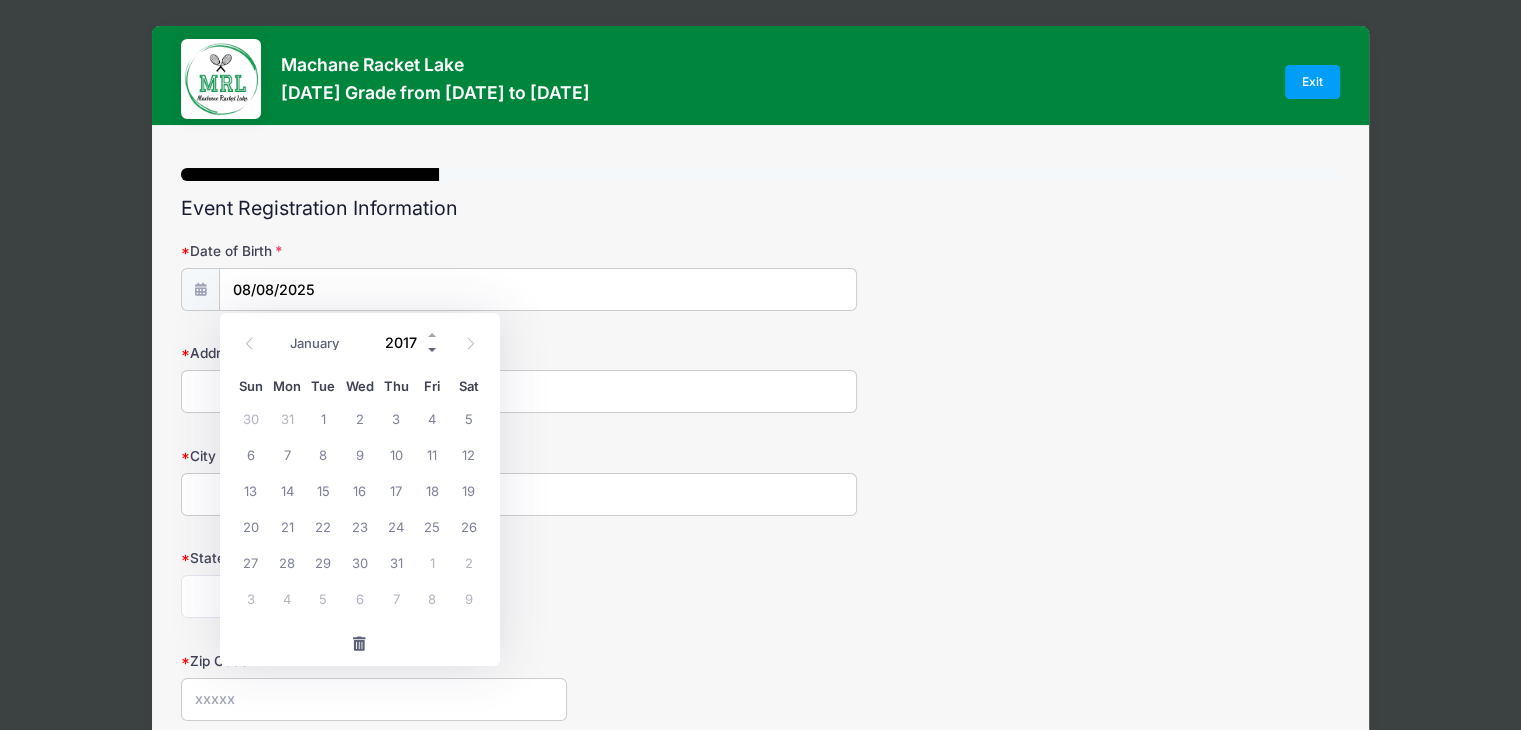 click at bounding box center [433, 349] 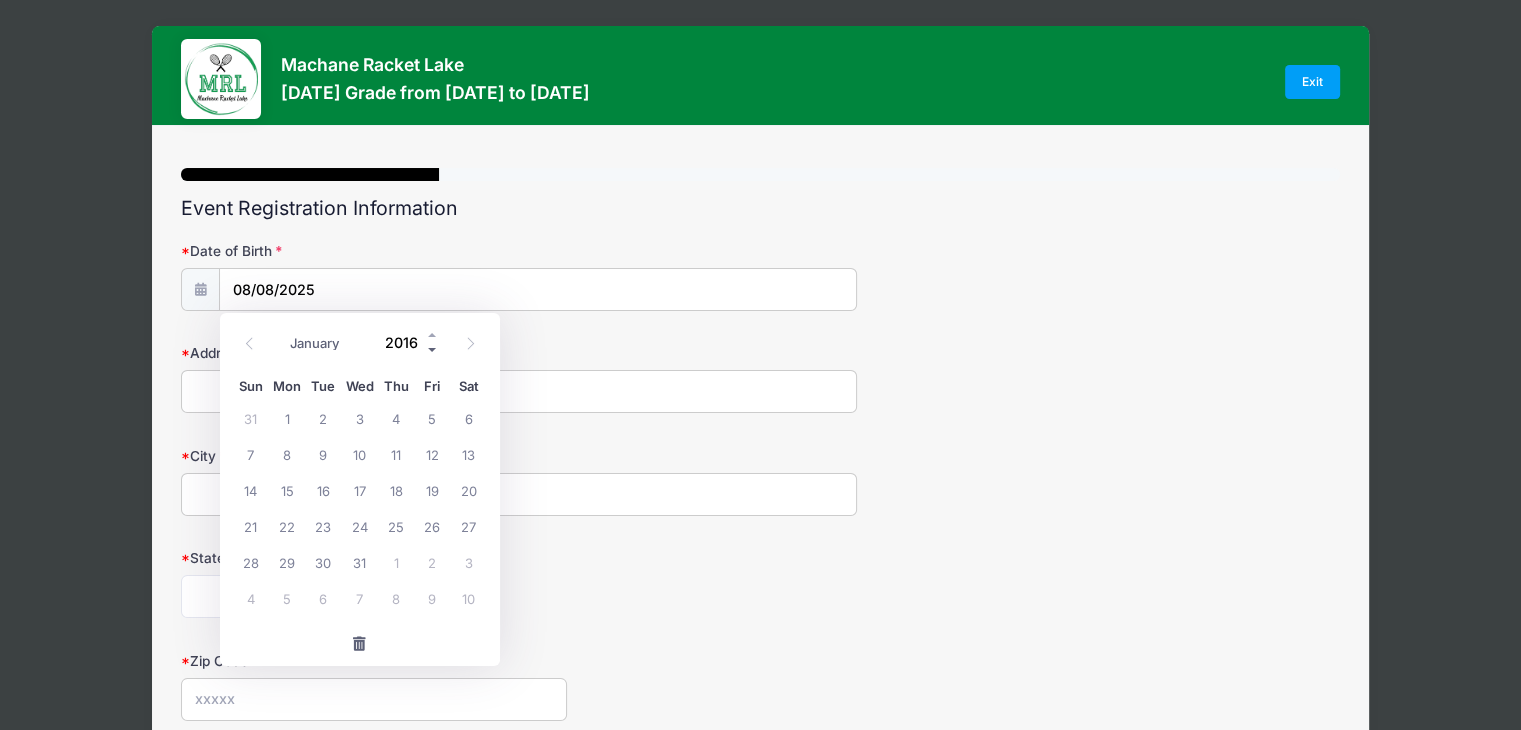 click at bounding box center [433, 349] 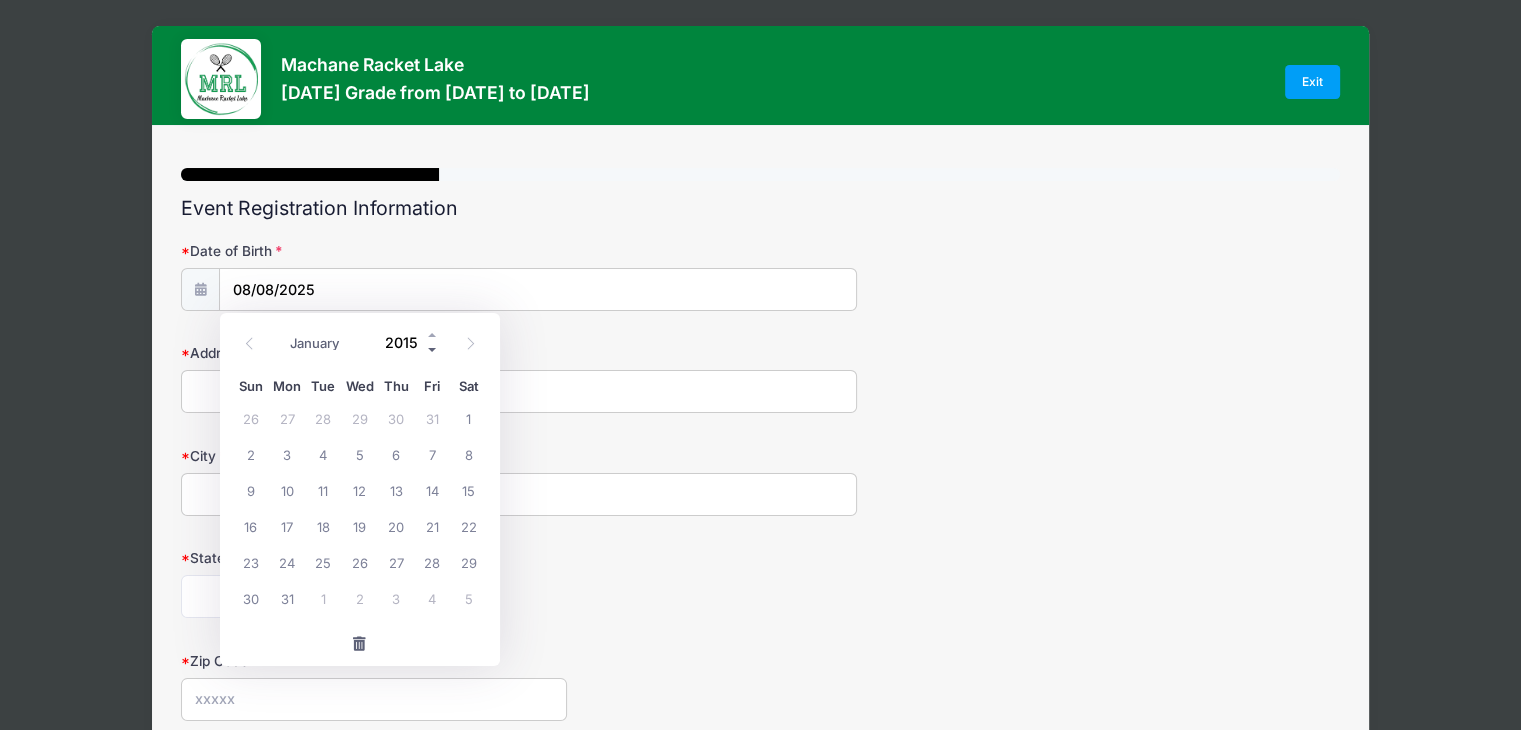click at bounding box center [433, 349] 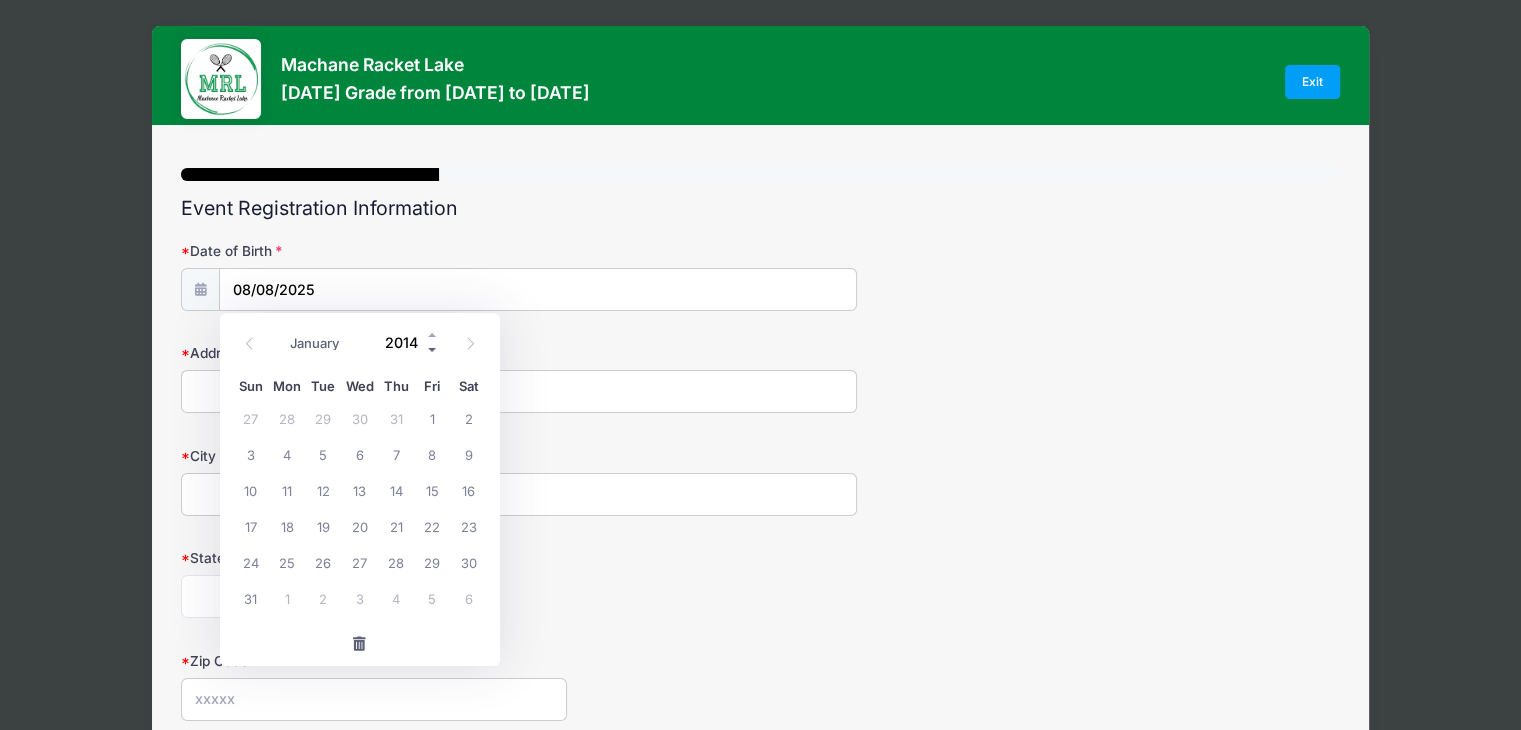 click at bounding box center (433, 349) 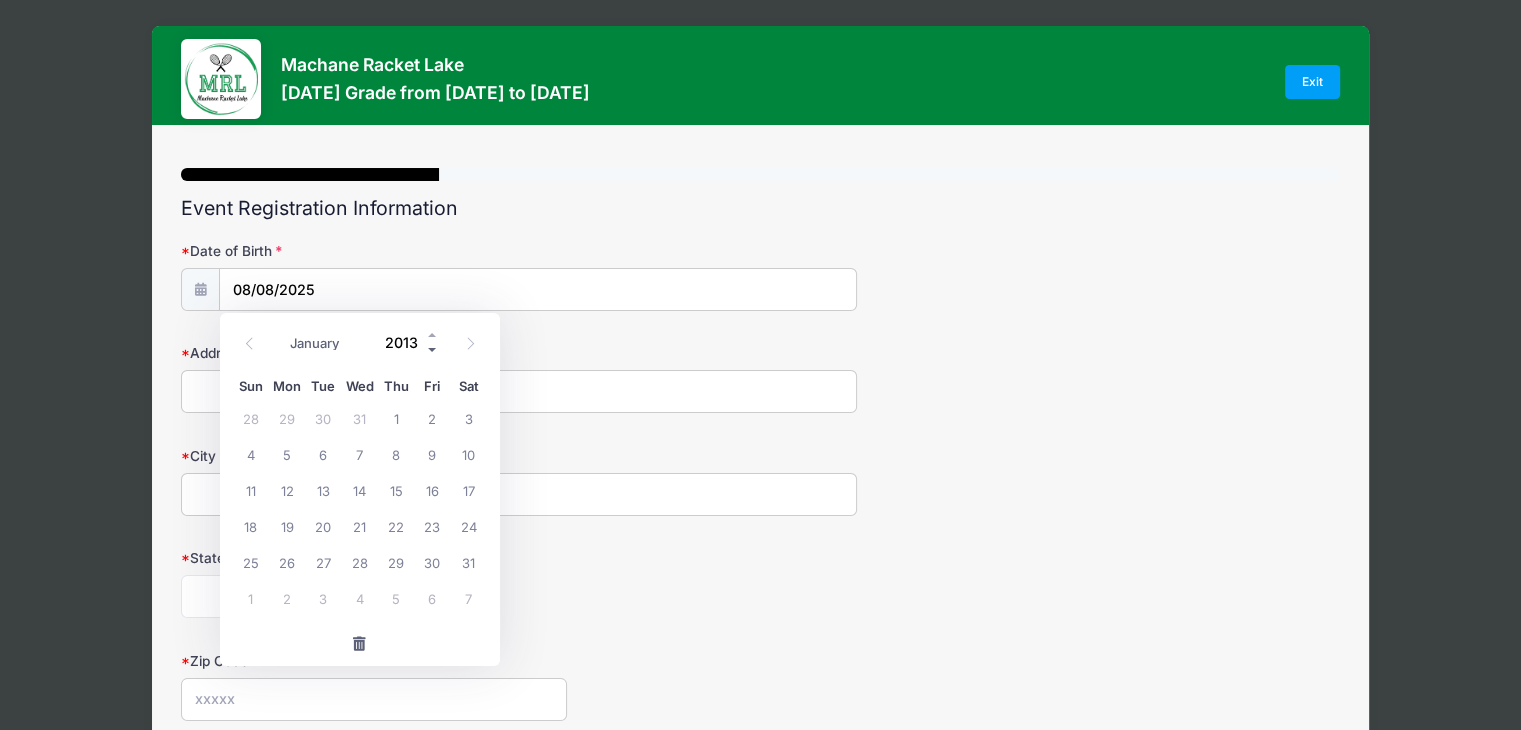 click at bounding box center (433, 349) 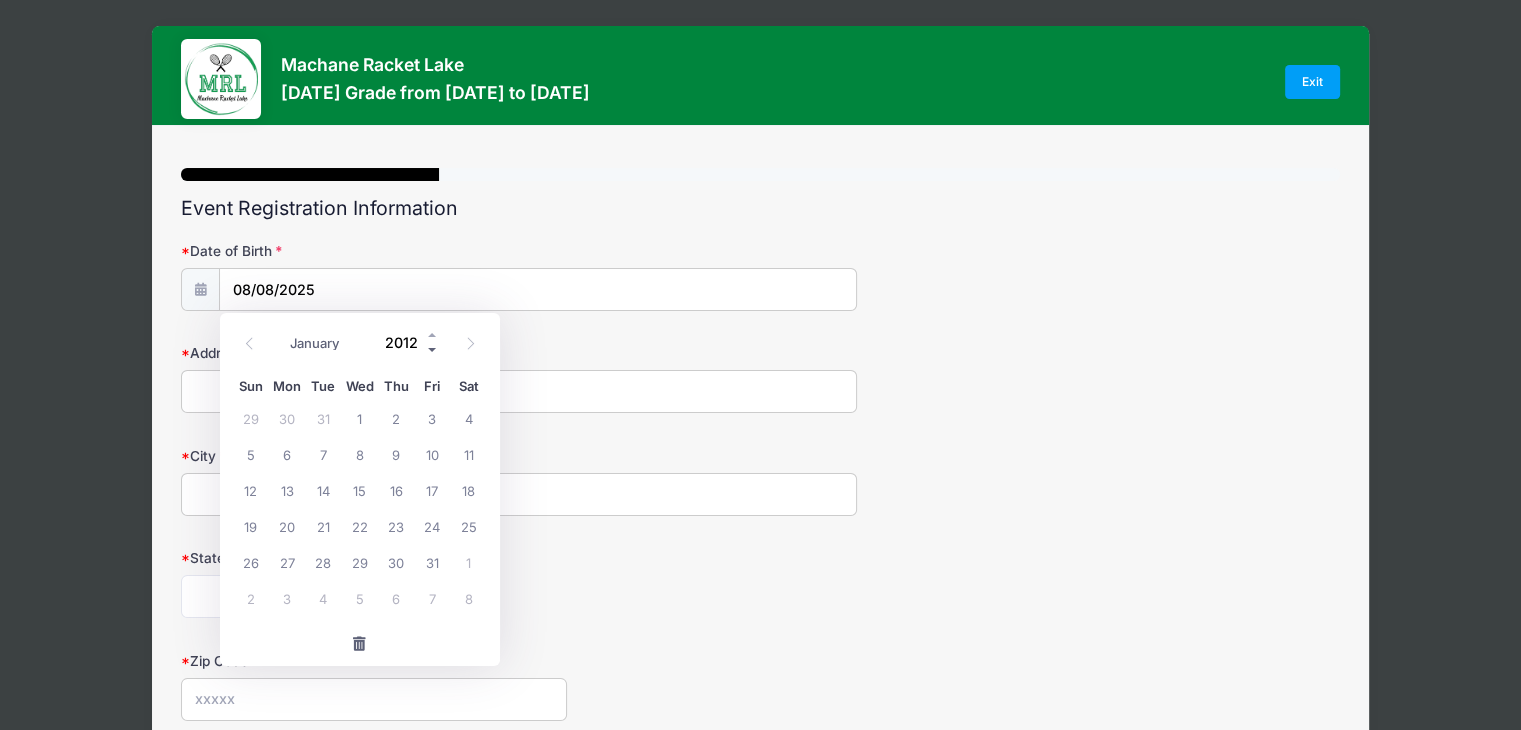 click at bounding box center [433, 349] 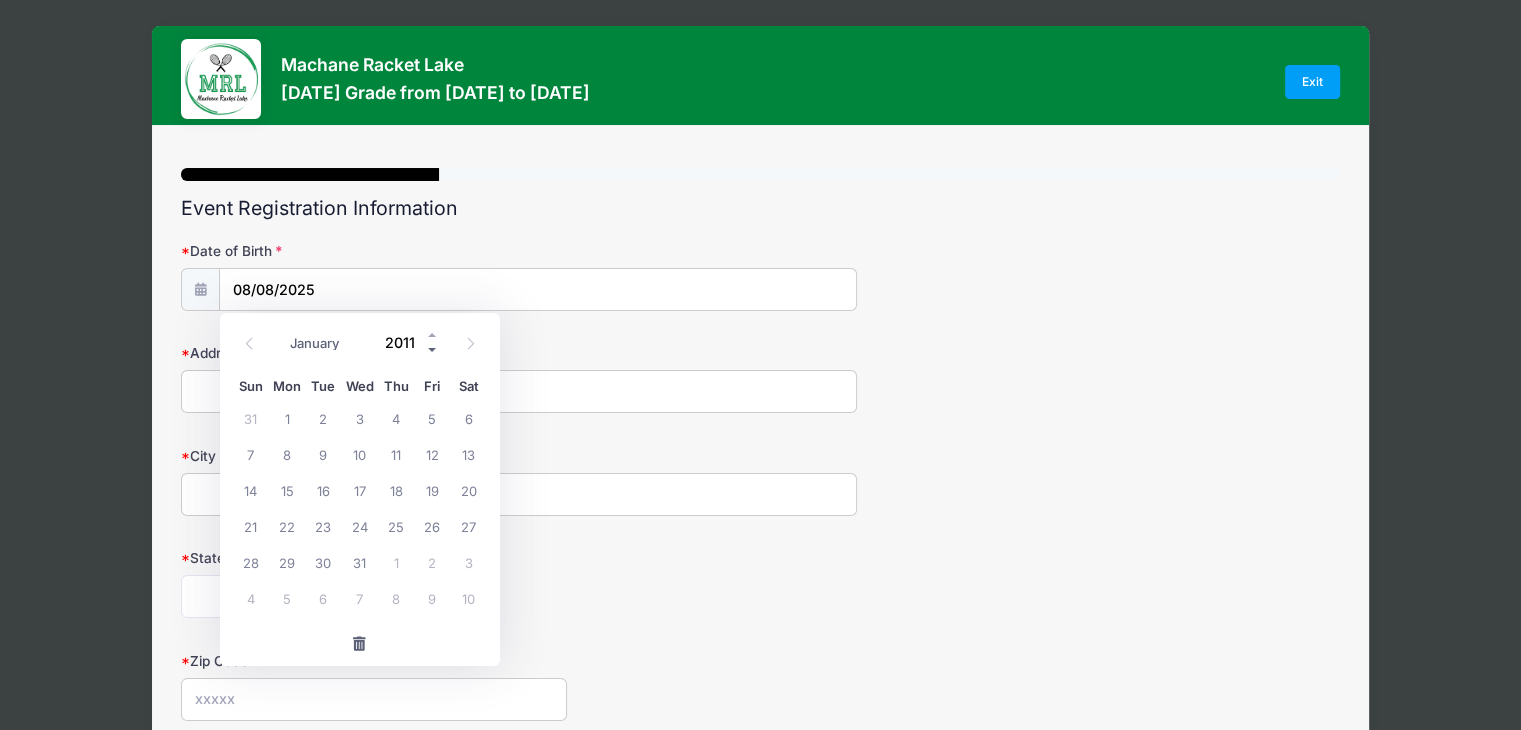 click at bounding box center (433, 349) 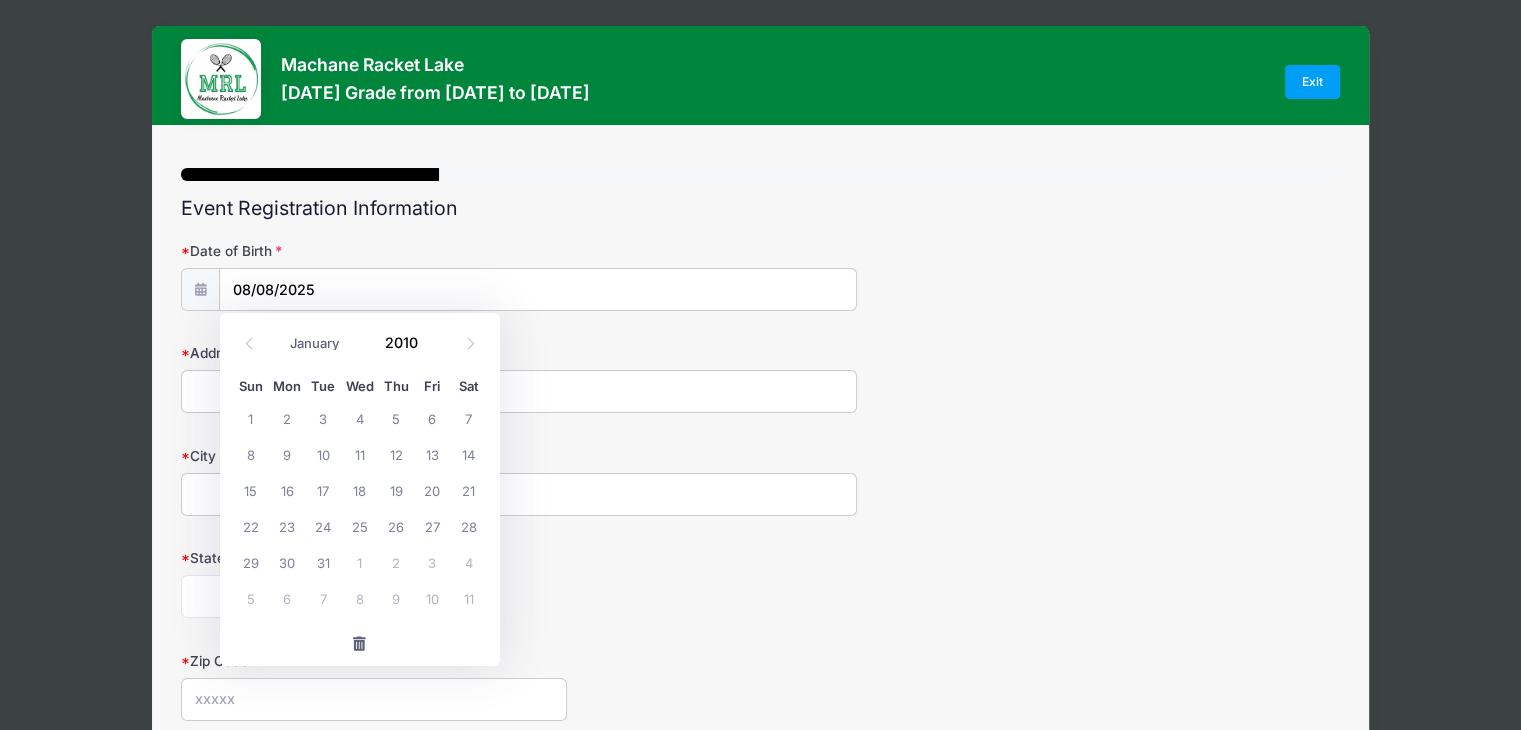 click on "Address" at bounding box center [760, 378] 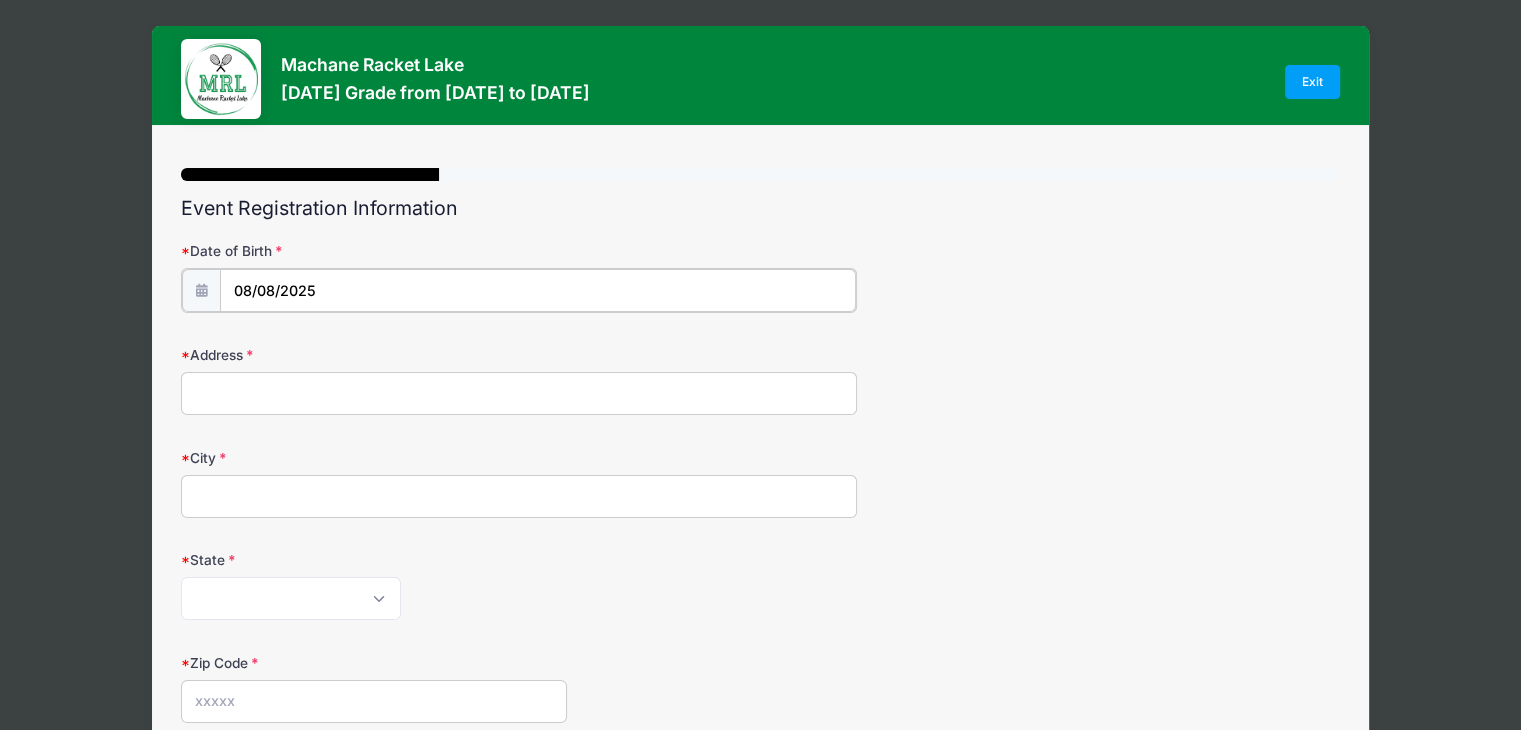 type on "2025" 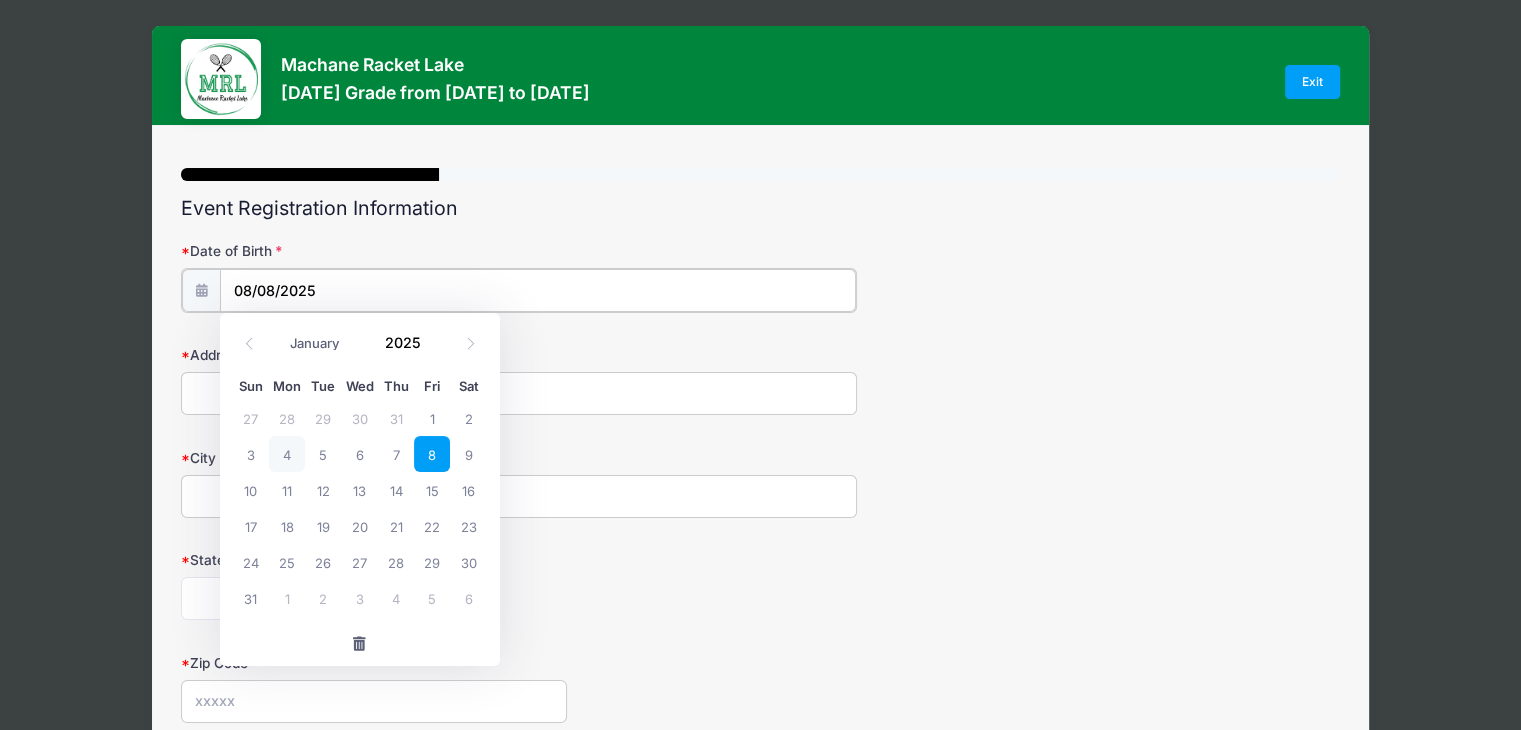 click on "08/08/2025" at bounding box center (538, 290) 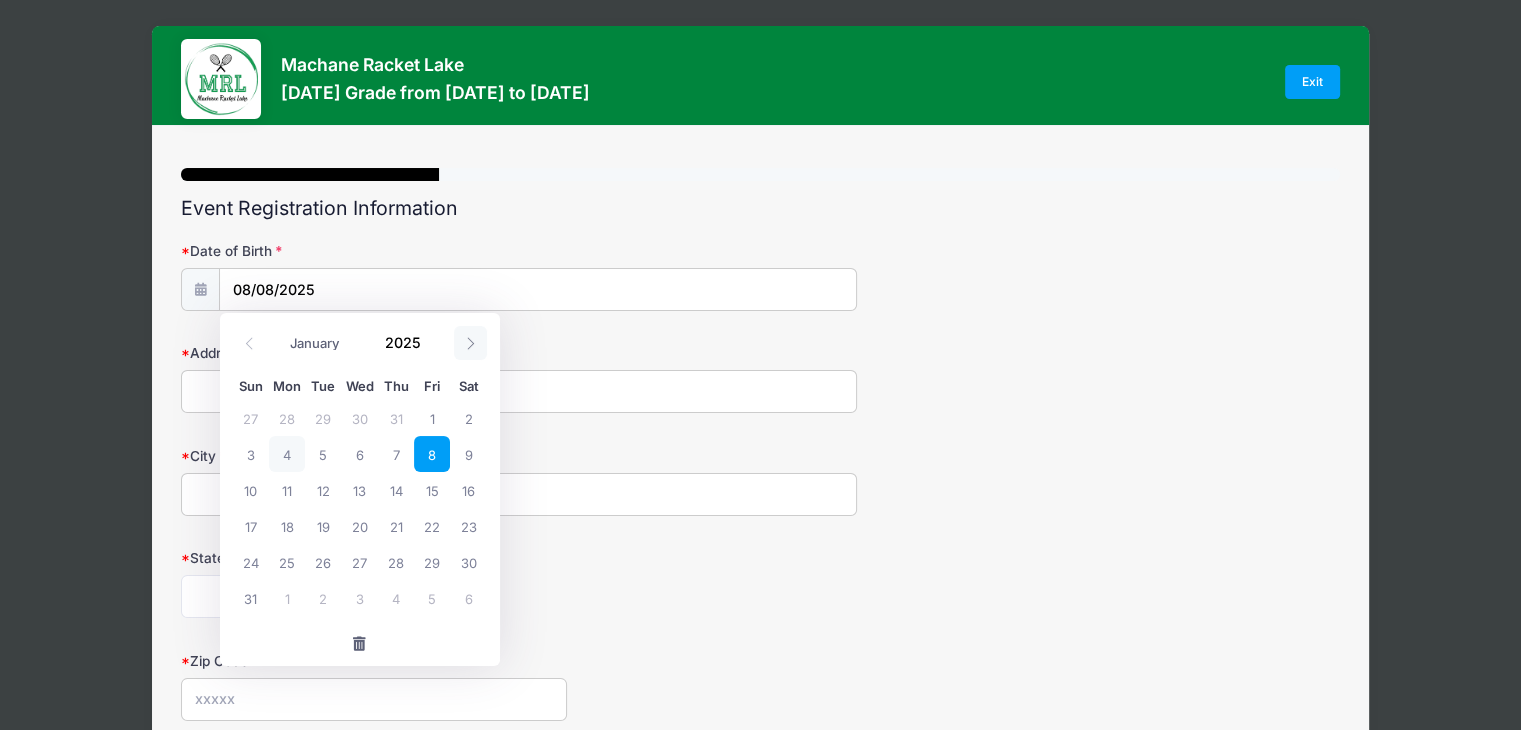 click at bounding box center (470, 343) 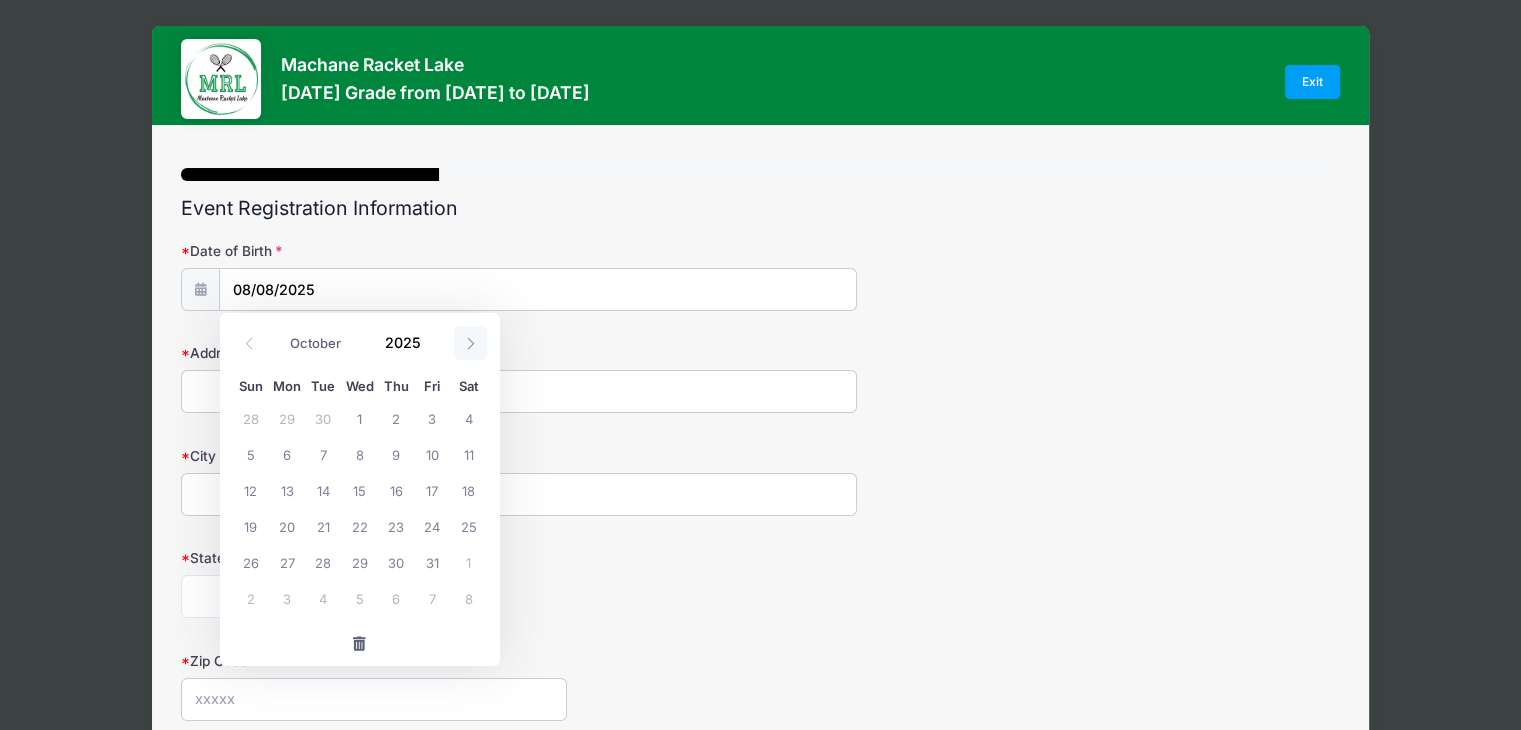 click at bounding box center [470, 343] 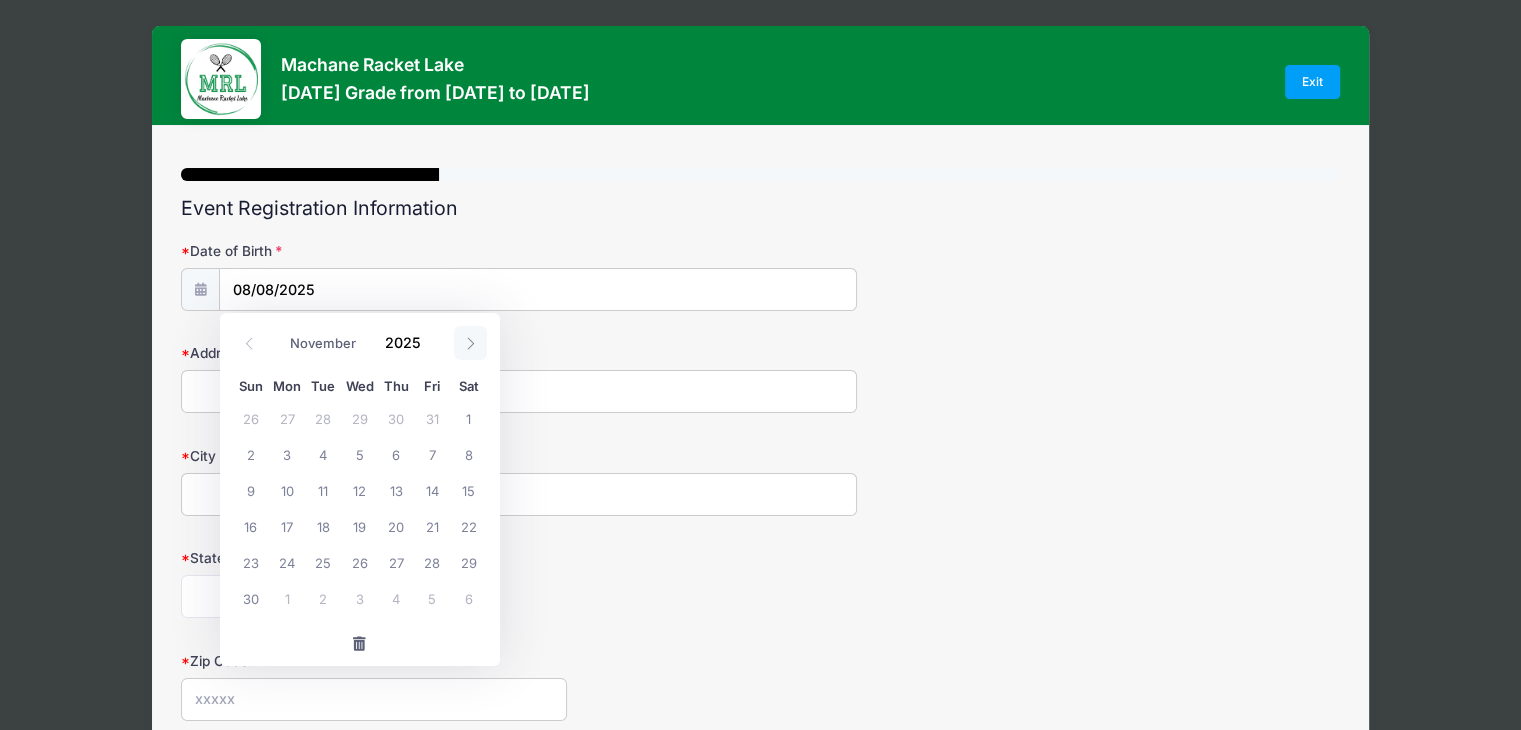 click at bounding box center (470, 343) 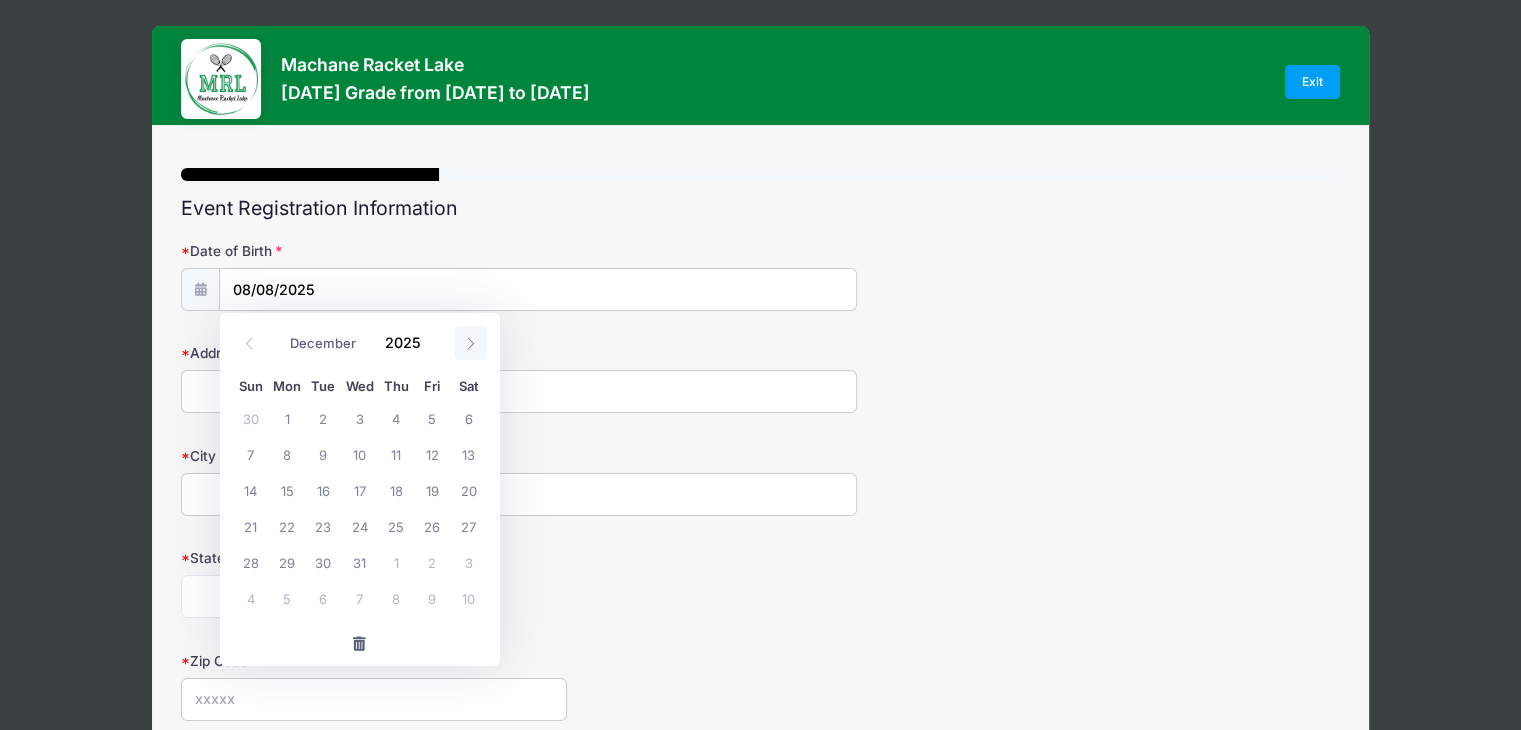 click at bounding box center (470, 343) 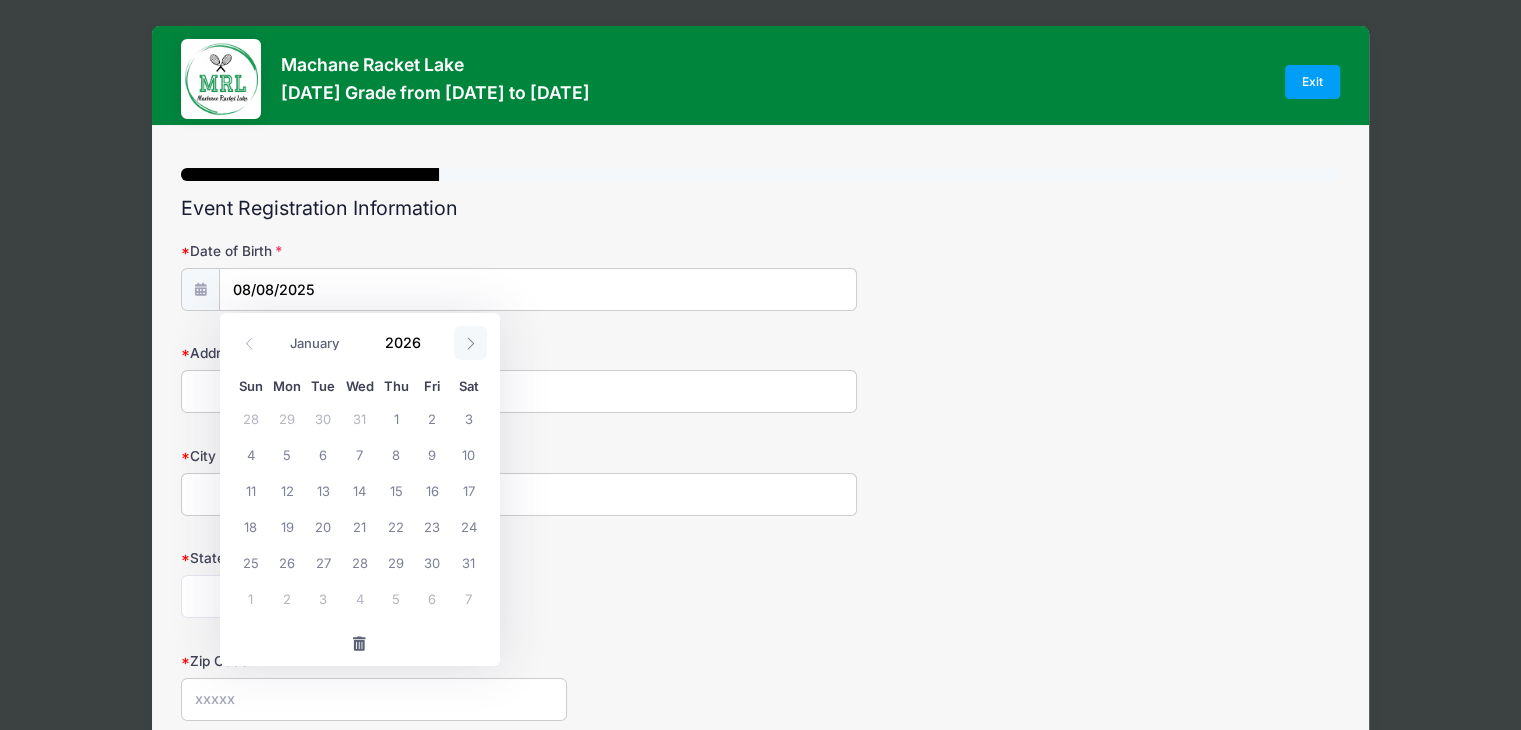 click at bounding box center [470, 343] 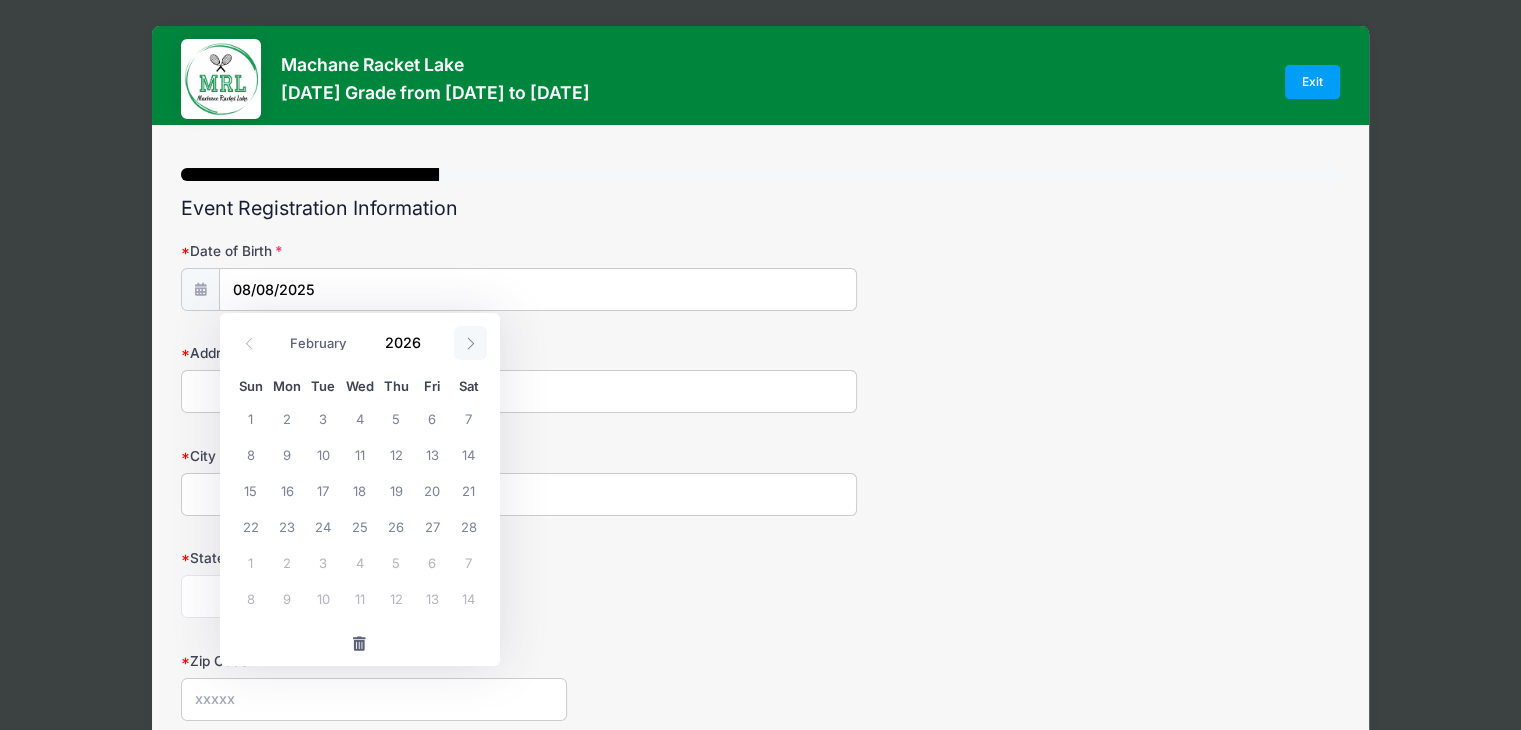 click at bounding box center [470, 343] 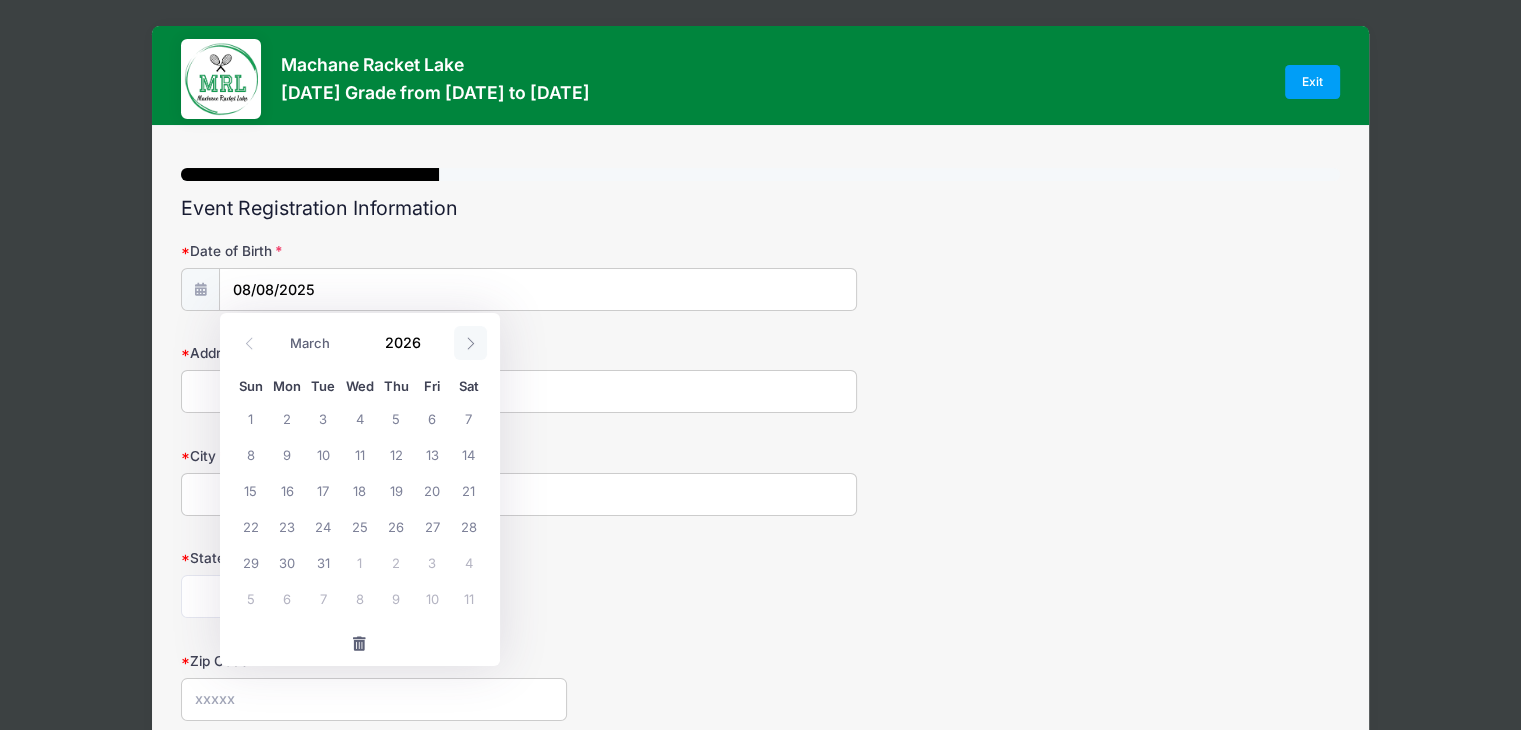click at bounding box center [470, 343] 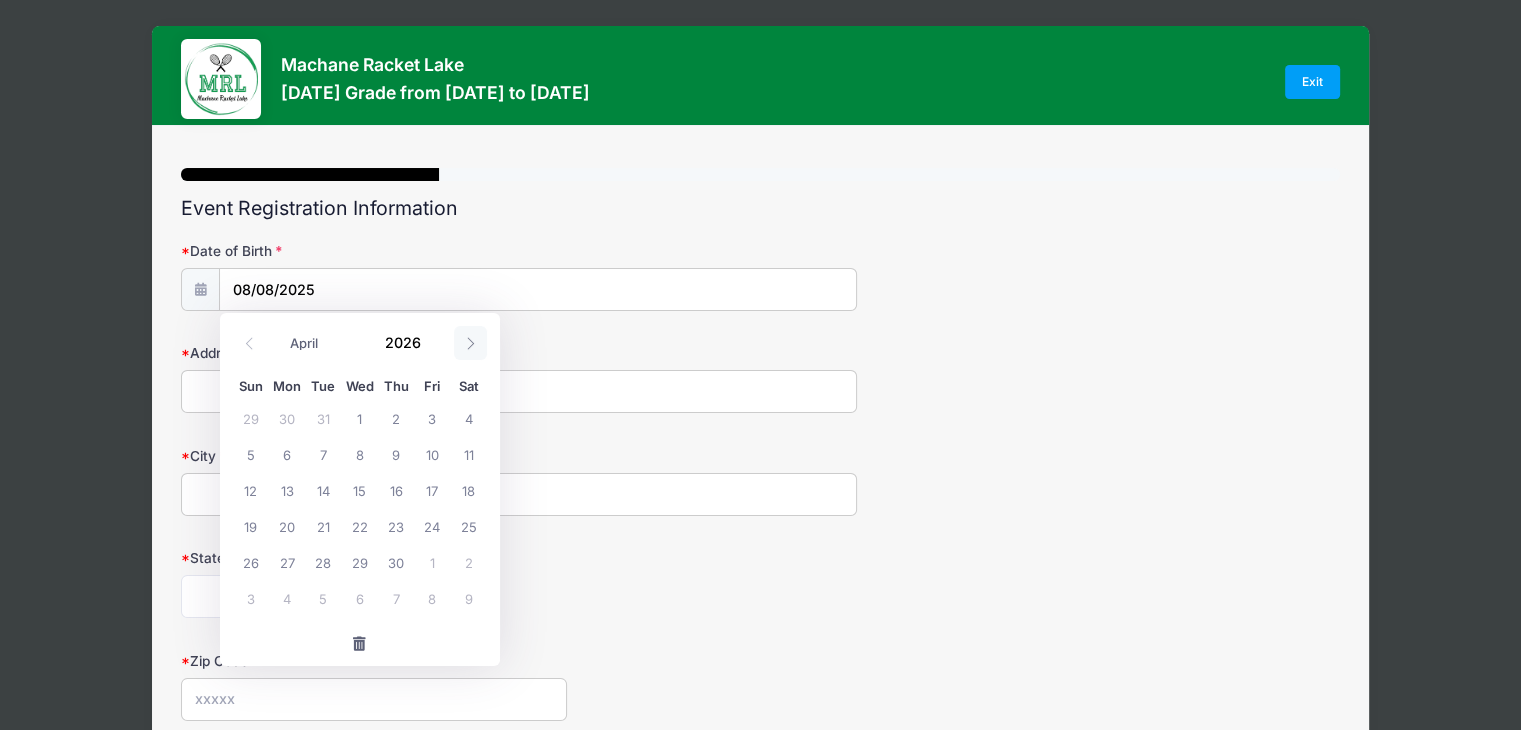 click at bounding box center [470, 343] 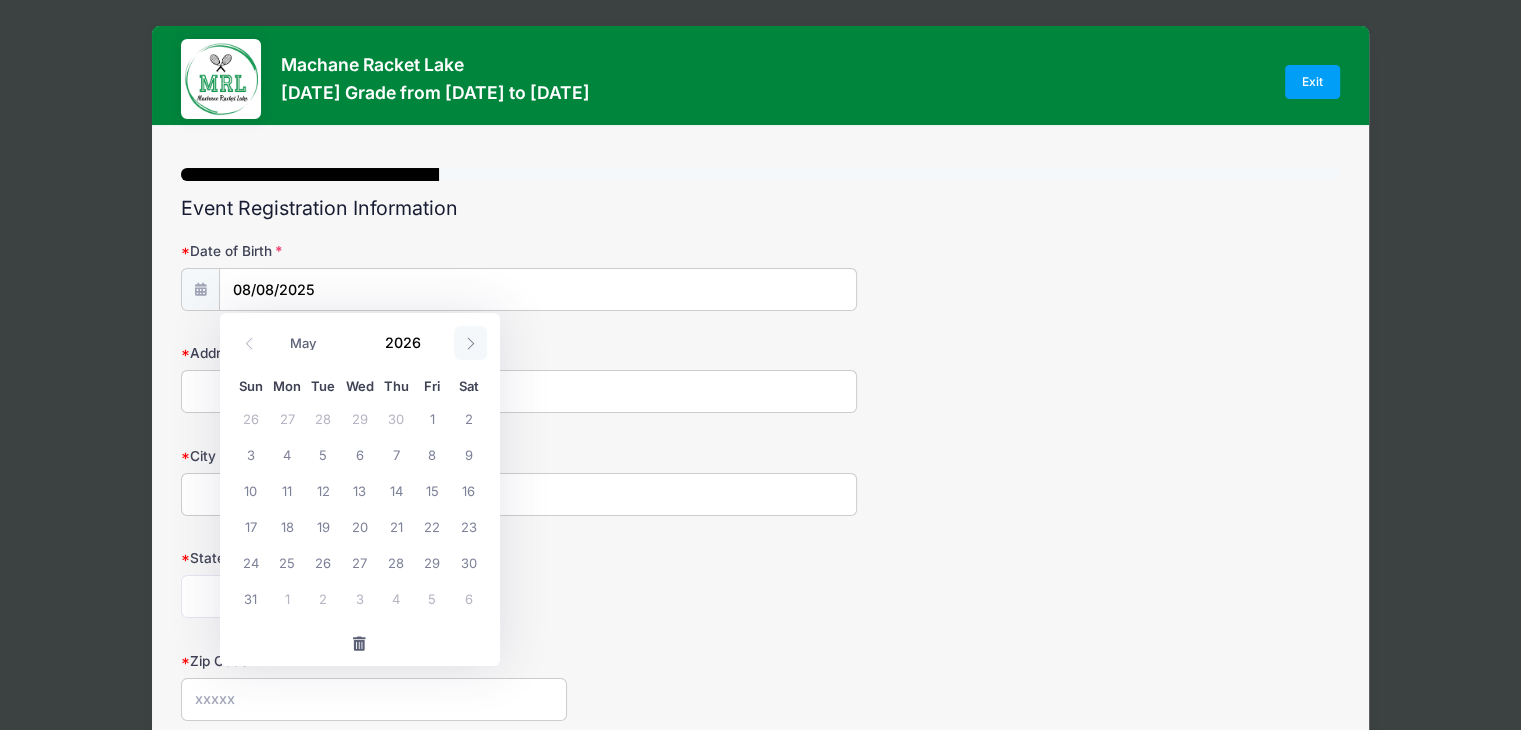 click at bounding box center [470, 343] 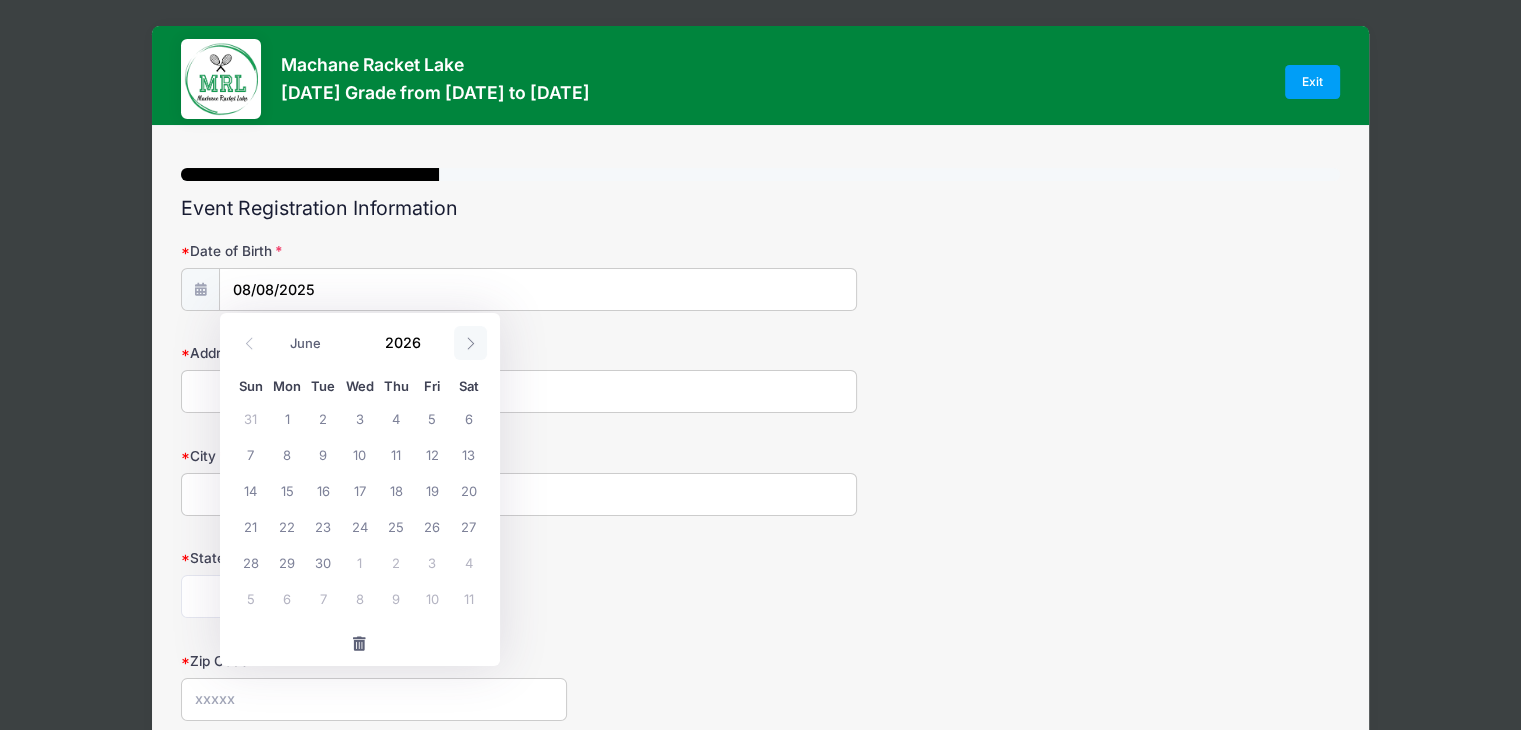 click at bounding box center (470, 343) 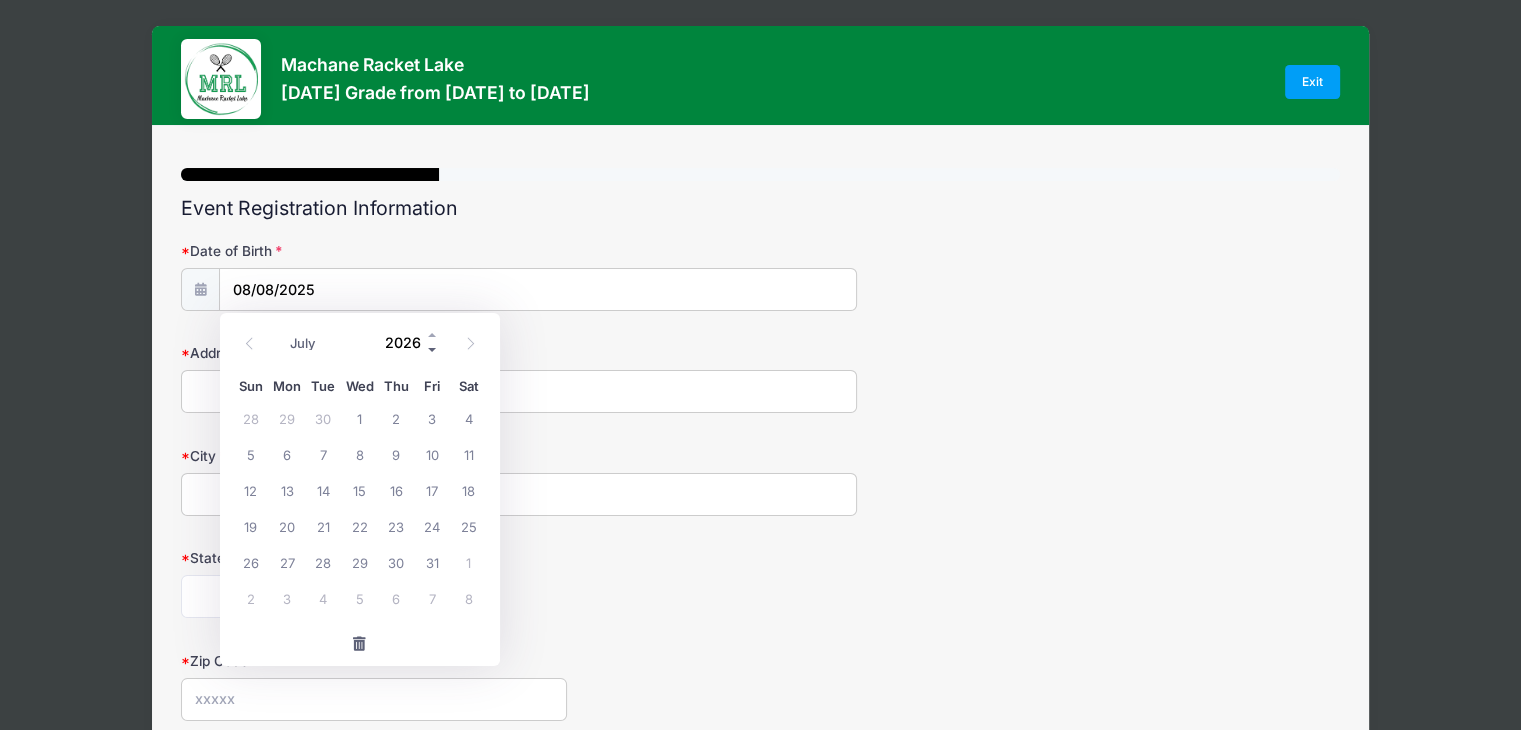 click at bounding box center [433, 349] 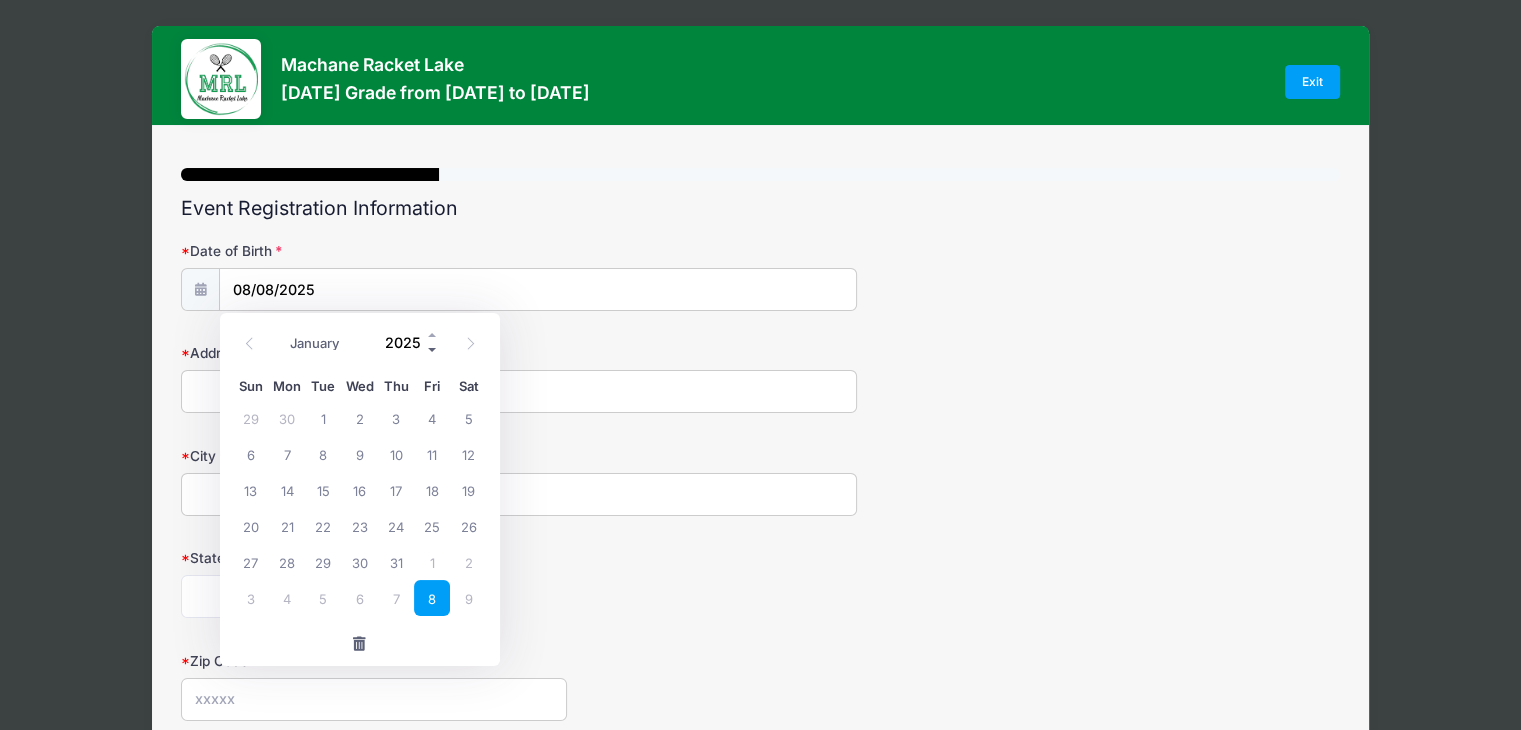 click at bounding box center (433, 349) 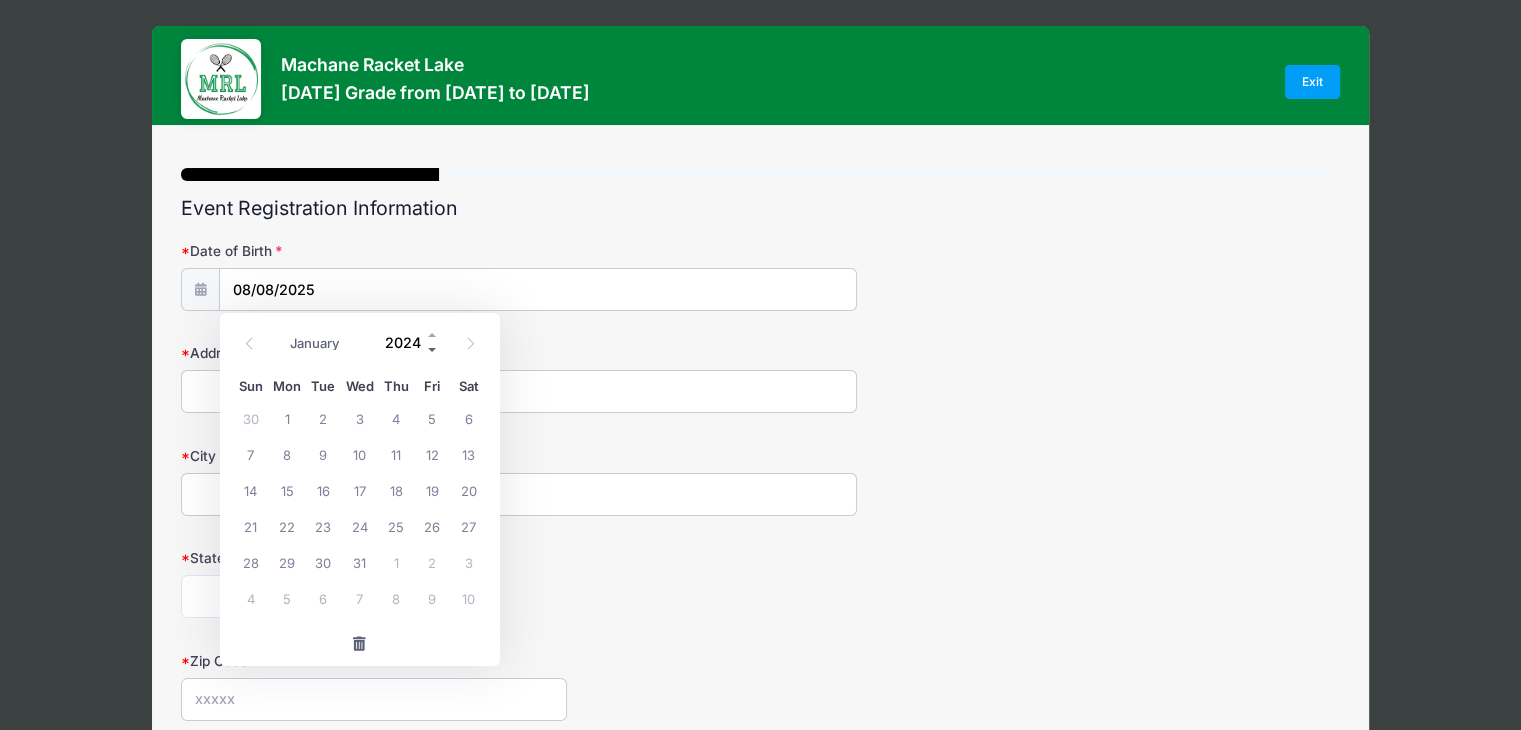 click at bounding box center [433, 349] 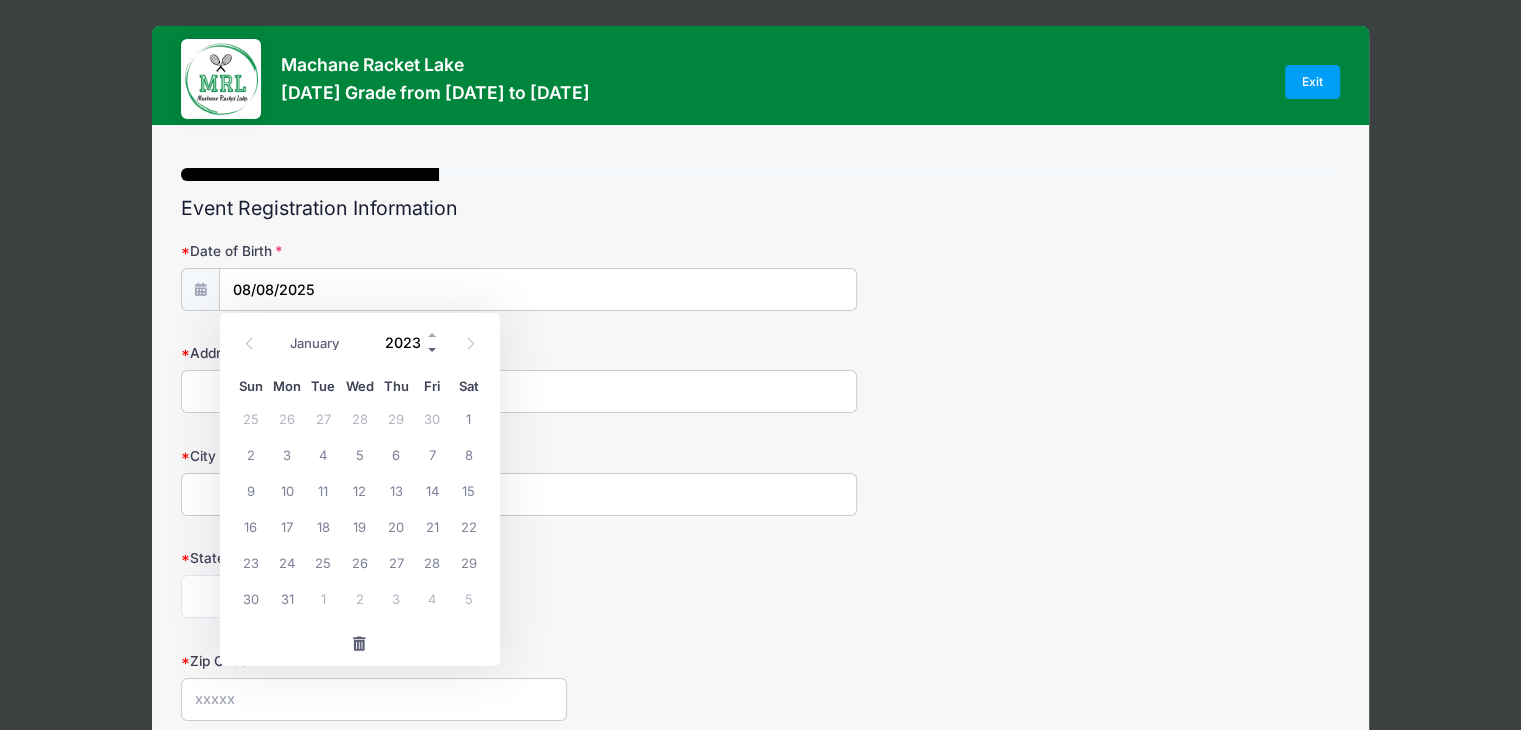 click at bounding box center [433, 349] 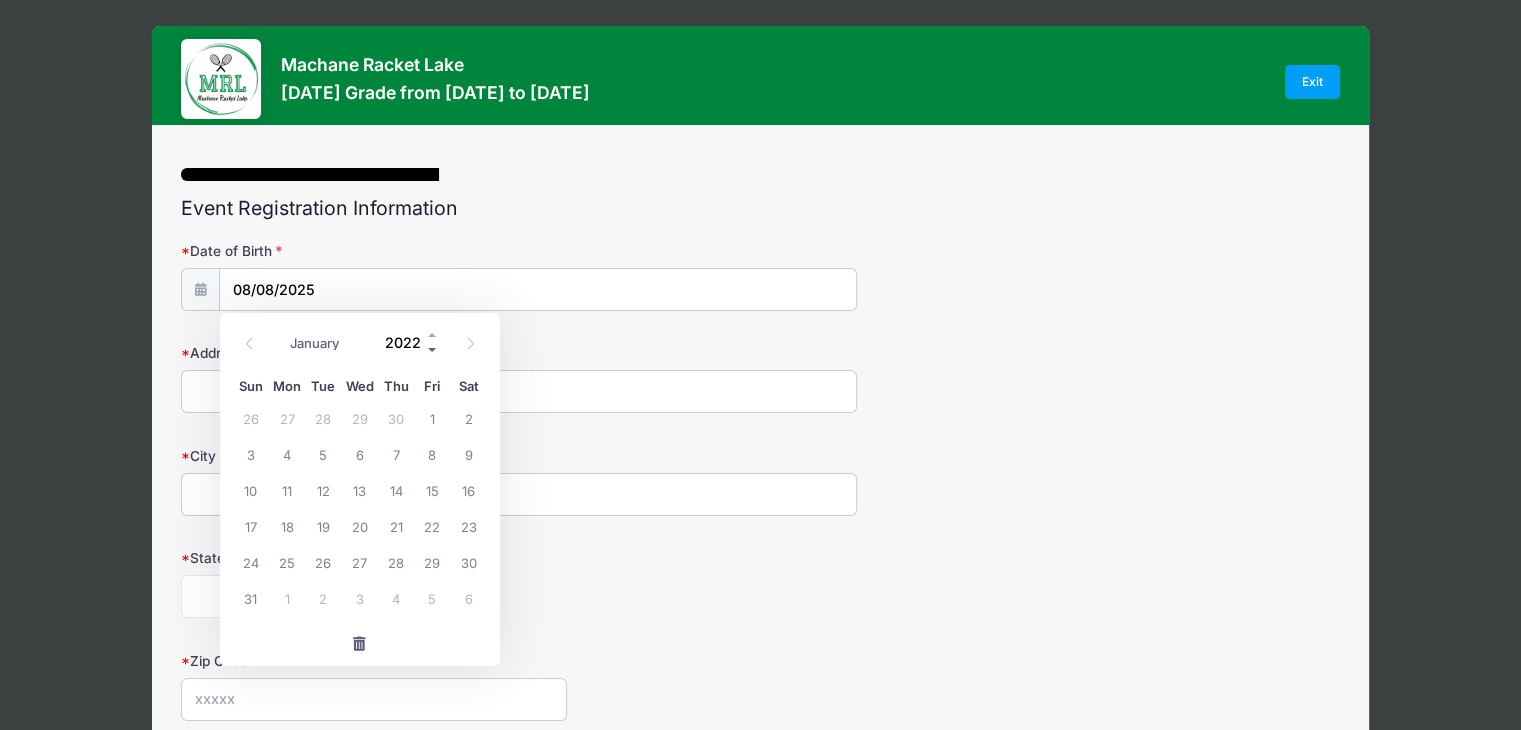 click at bounding box center (433, 349) 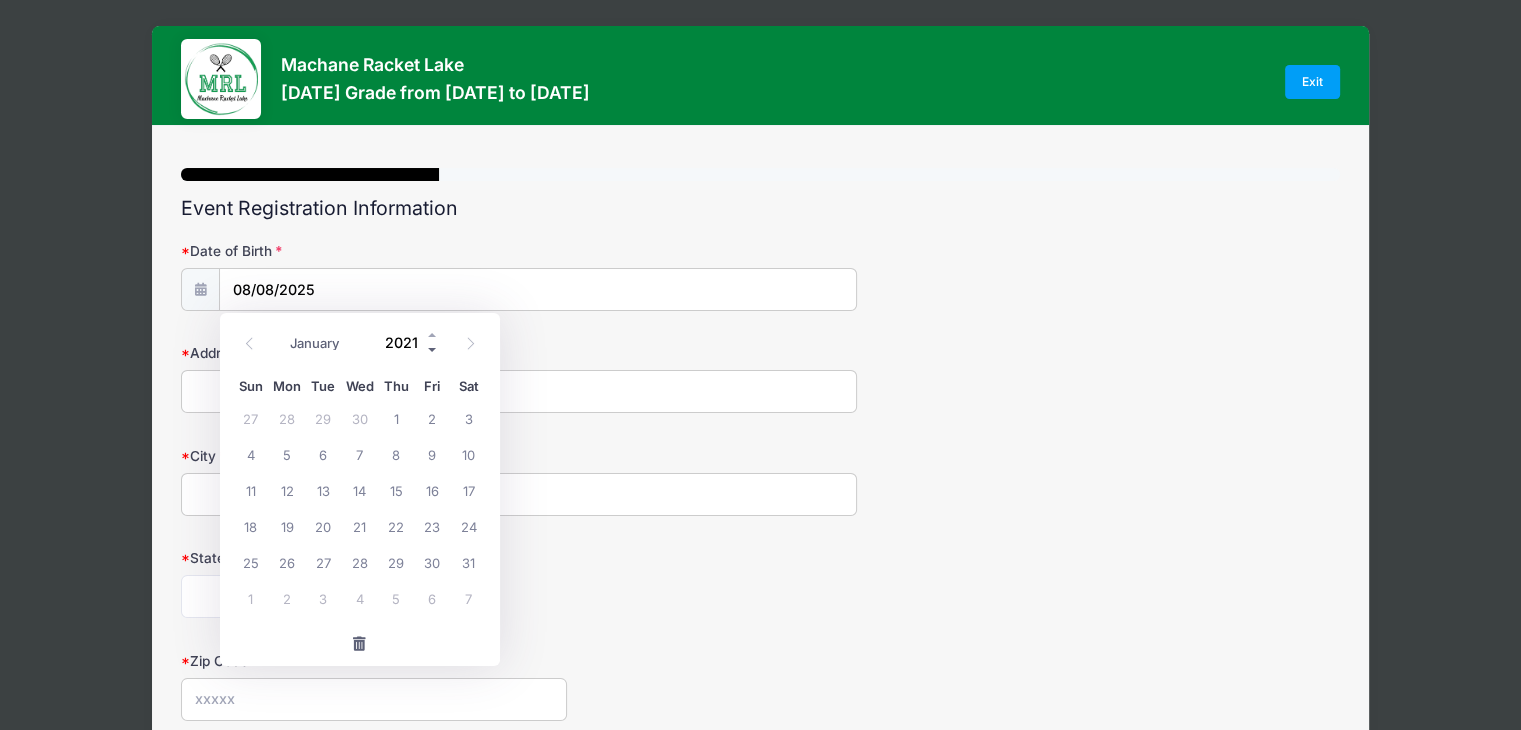 click at bounding box center (433, 349) 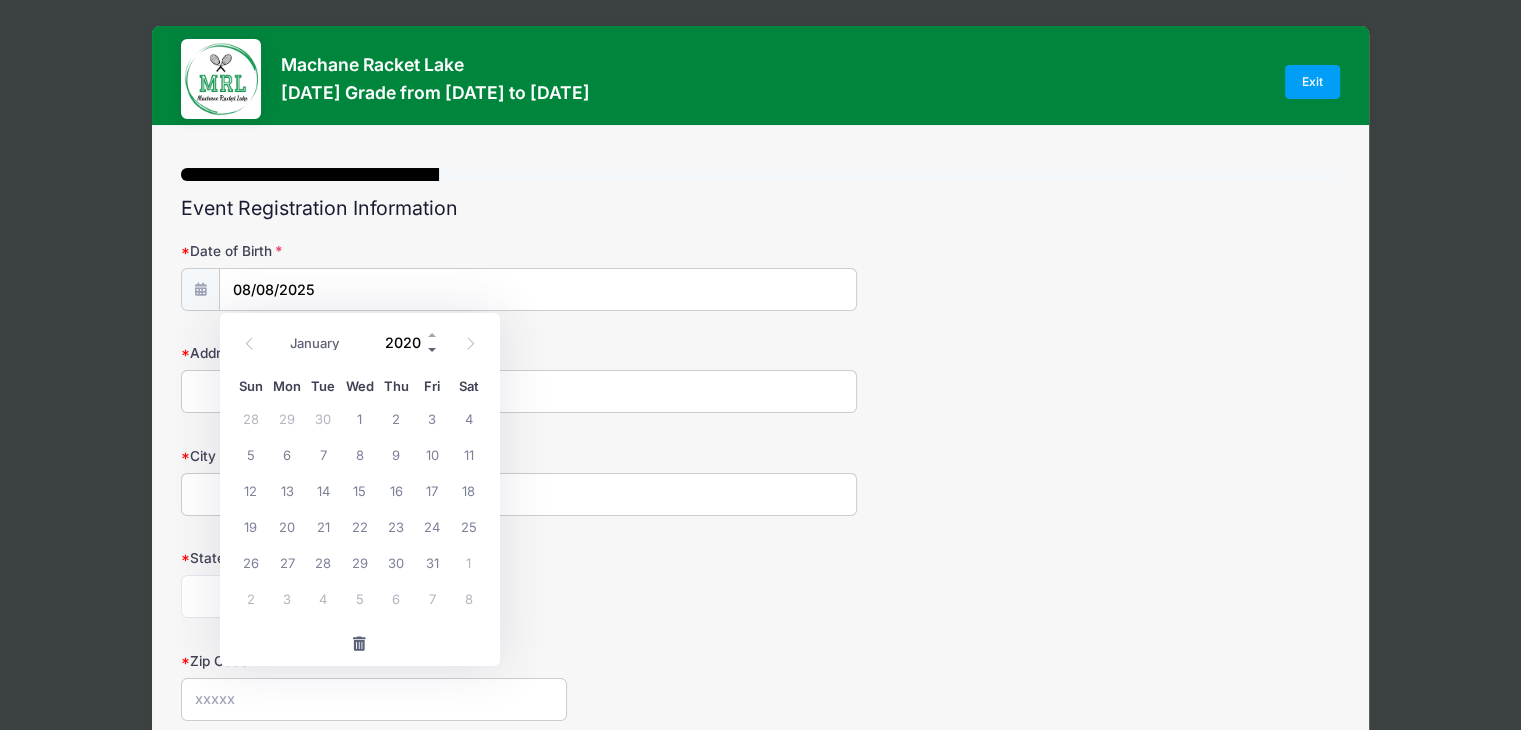 click at bounding box center (433, 349) 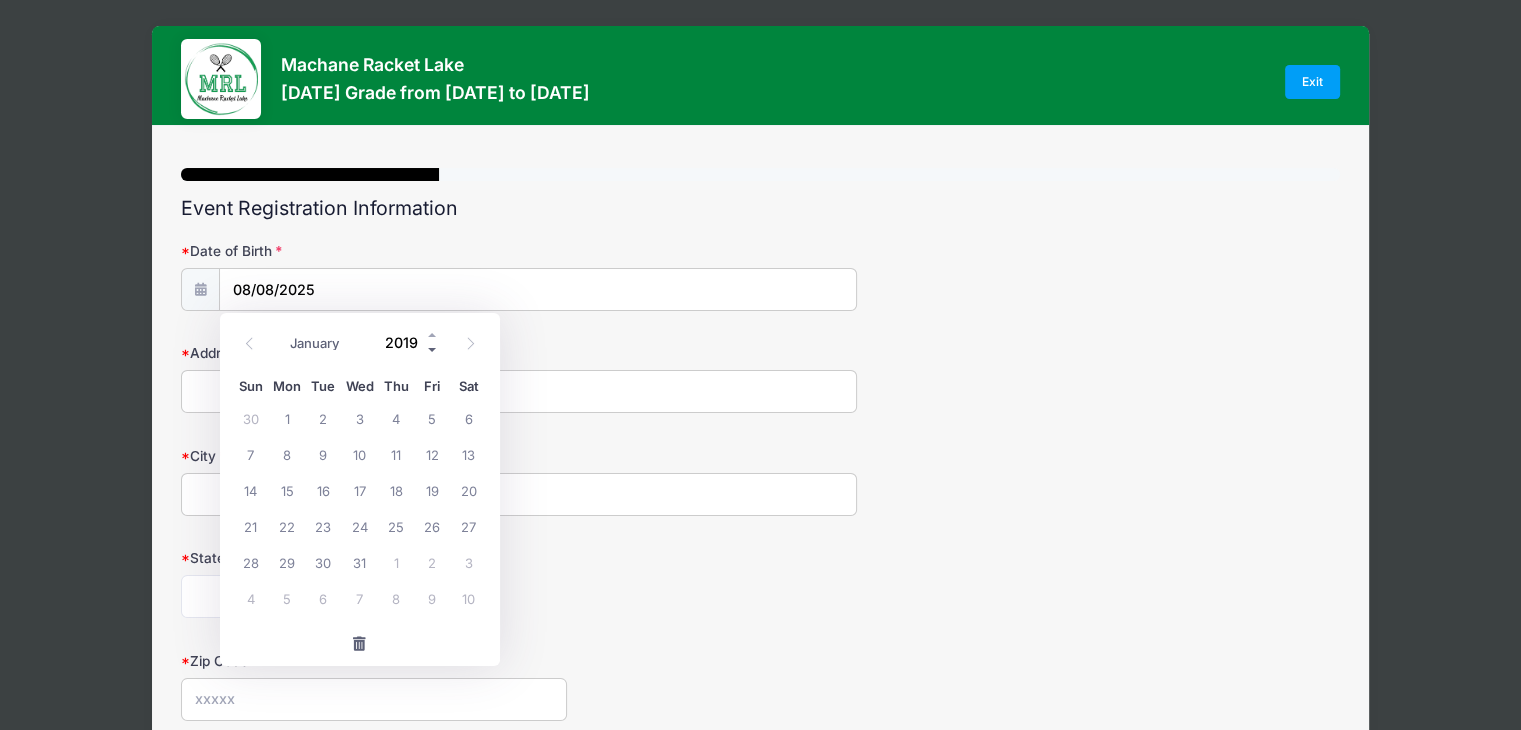 click at bounding box center [433, 349] 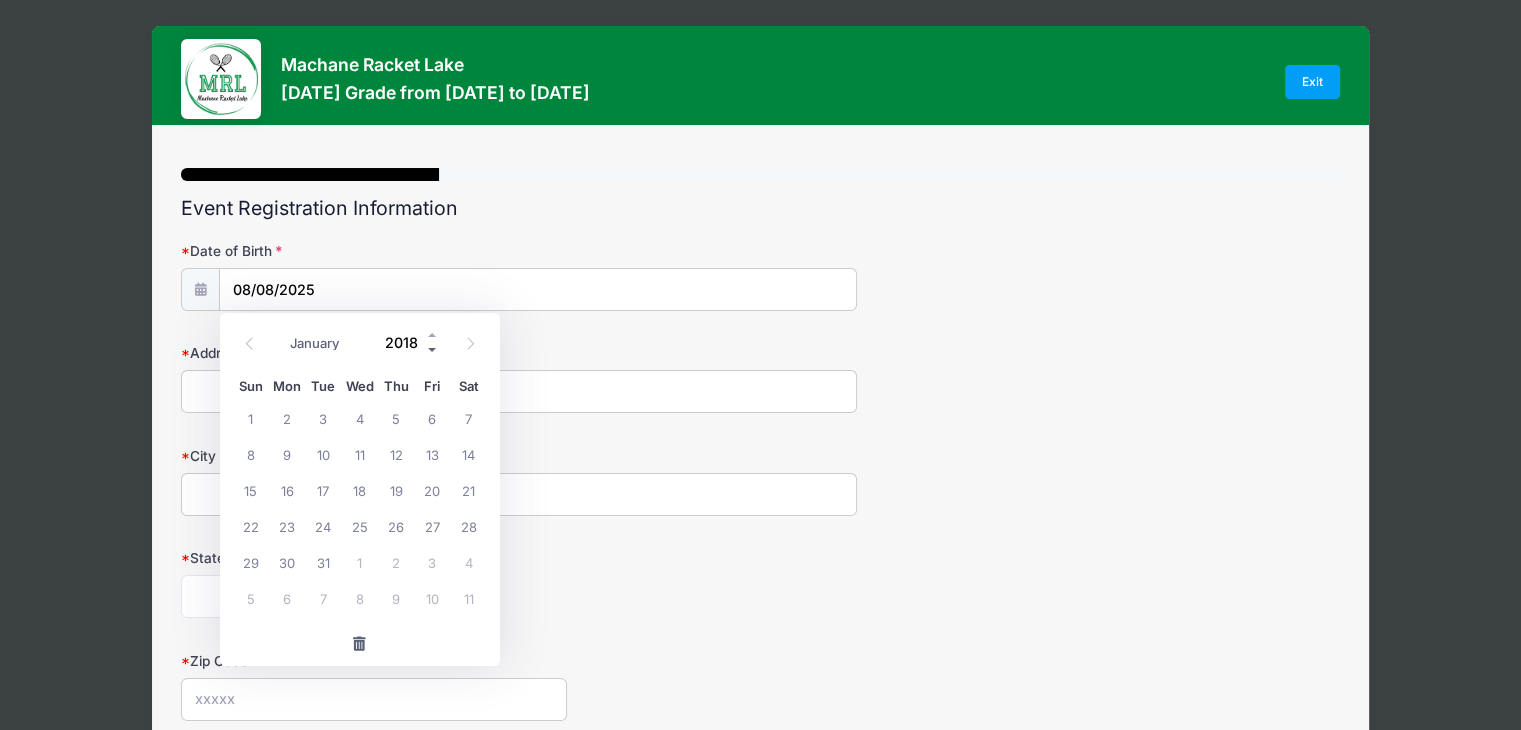 click at bounding box center [433, 349] 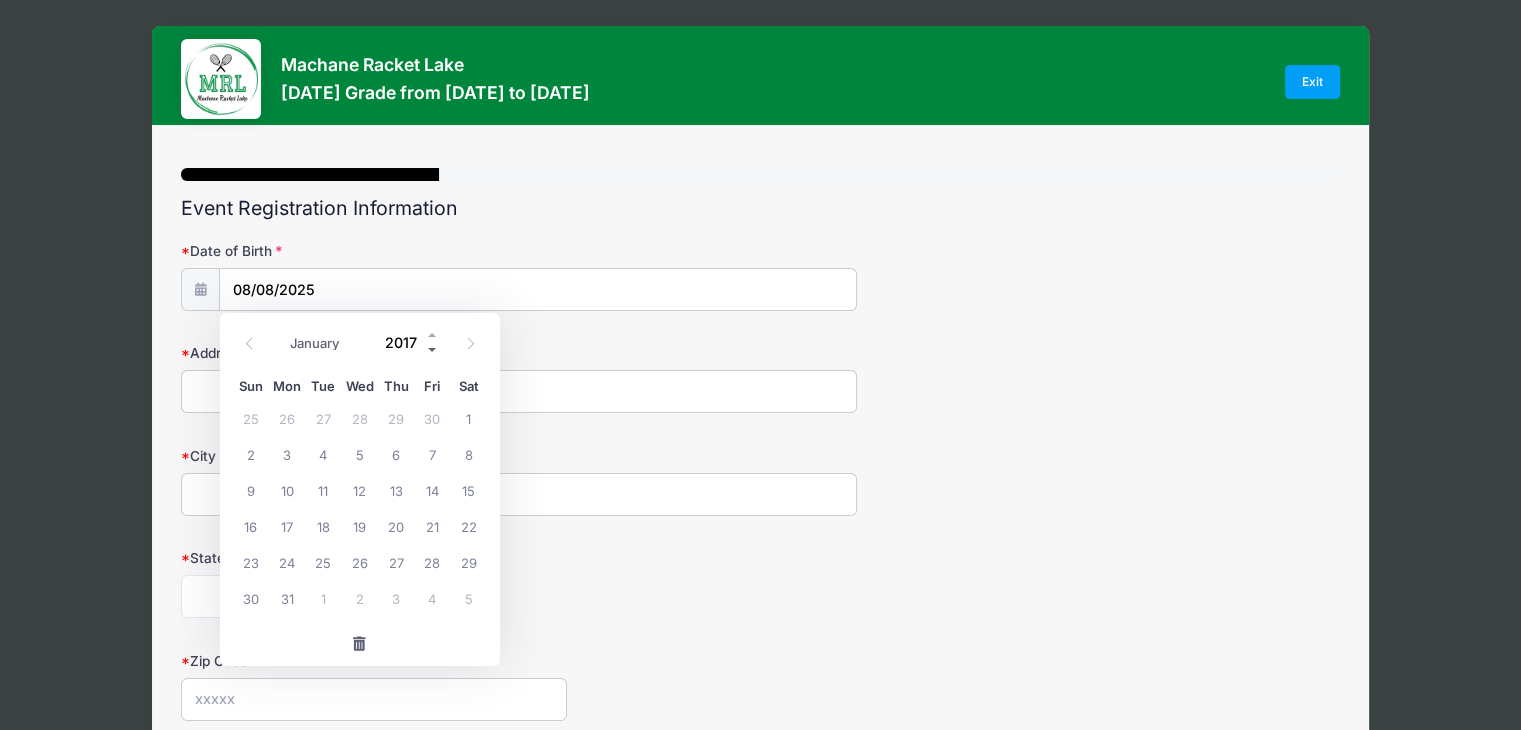 click at bounding box center [433, 349] 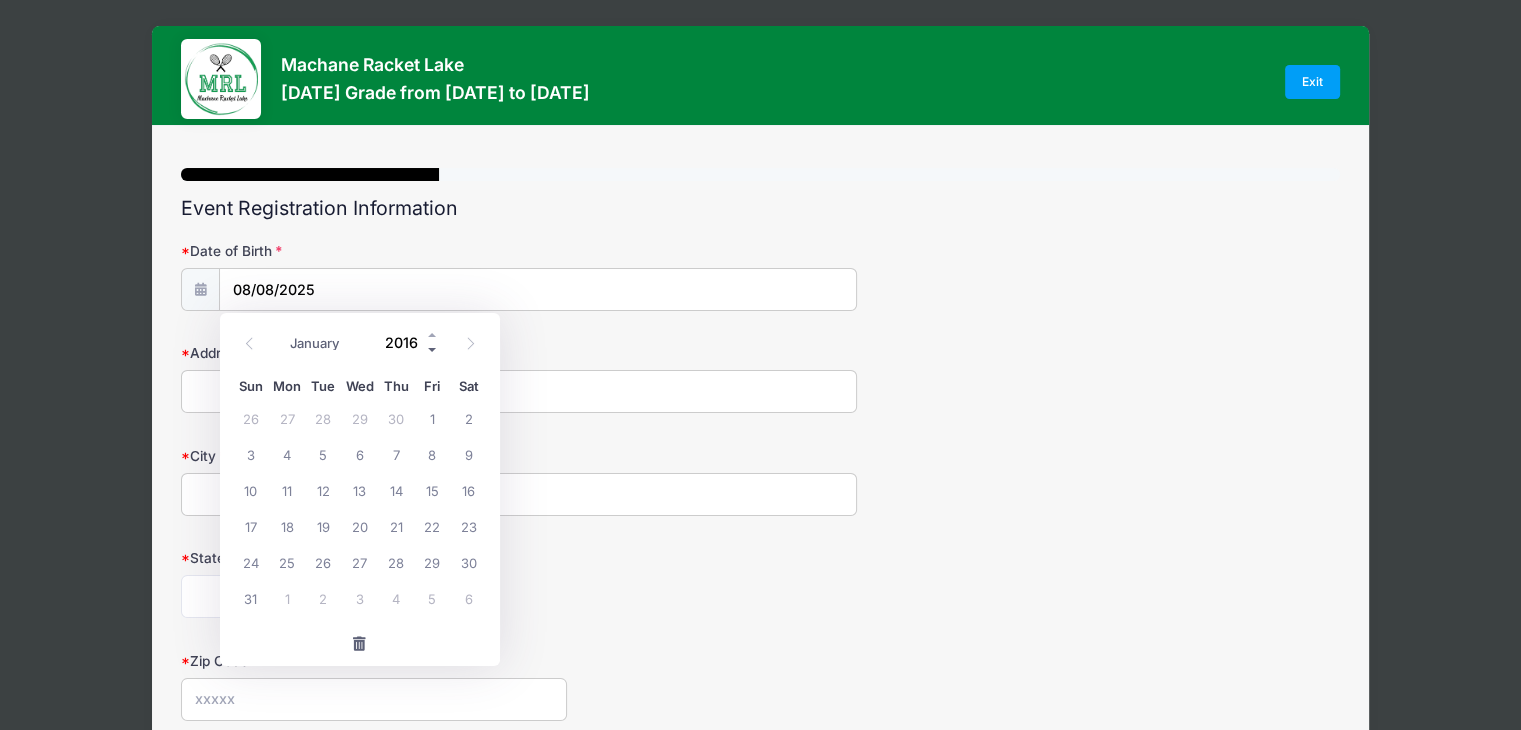 click at bounding box center (433, 349) 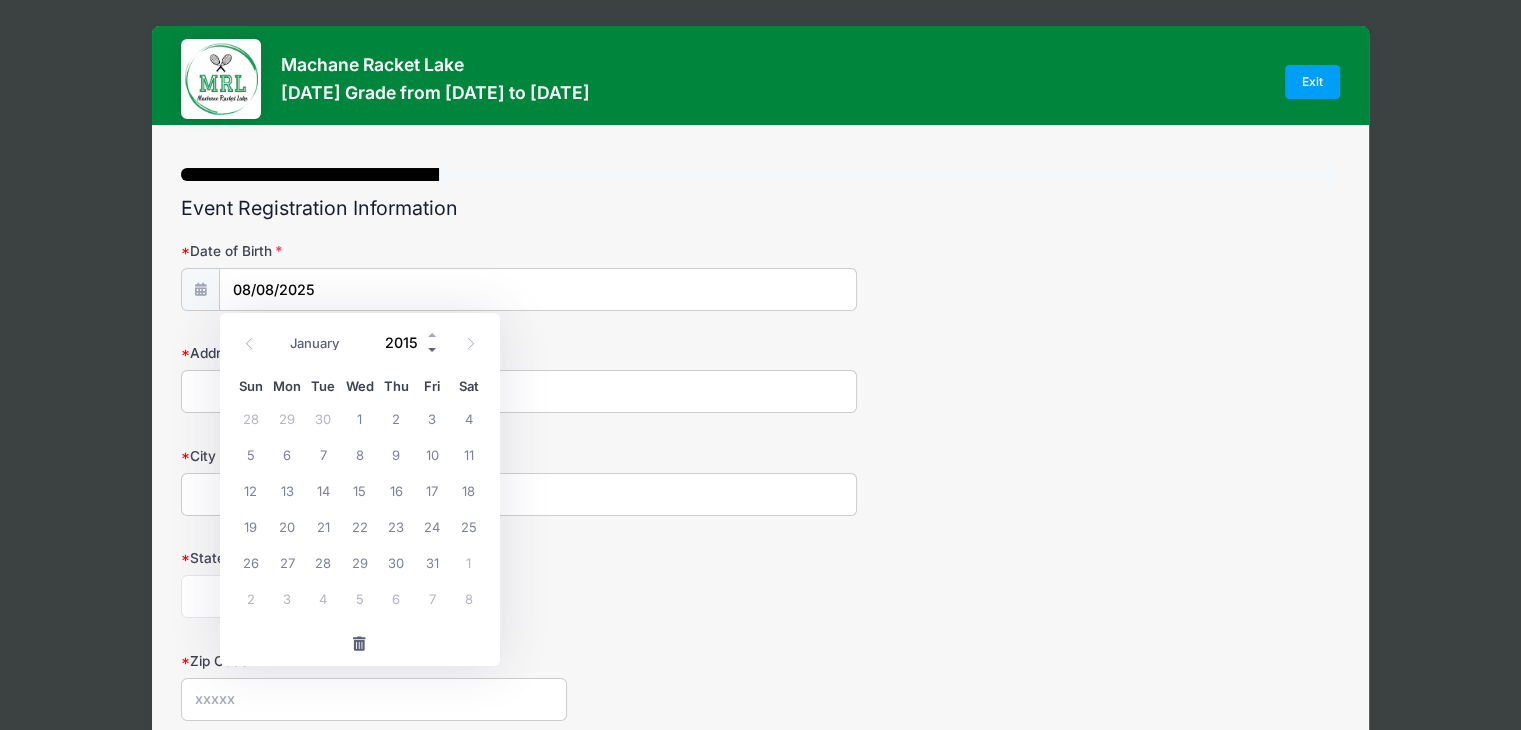 click at bounding box center [433, 349] 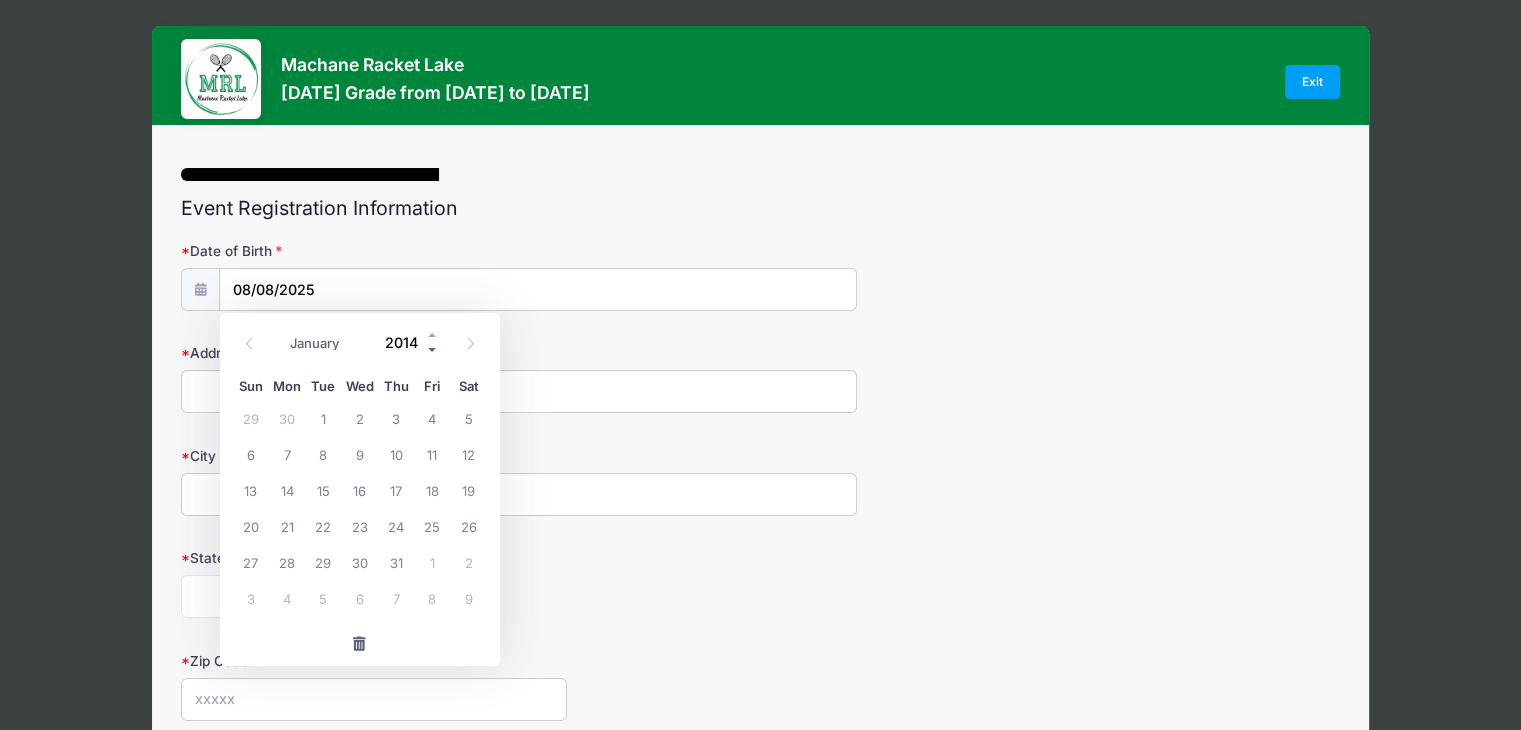 click at bounding box center [433, 349] 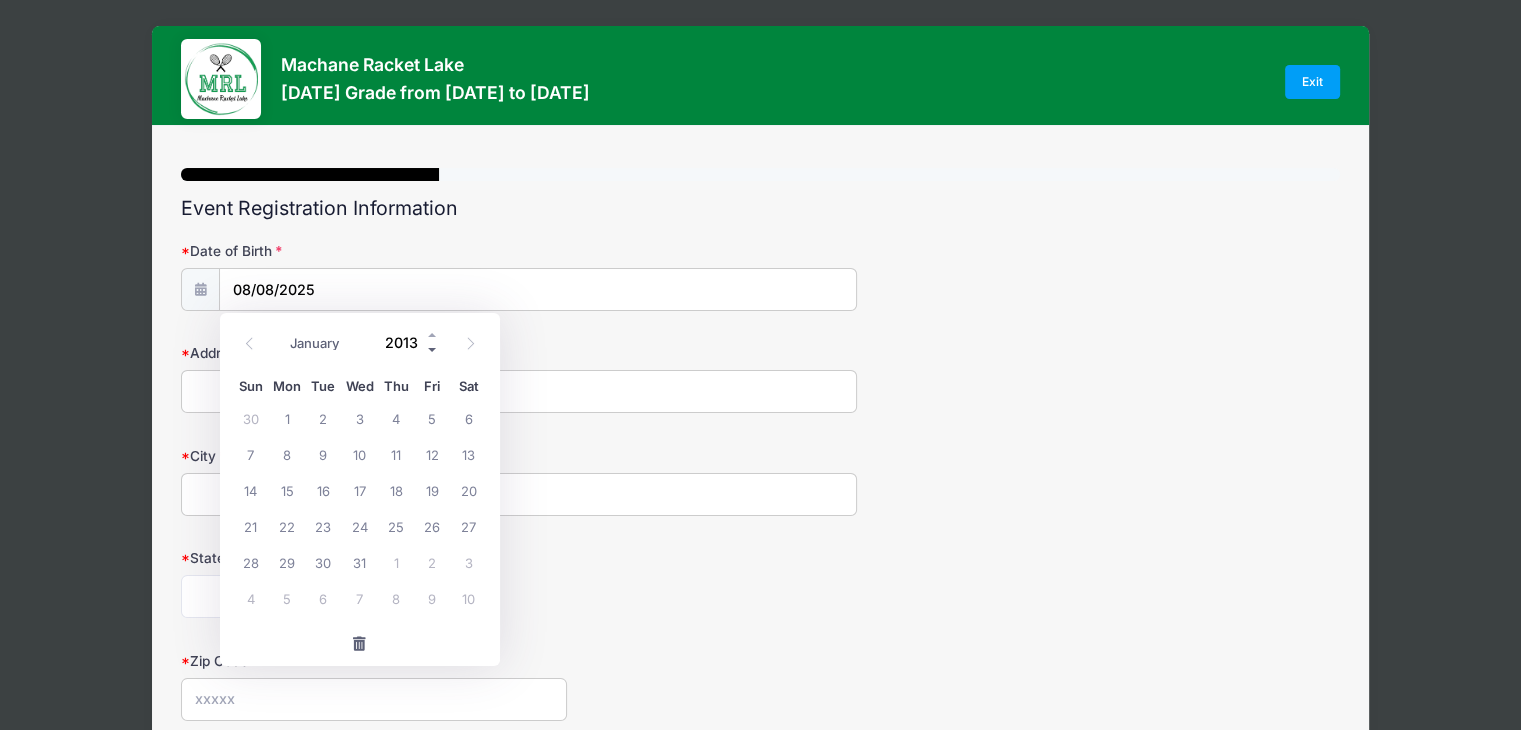 click at bounding box center [433, 349] 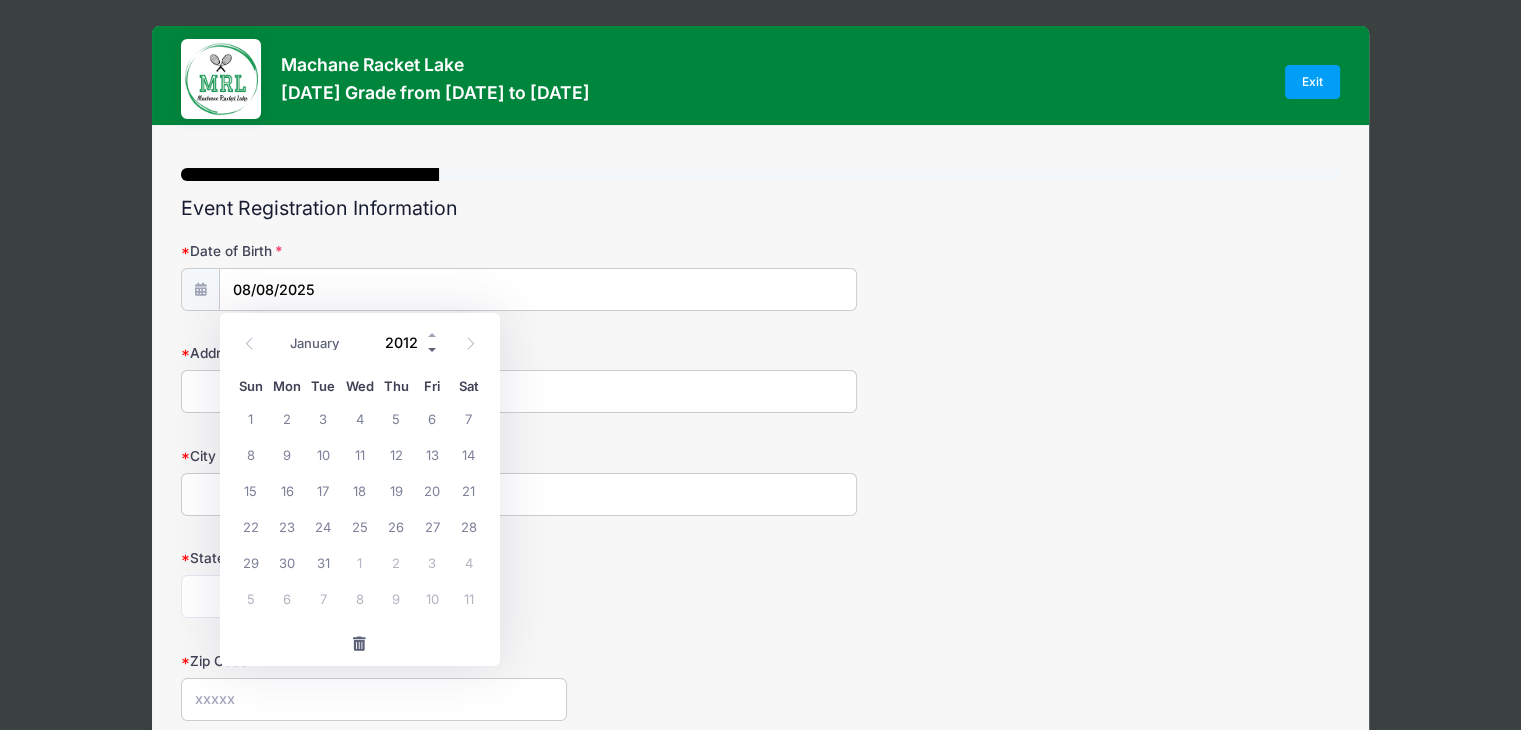 click at bounding box center (433, 349) 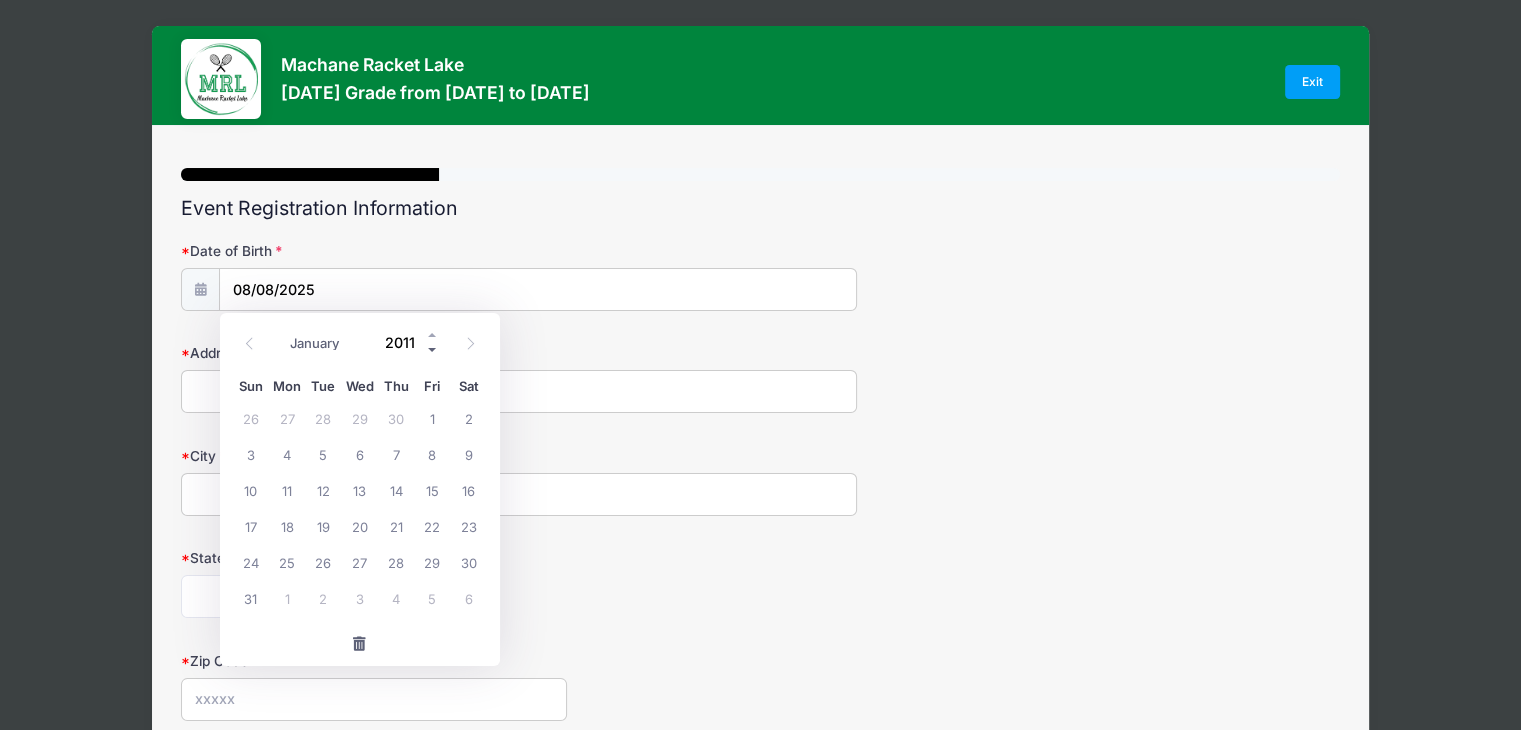 click at bounding box center (433, 349) 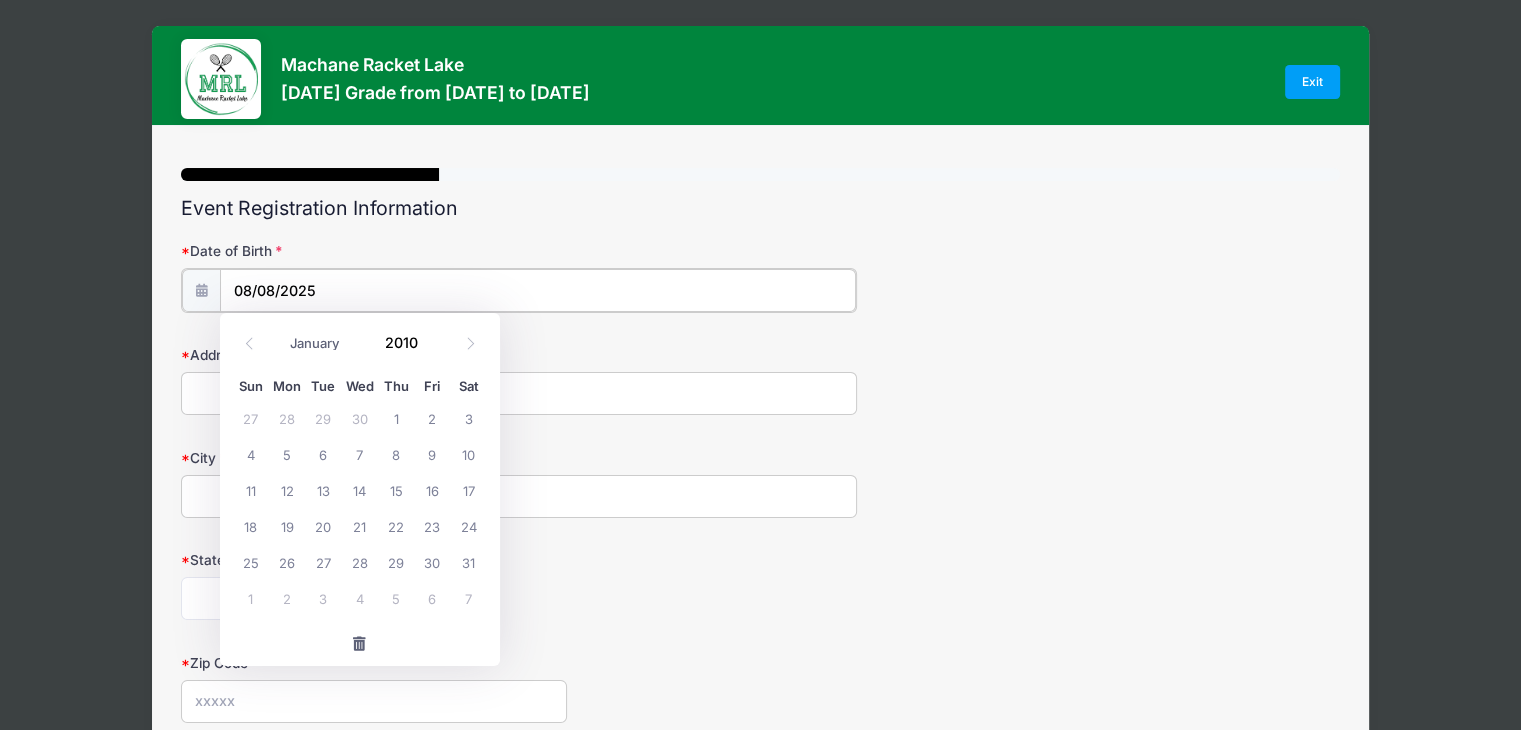 click on "08/08/2025" at bounding box center (538, 290) 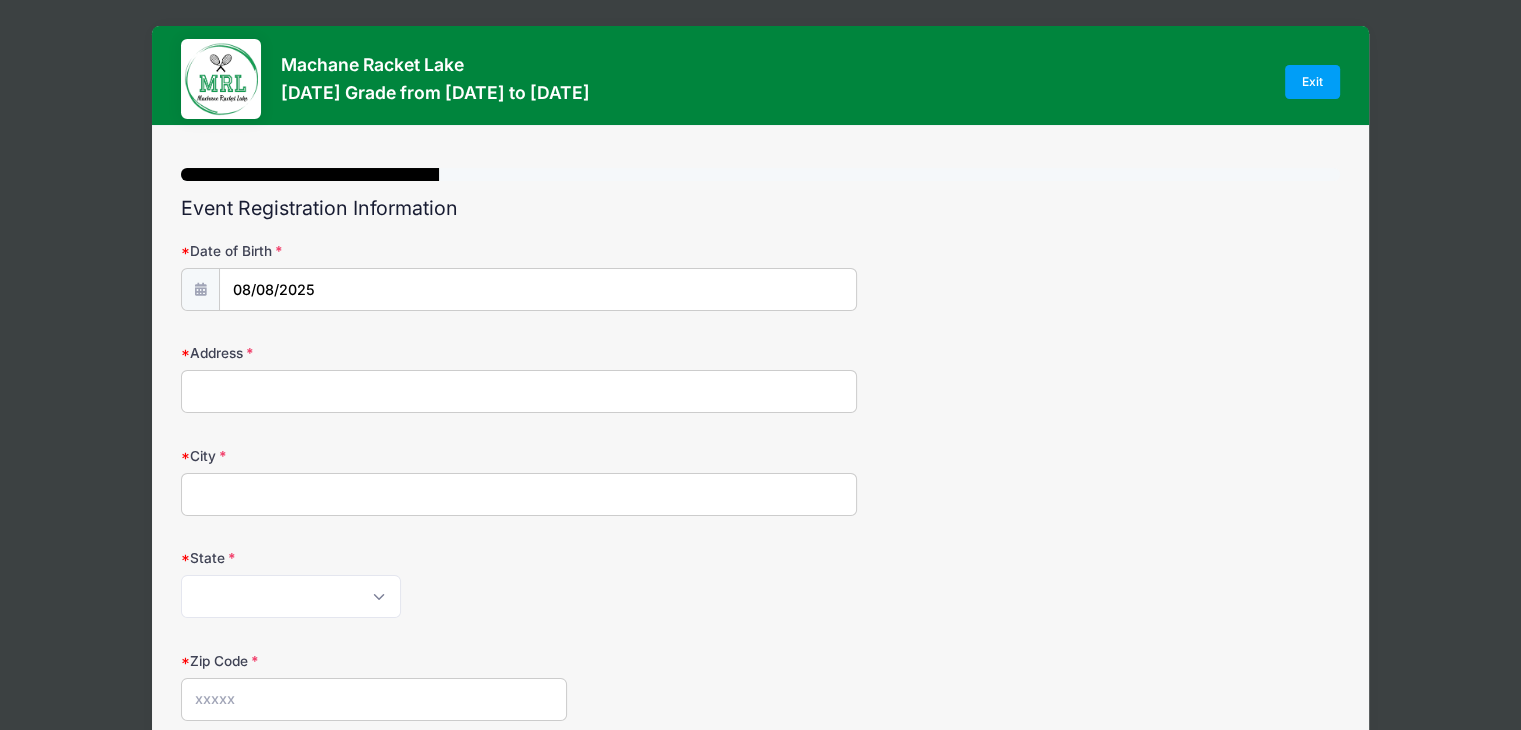 click on "State
Alabama Alaska American Samoa Arizona Arkansas Armed Forces Africa Armed Forces Americas Armed Forces Canada Armed Forces Europe Armed Forces Middle East Armed Forces Pacific California Colorado Connecticut Delaware District of Columbia Federated States Of Micronesia Florida Georgia Guam Hawaii Idaho Illinois Indiana Iowa Kansas Kentucky Louisiana Maine Marshall Islands Maryland Massachusetts Michigan Minnesota Mississippi Missouri Montana Nebraska Nevada New Hampshire New Jersey New Mexico New York North Carolina North Dakota Northern Mariana Islands Ohio Oklahoma Oregon Palau Pennsylvania Puerto Rico Rhode Island South Carolina South Dakota Tennessee Texas Utah Vermont Virgin Islands Virginia Washington West Virginia Wisconsin Wyoming Other-Canada Other" at bounding box center [760, 583] 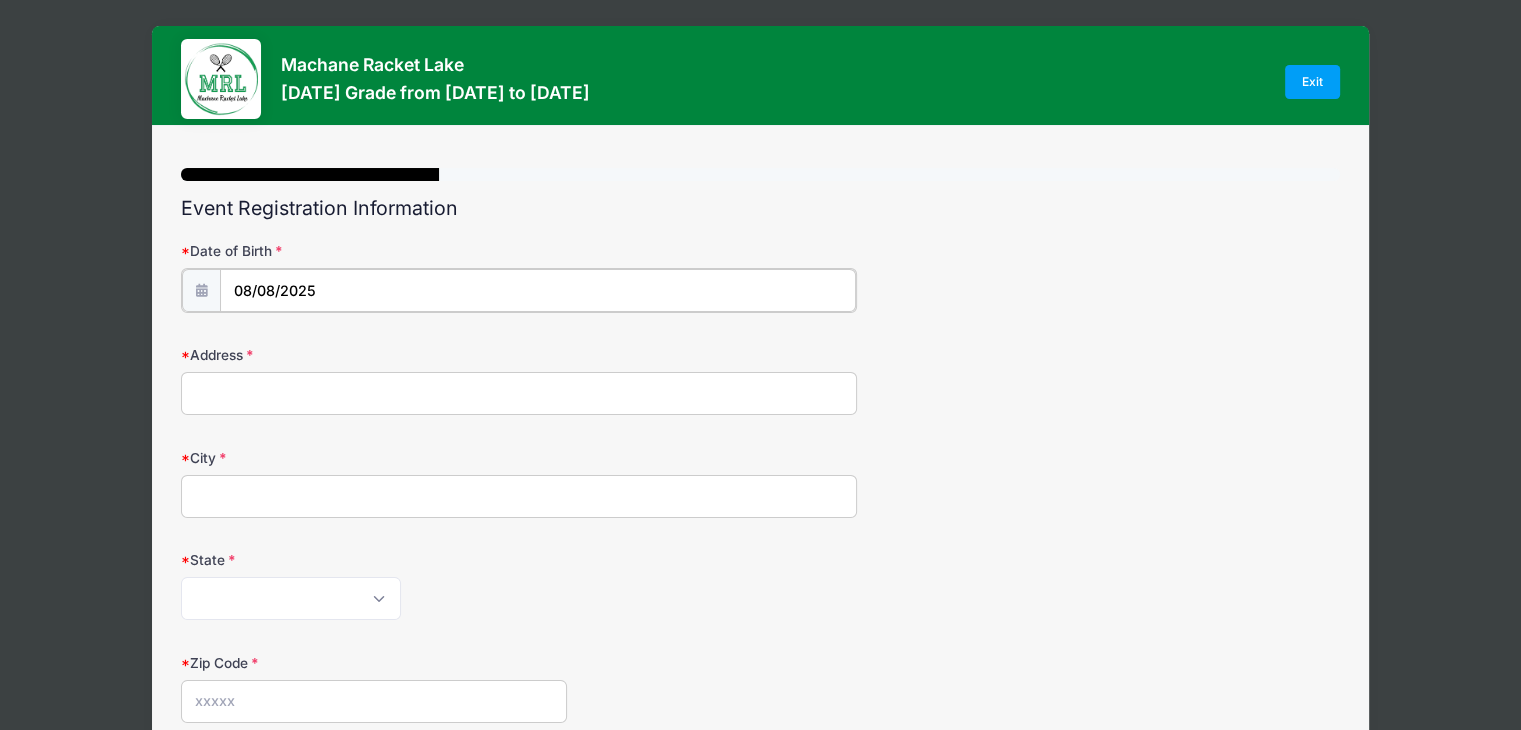 type on "2025" 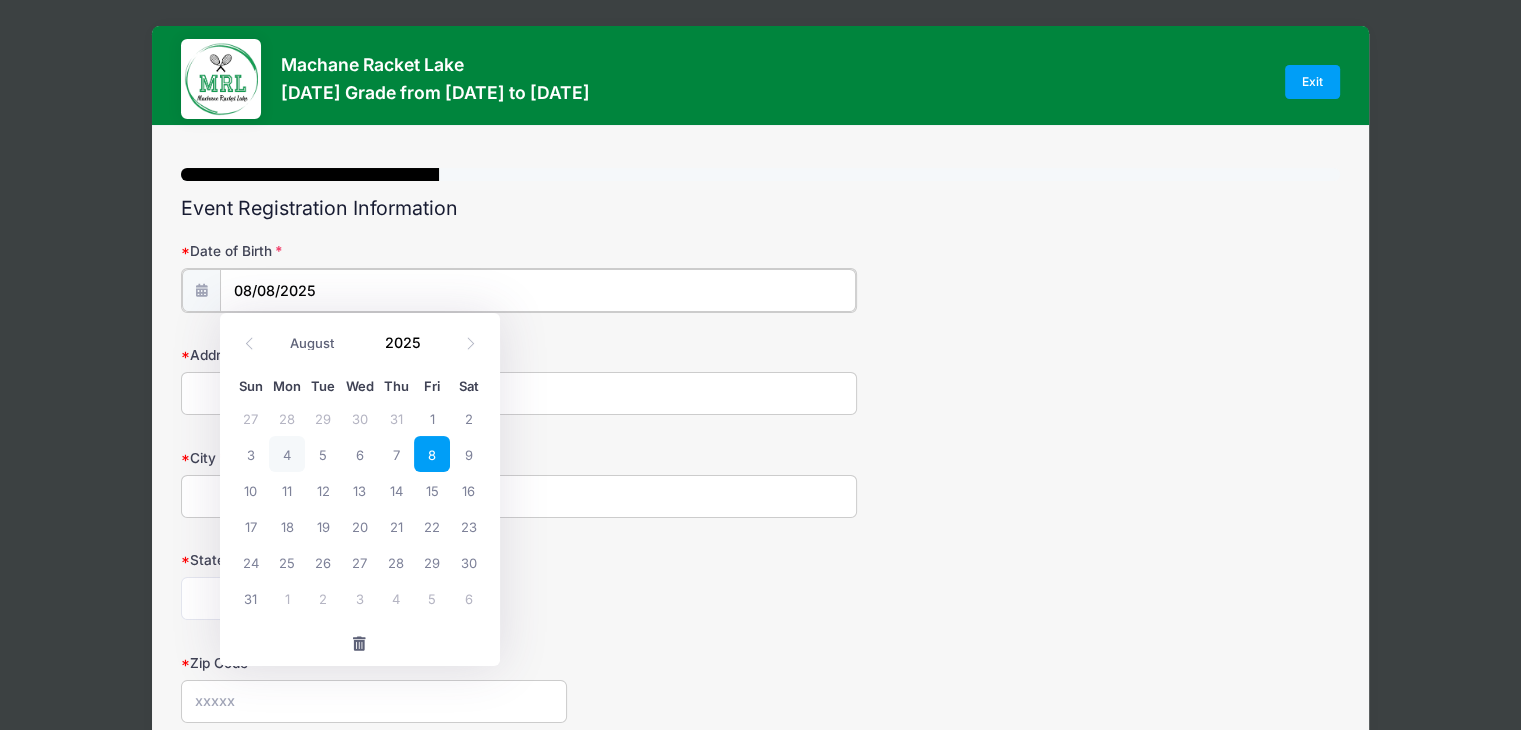 click on "08/08/2025" at bounding box center (538, 290) 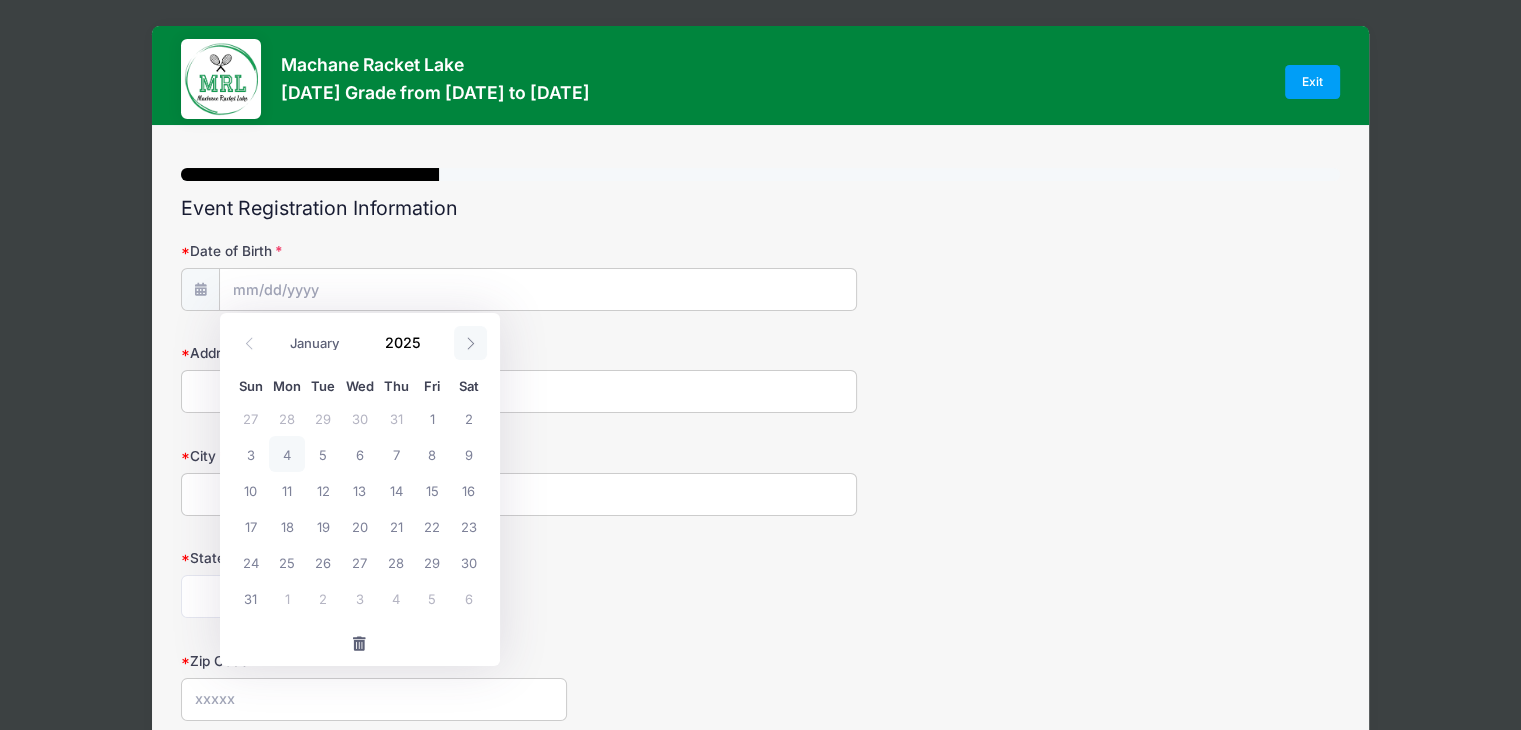 click 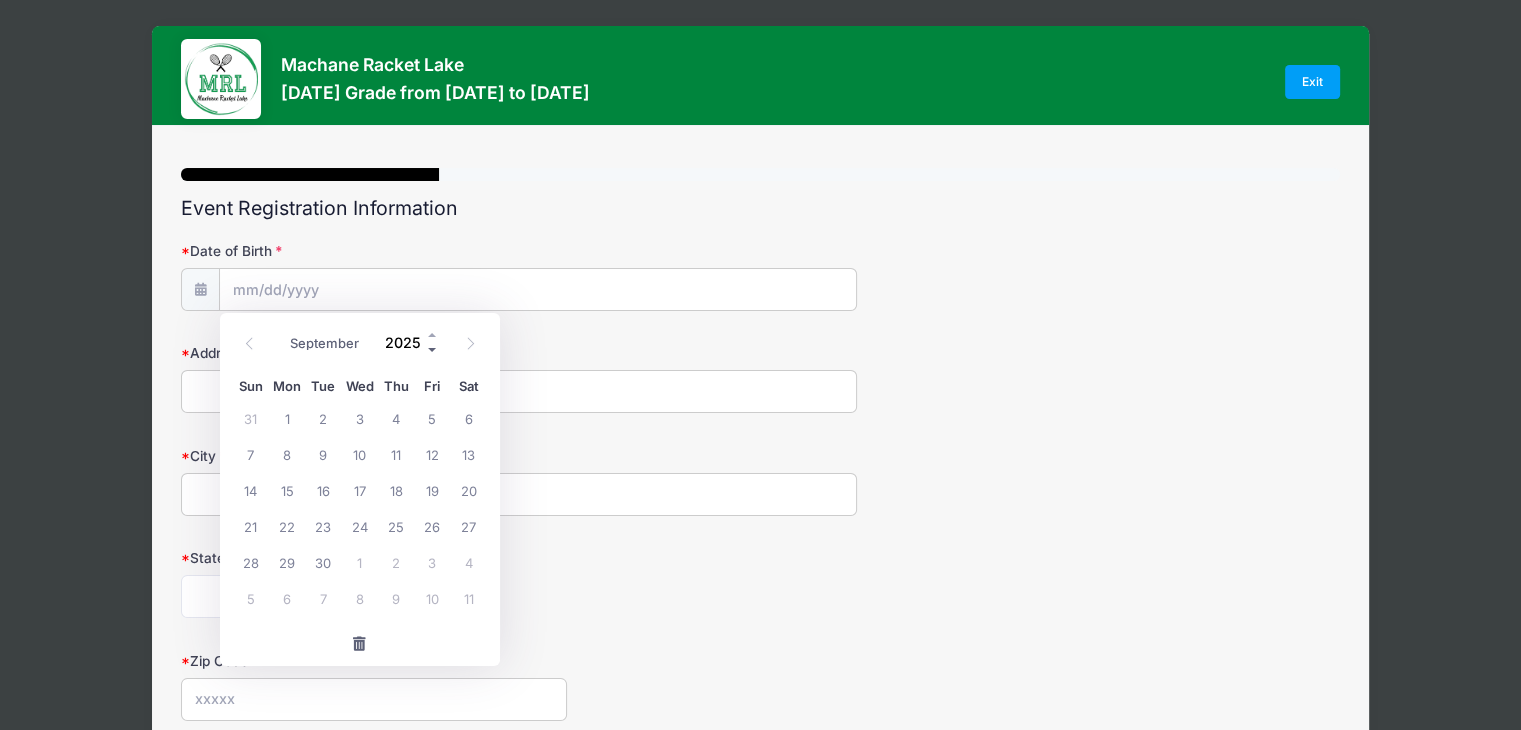 click at bounding box center [433, 349] 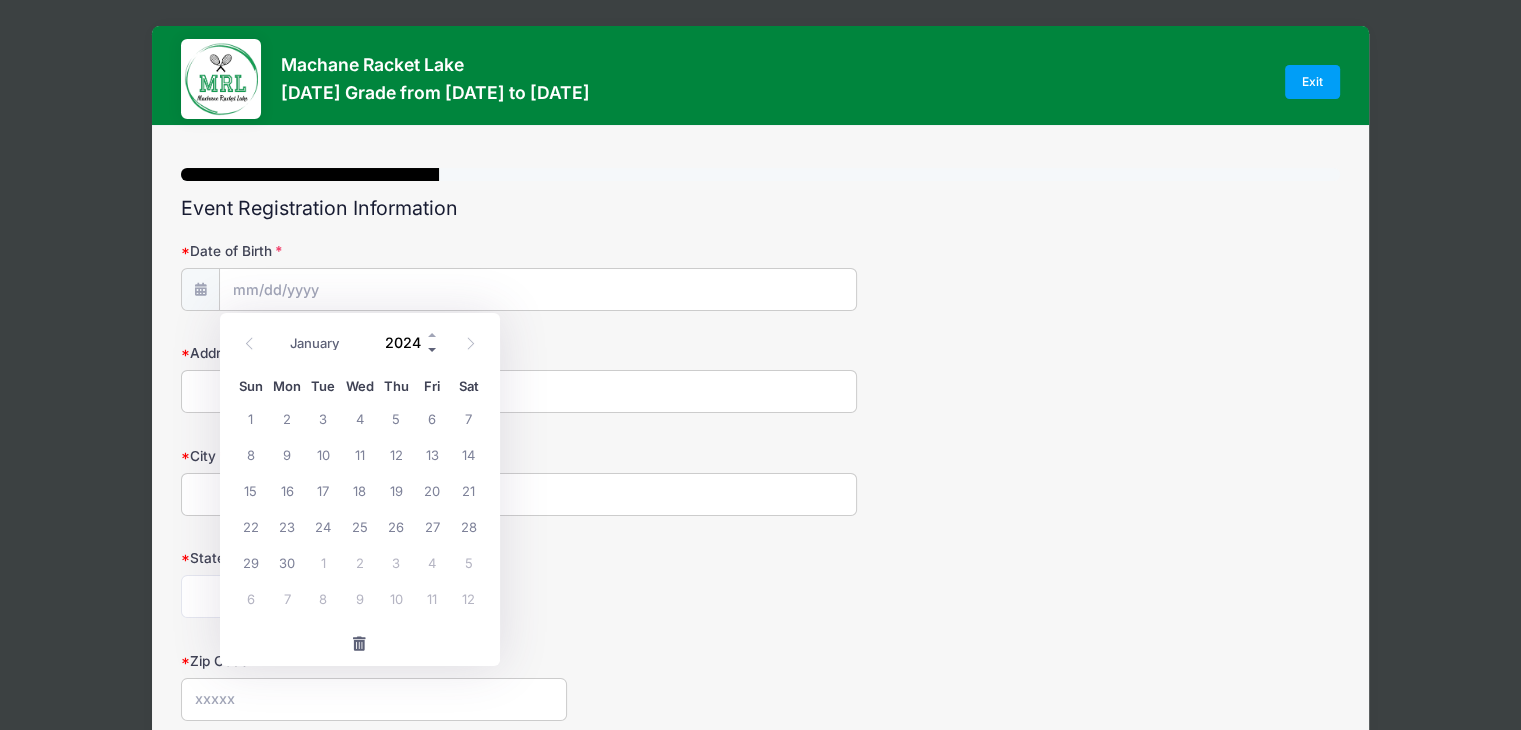 click at bounding box center [433, 349] 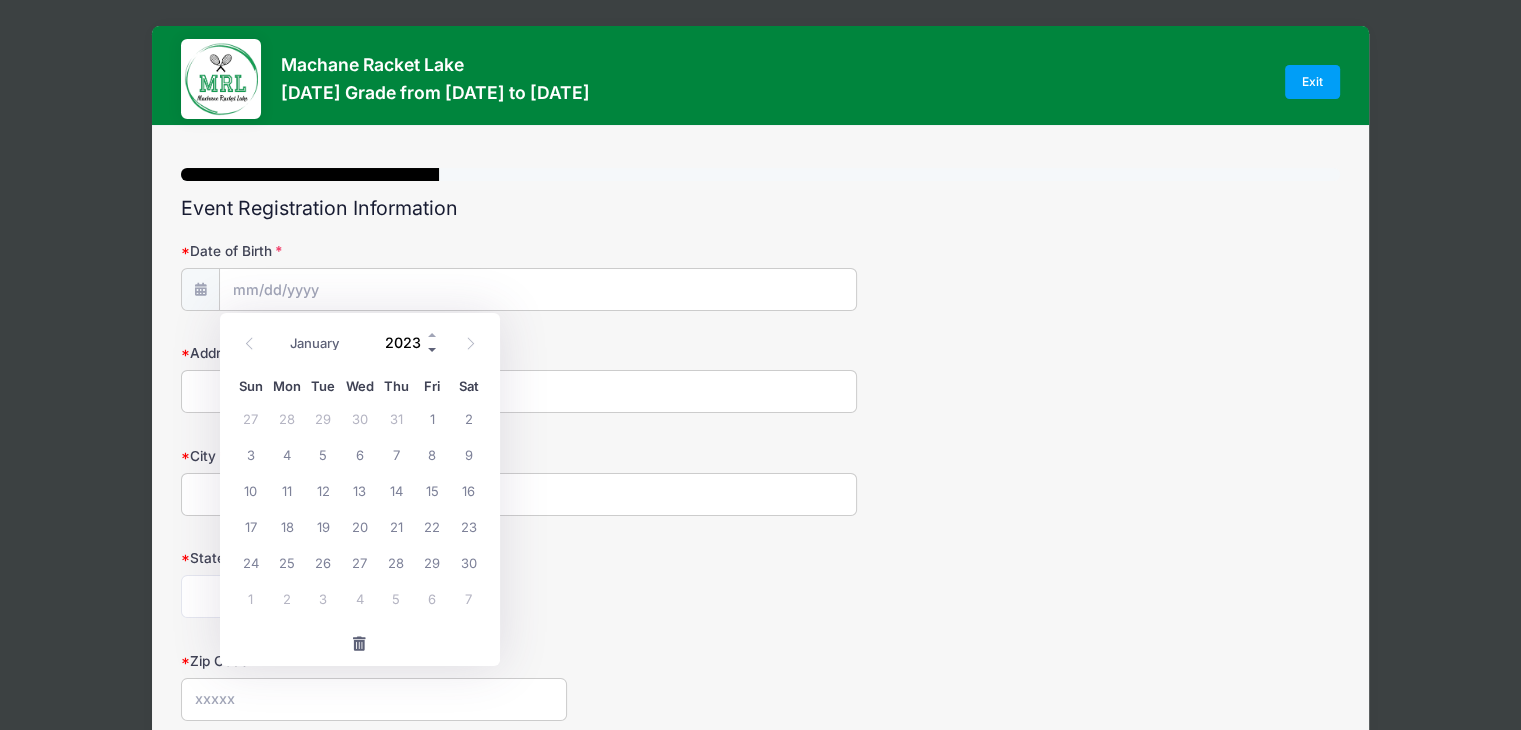 click at bounding box center (433, 349) 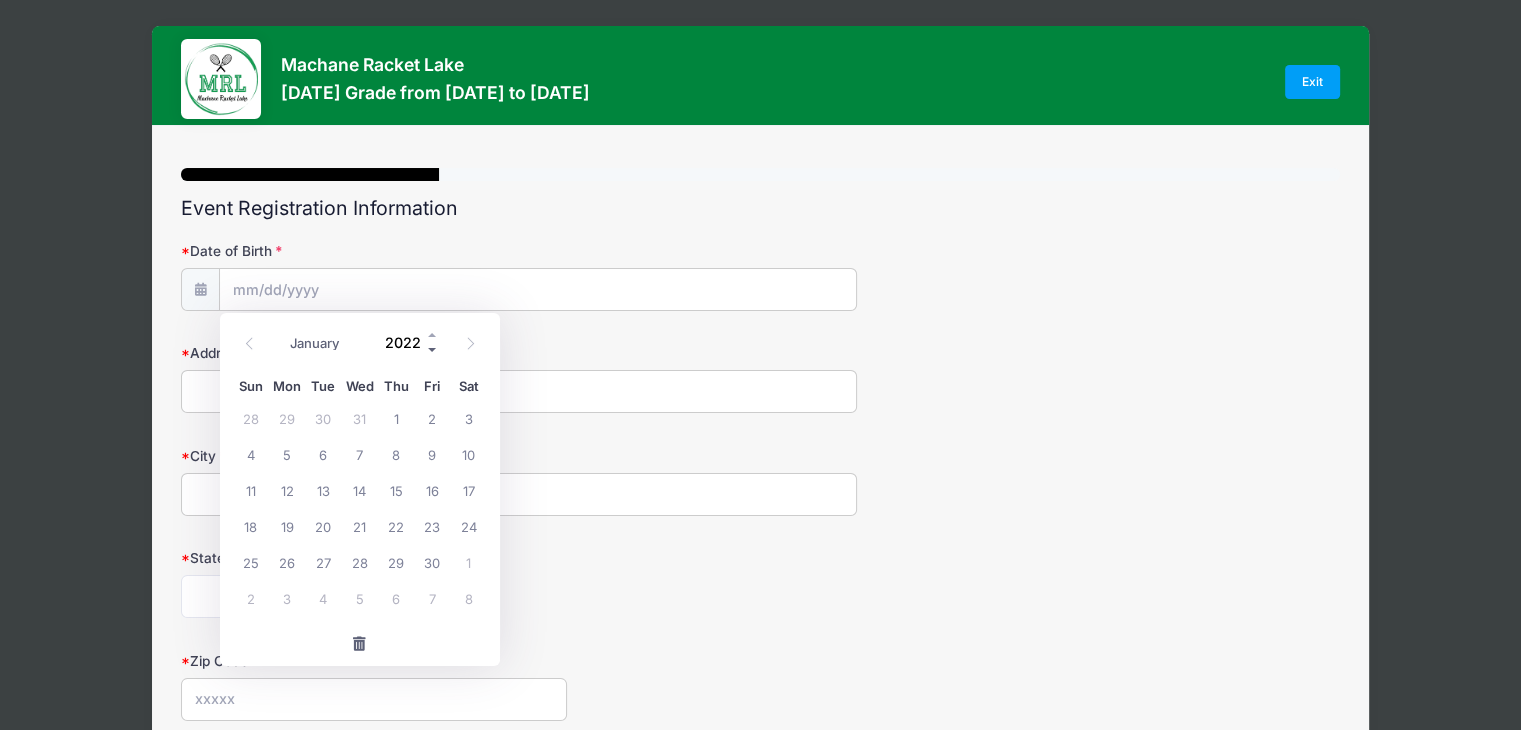 click at bounding box center [433, 349] 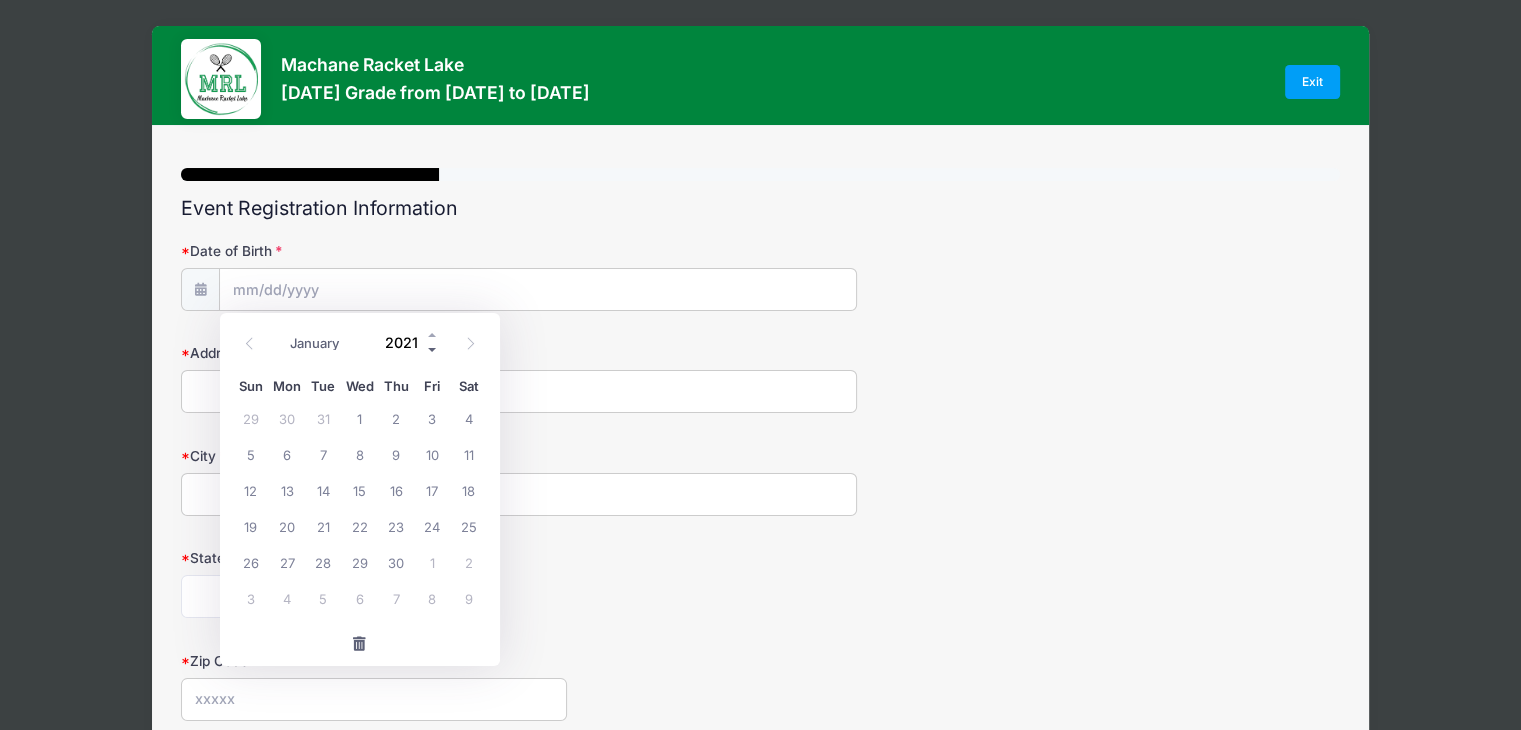 click at bounding box center [433, 349] 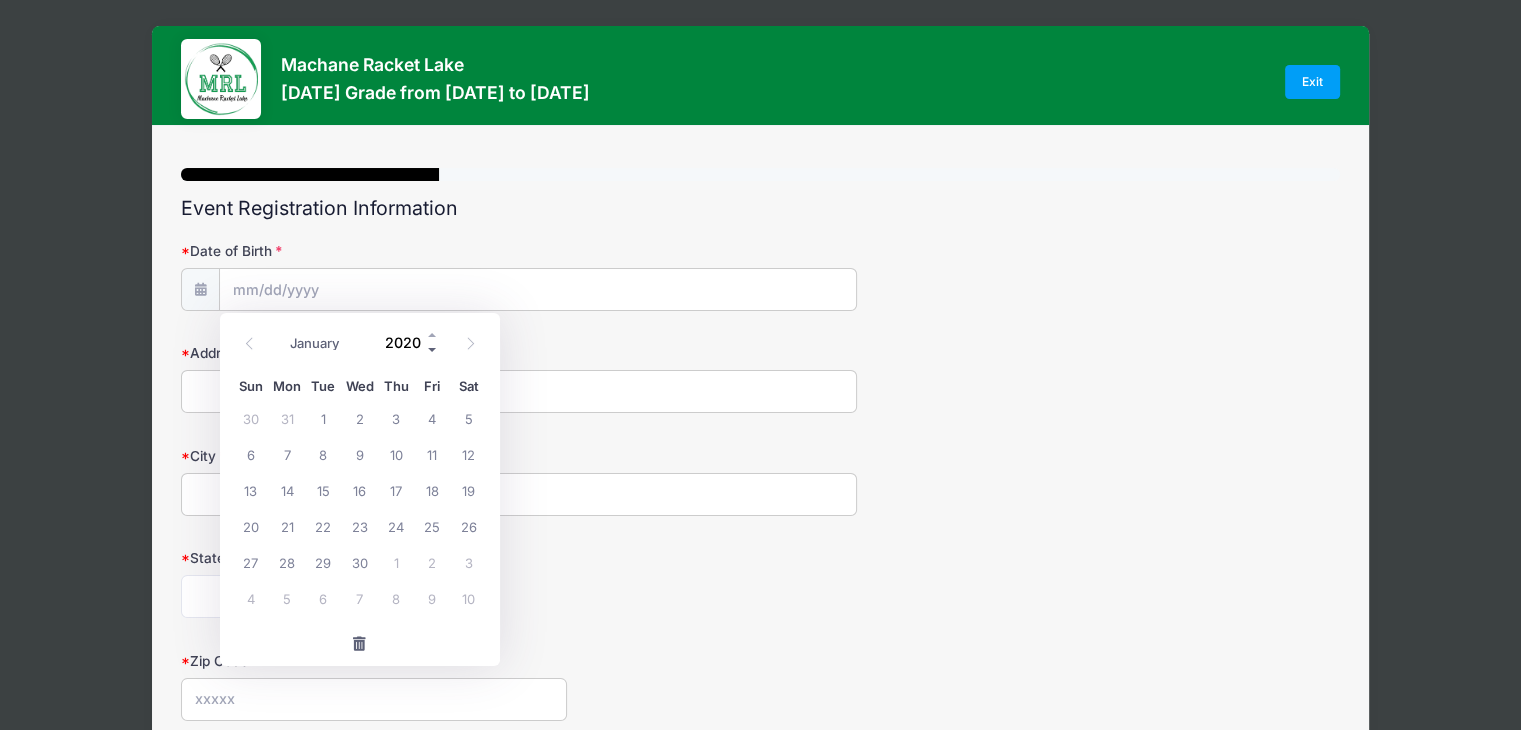 click at bounding box center [433, 349] 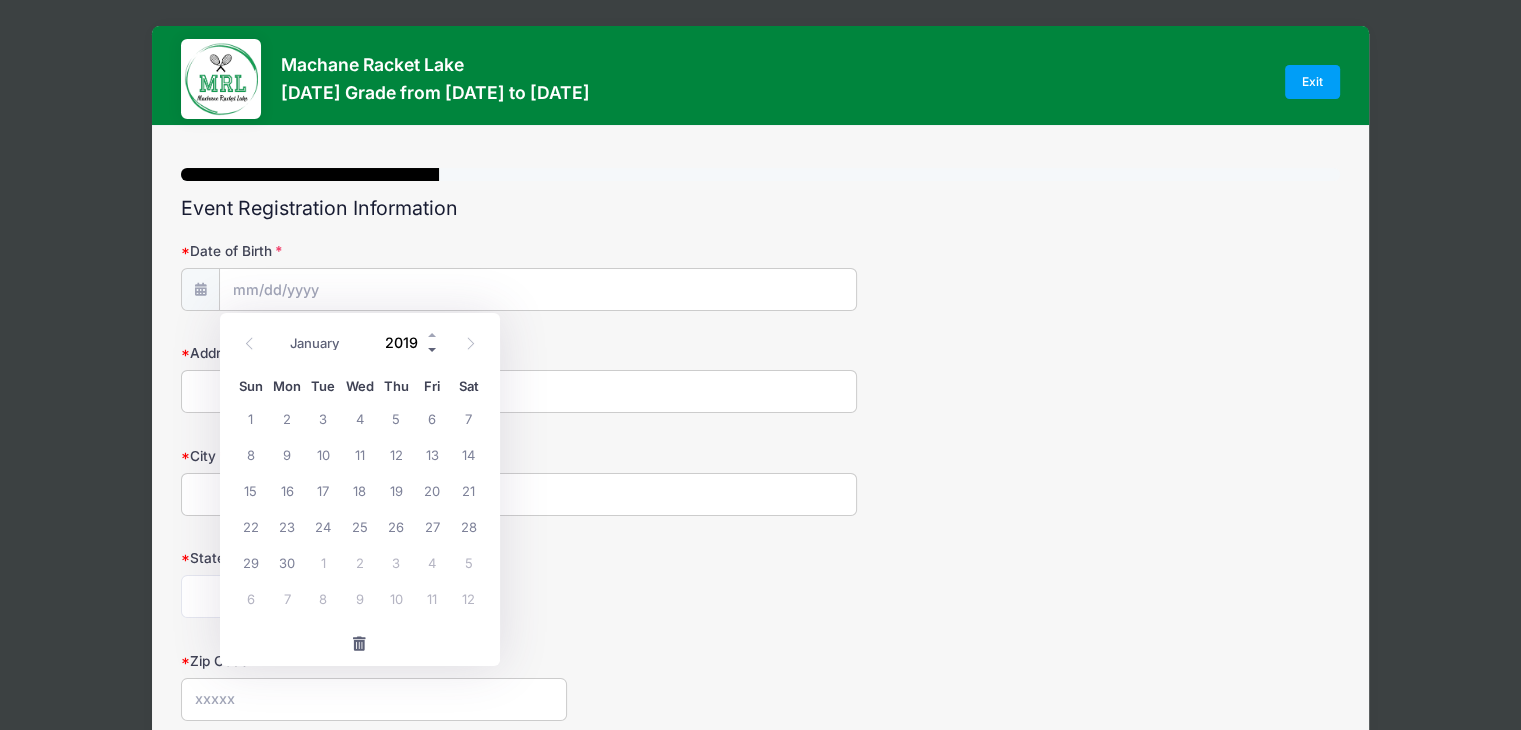 click at bounding box center (433, 349) 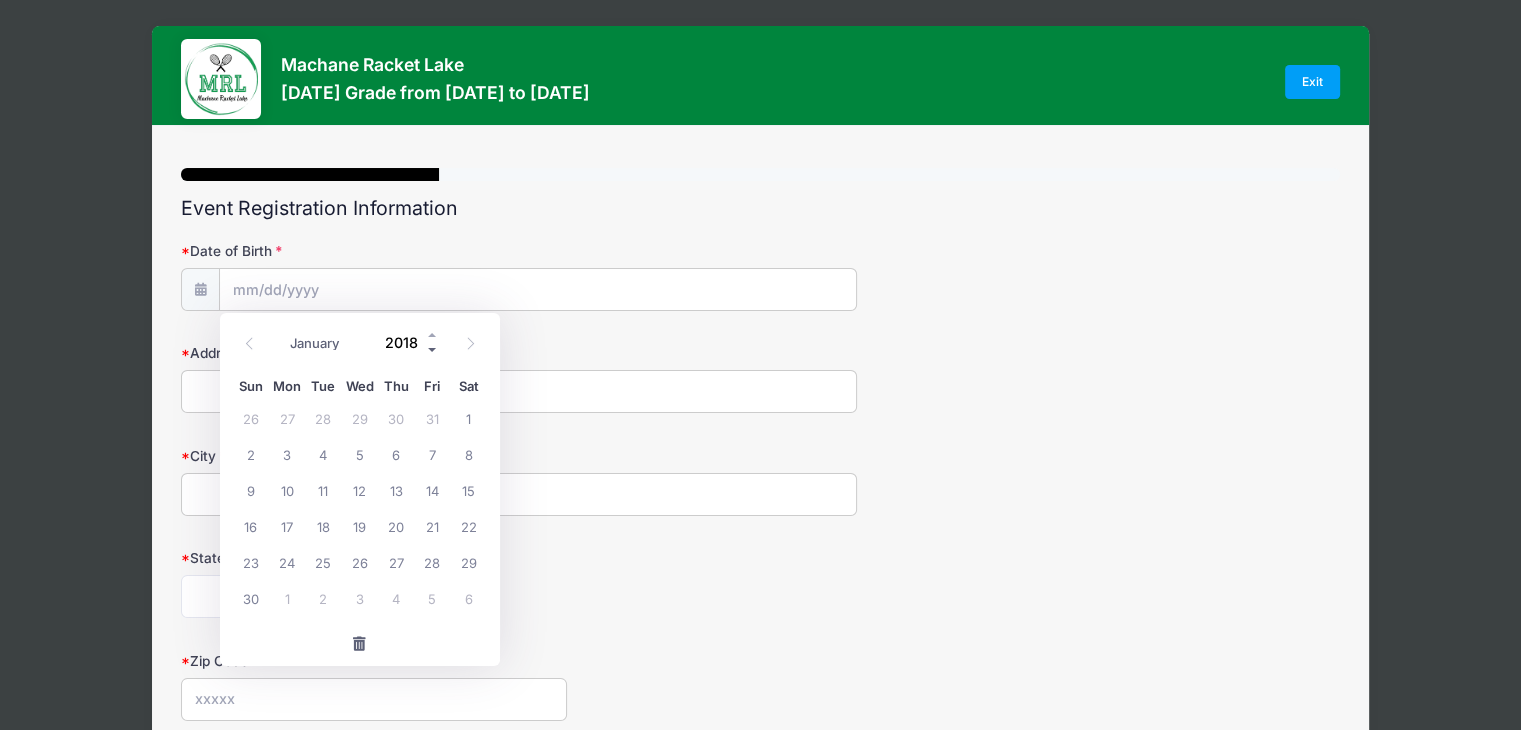 click at bounding box center [433, 349] 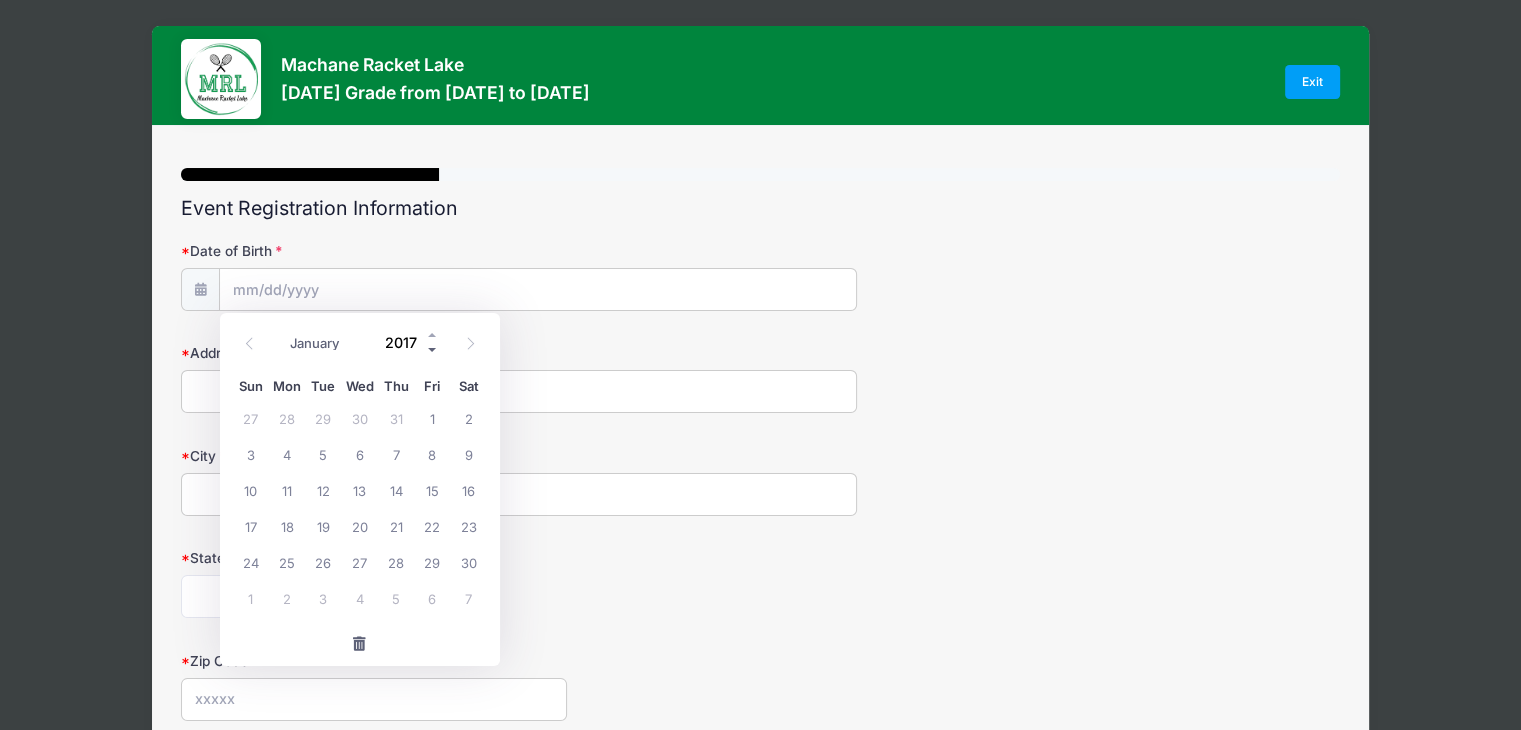 click at bounding box center [433, 349] 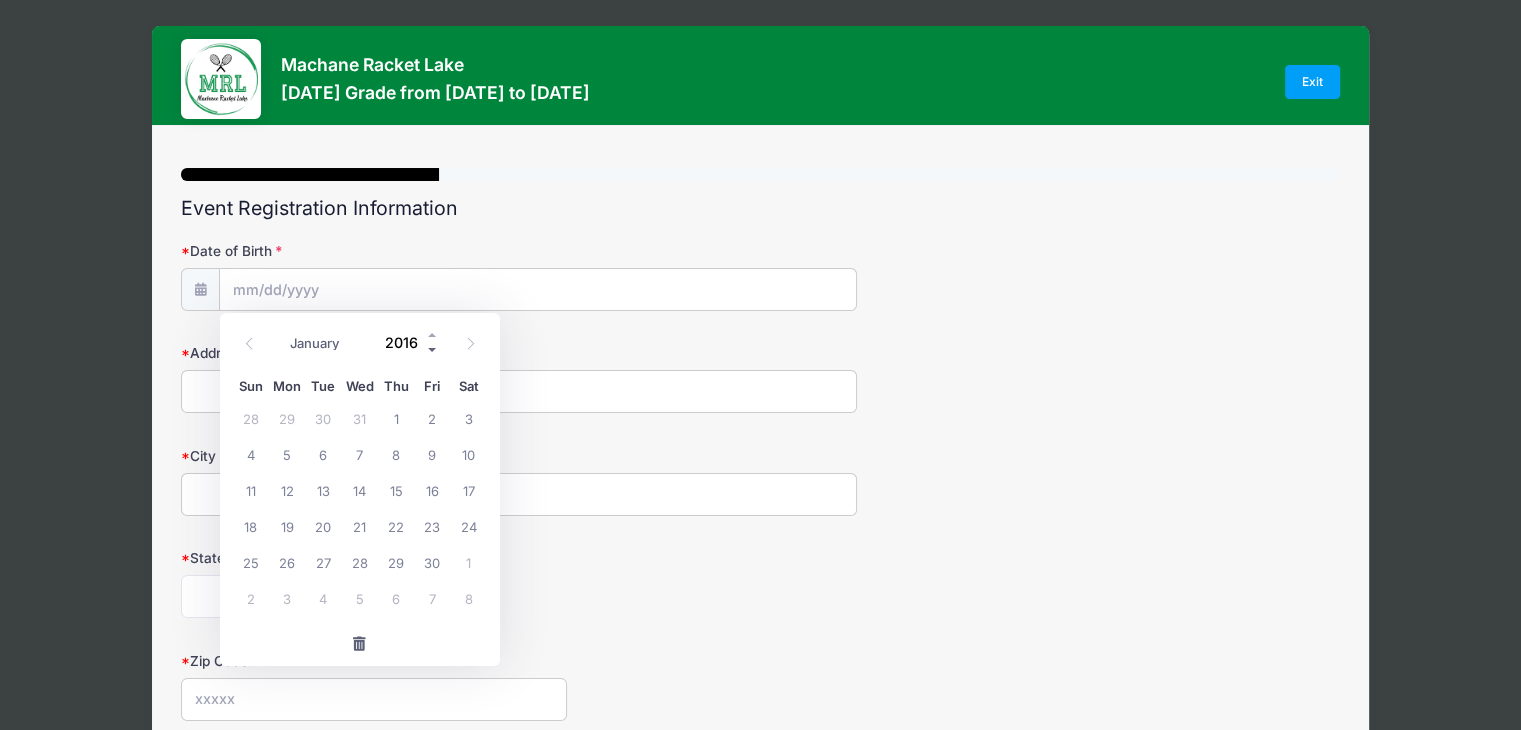 click at bounding box center [433, 349] 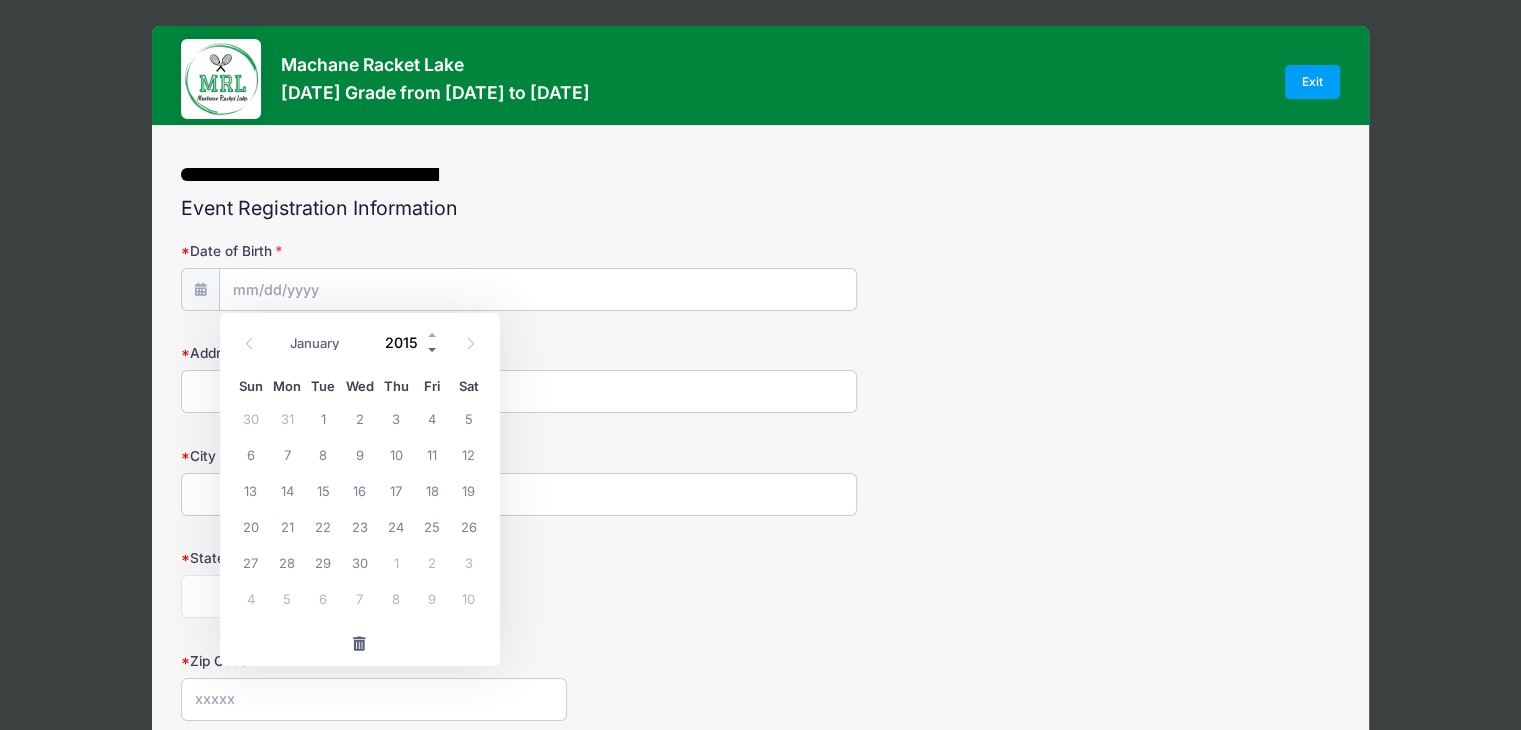 click at bounding box center [433, 349] 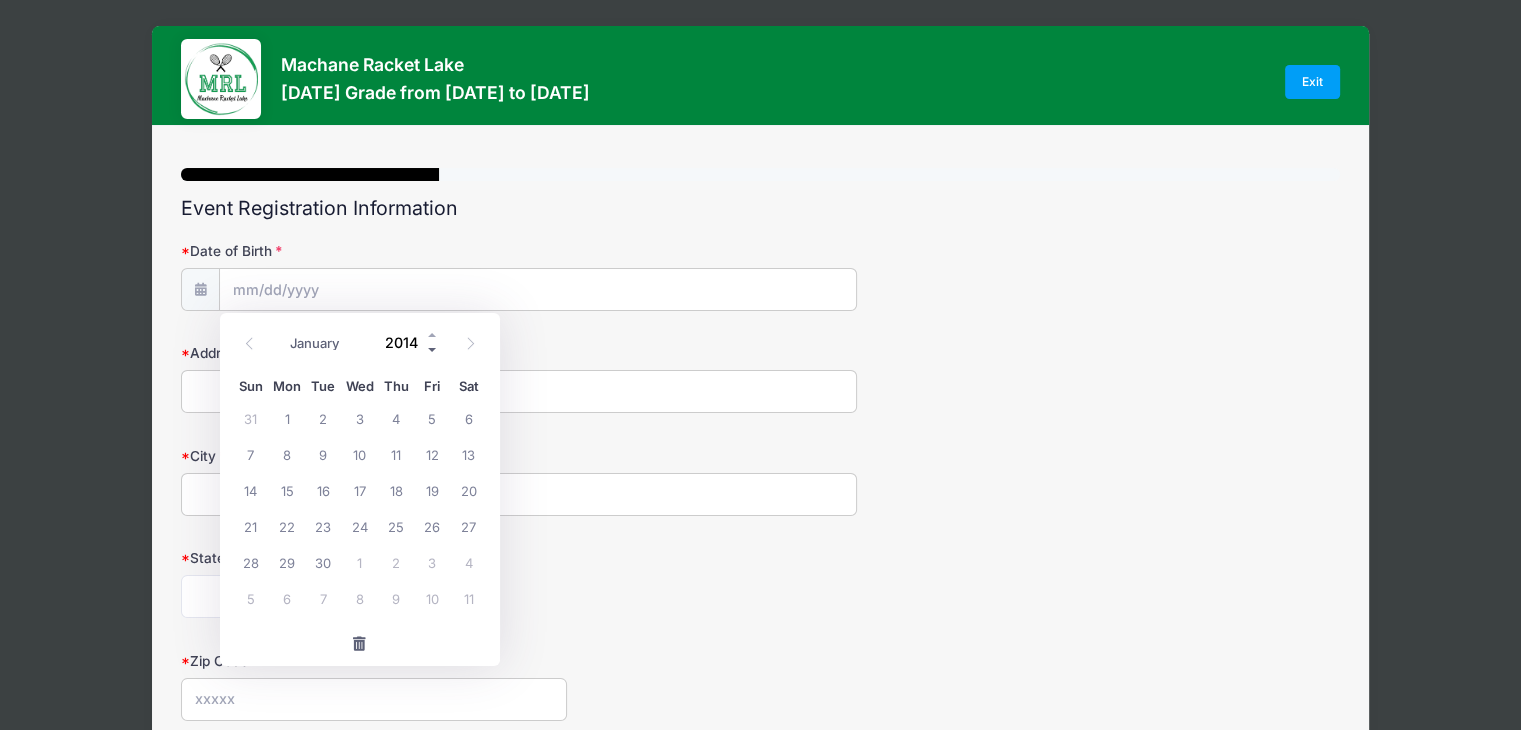 click at bounding box center (433, 349) 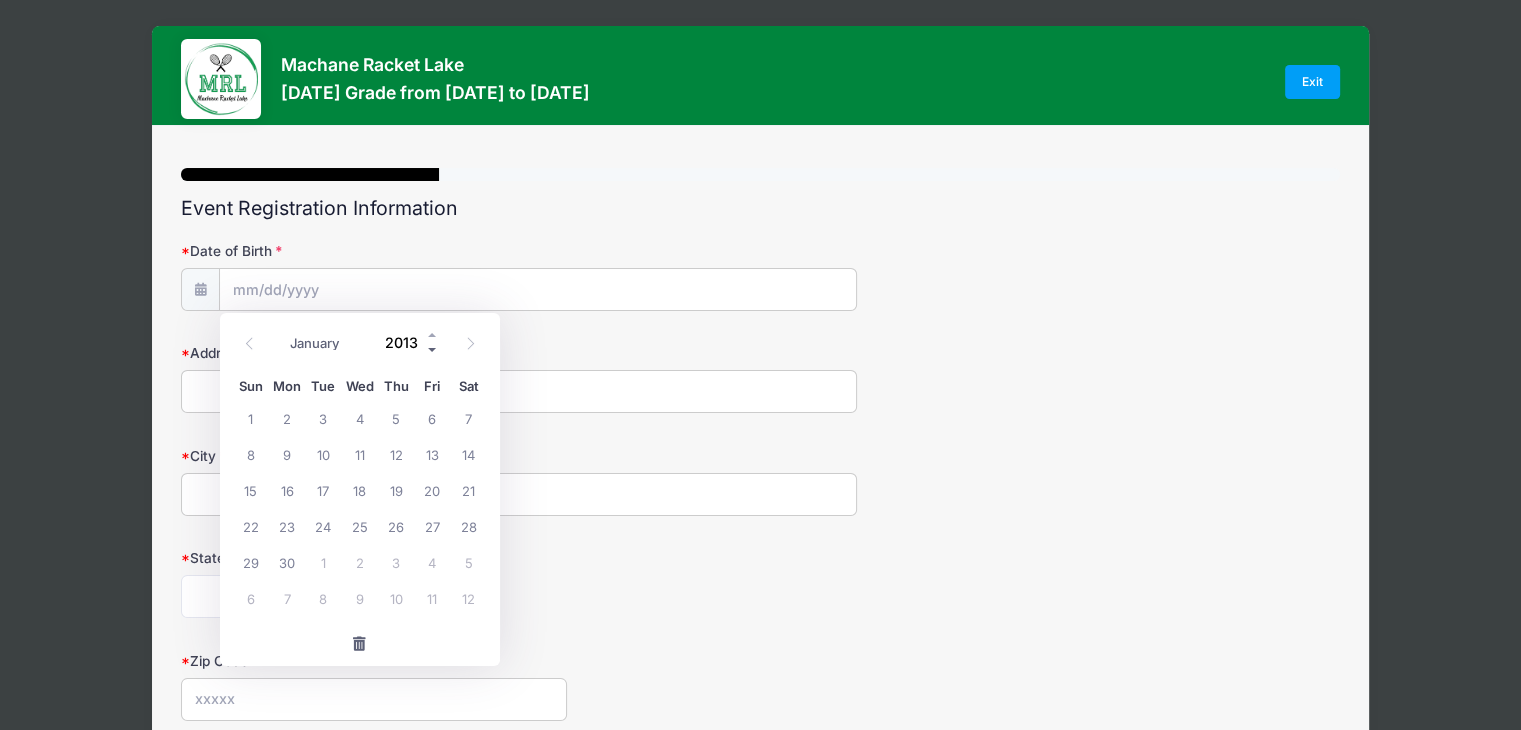 click at bounding box center (433, 349) 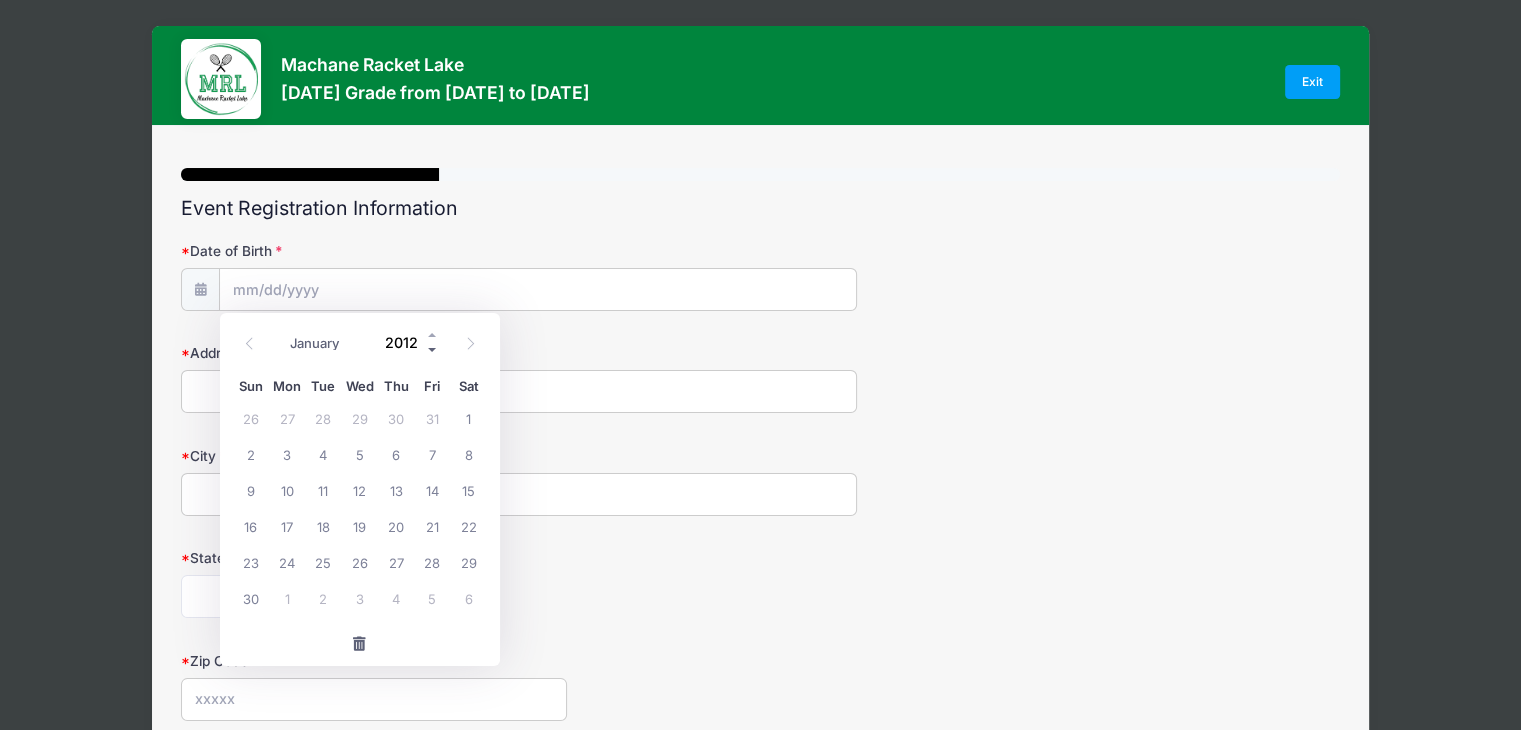 click at bounding box center (433, 349) 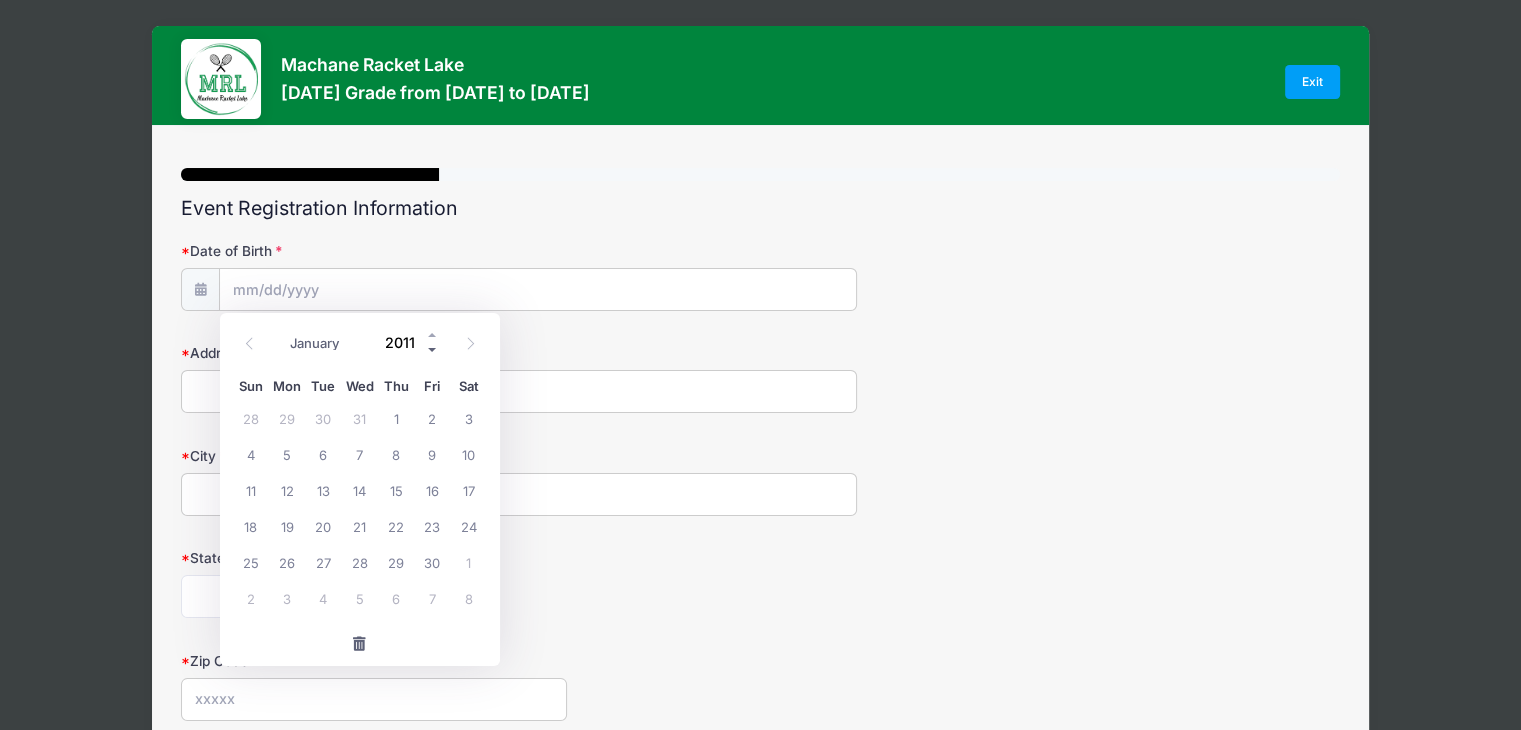 click at bounding box center [433, 349] 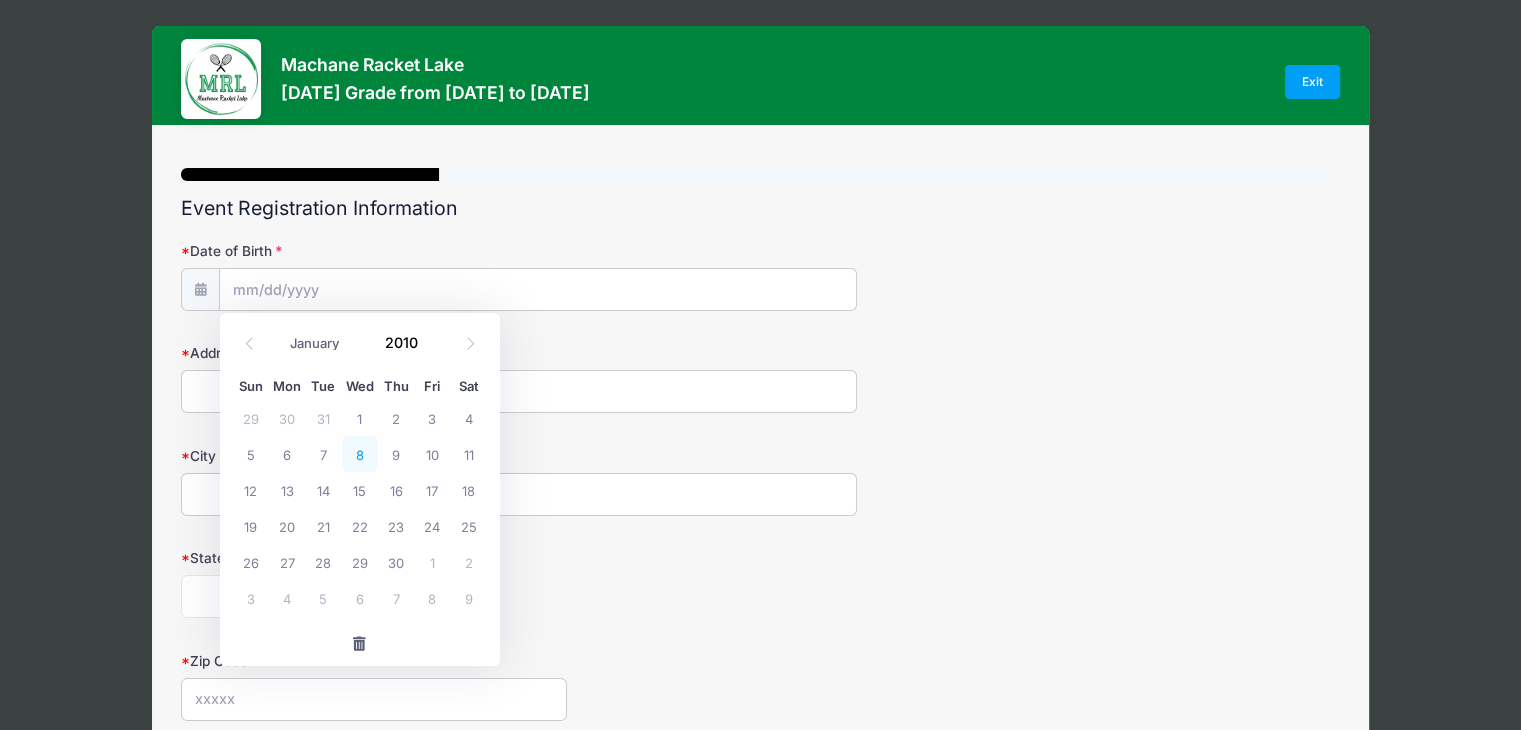 click on "8" at bounding box center (360, 454) 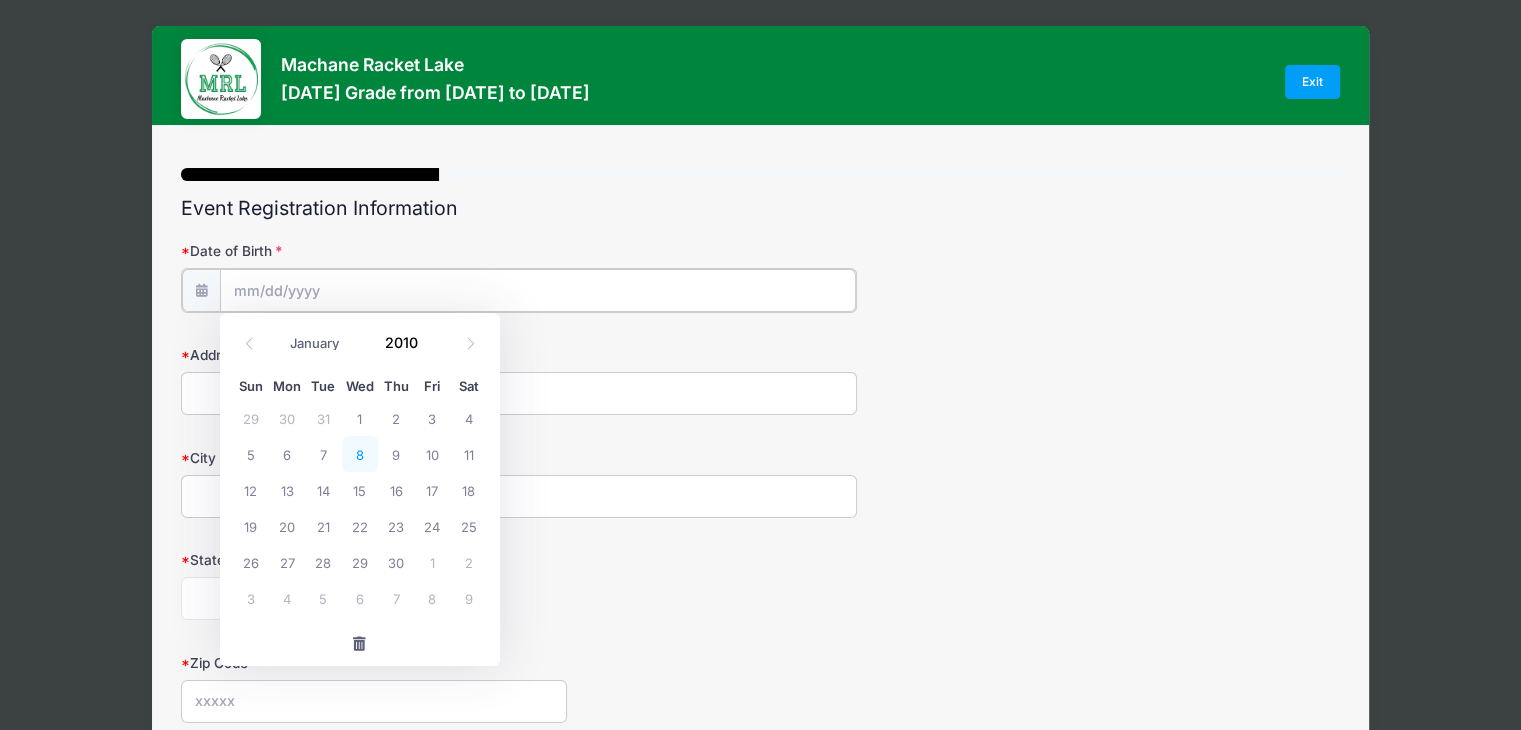 type on "[DATE]" 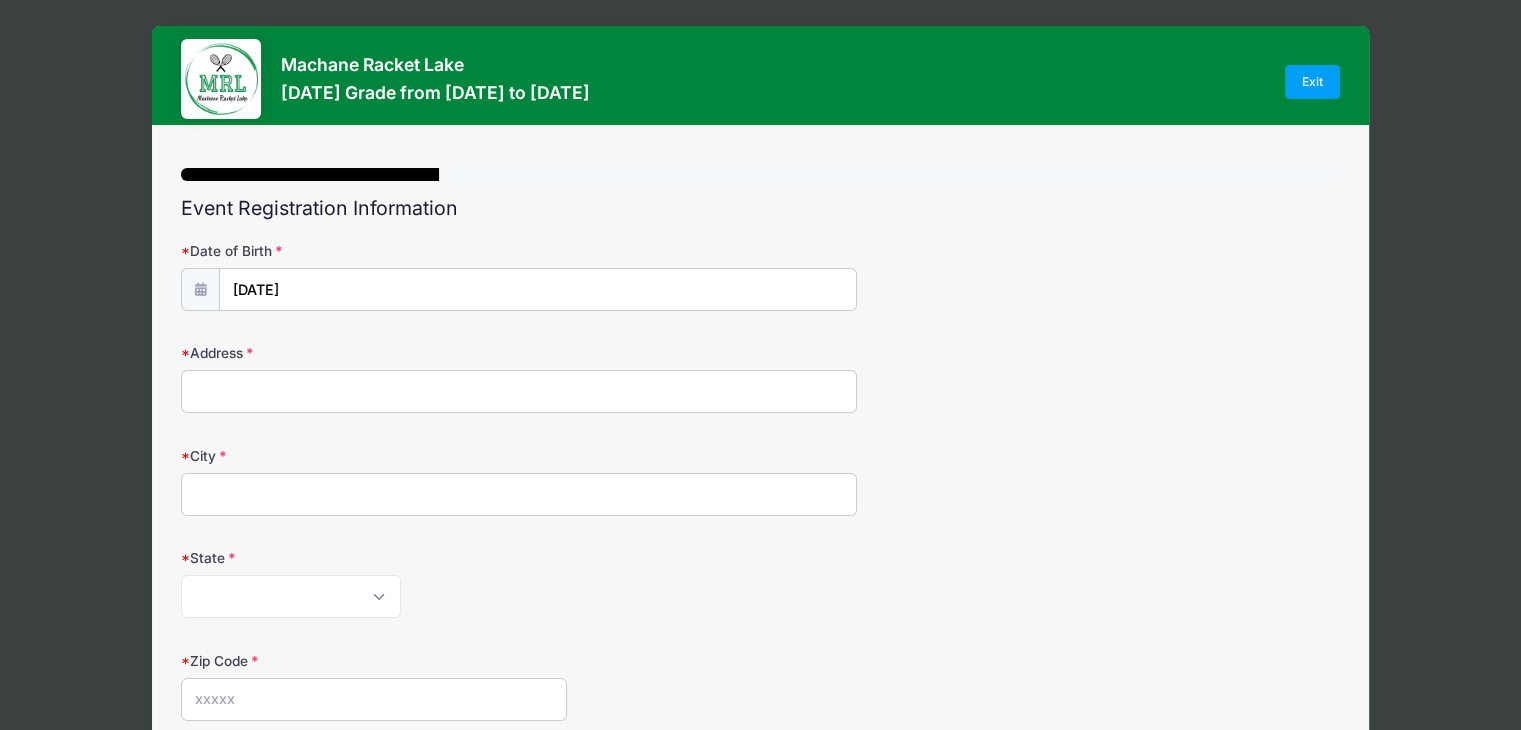 click on "Address" at bounding box center [519, 391] 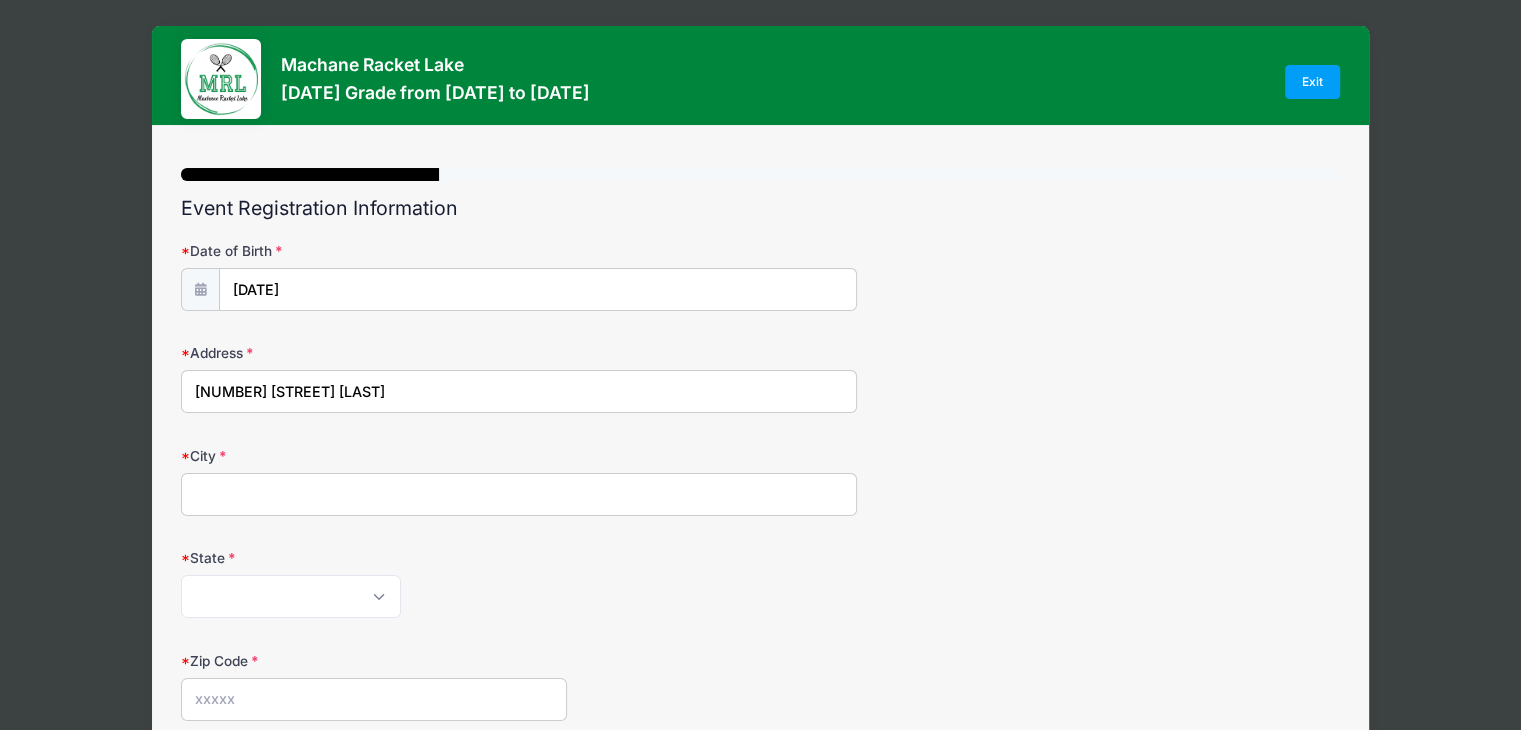 type on "LAKEWOOD" 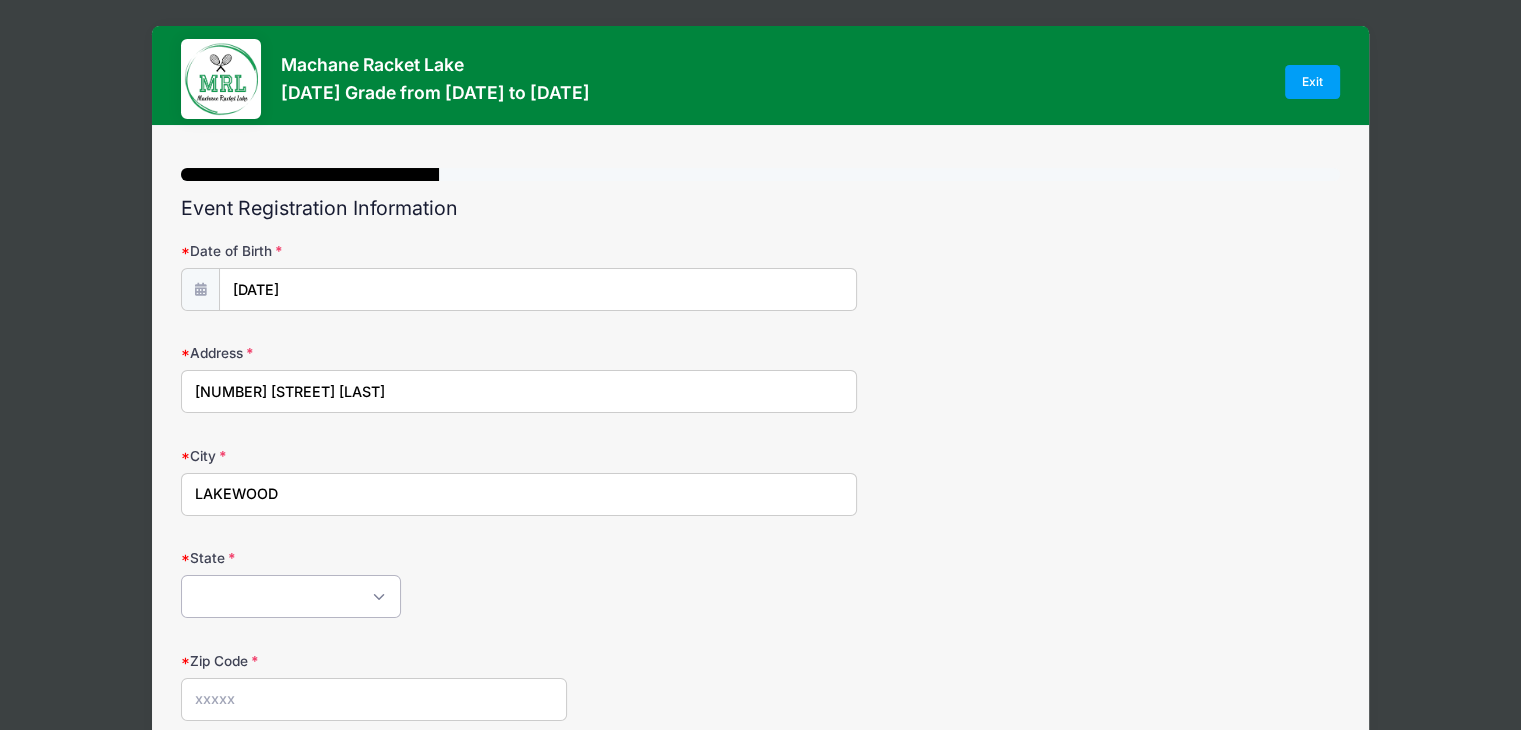 select on "NJ" 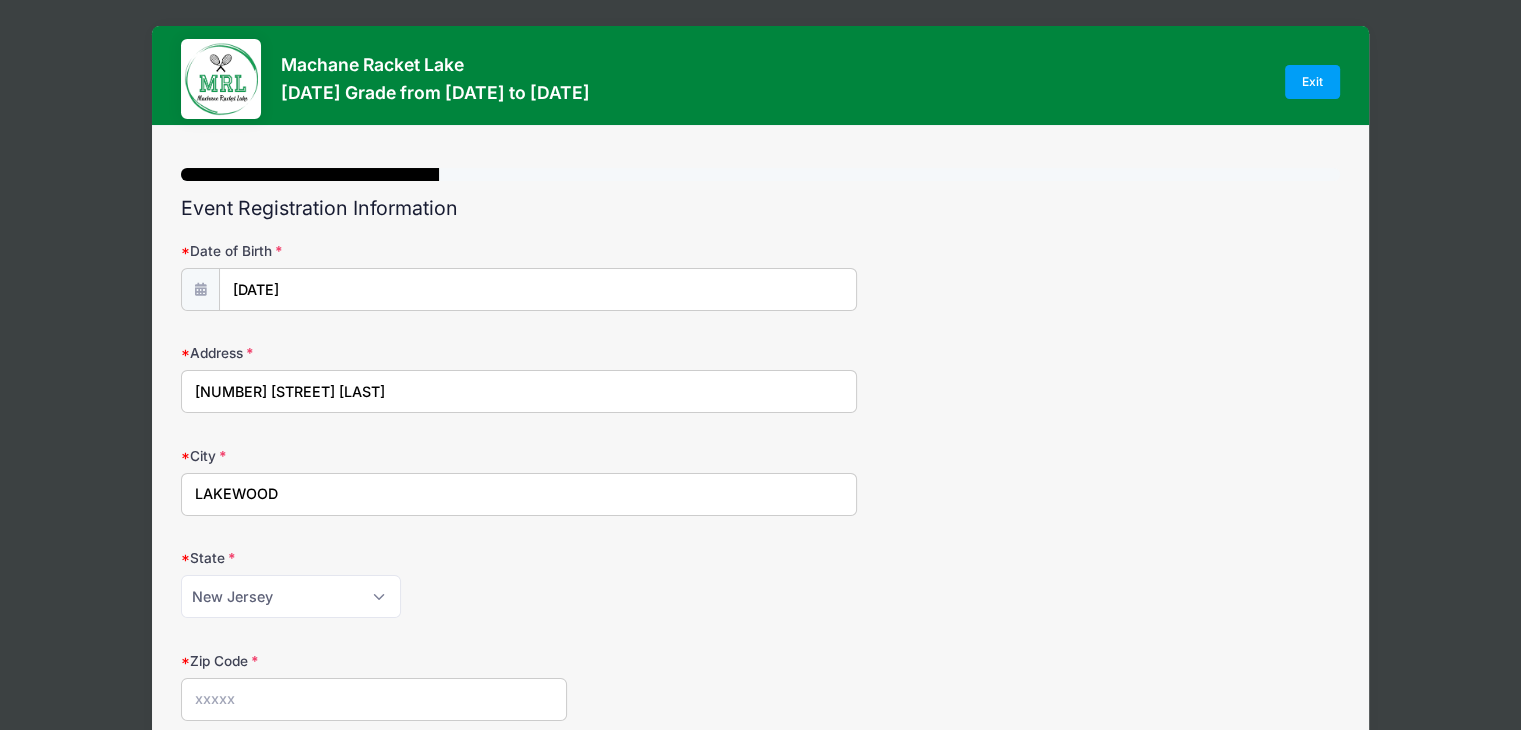 type on "[POSTAL CODE]" 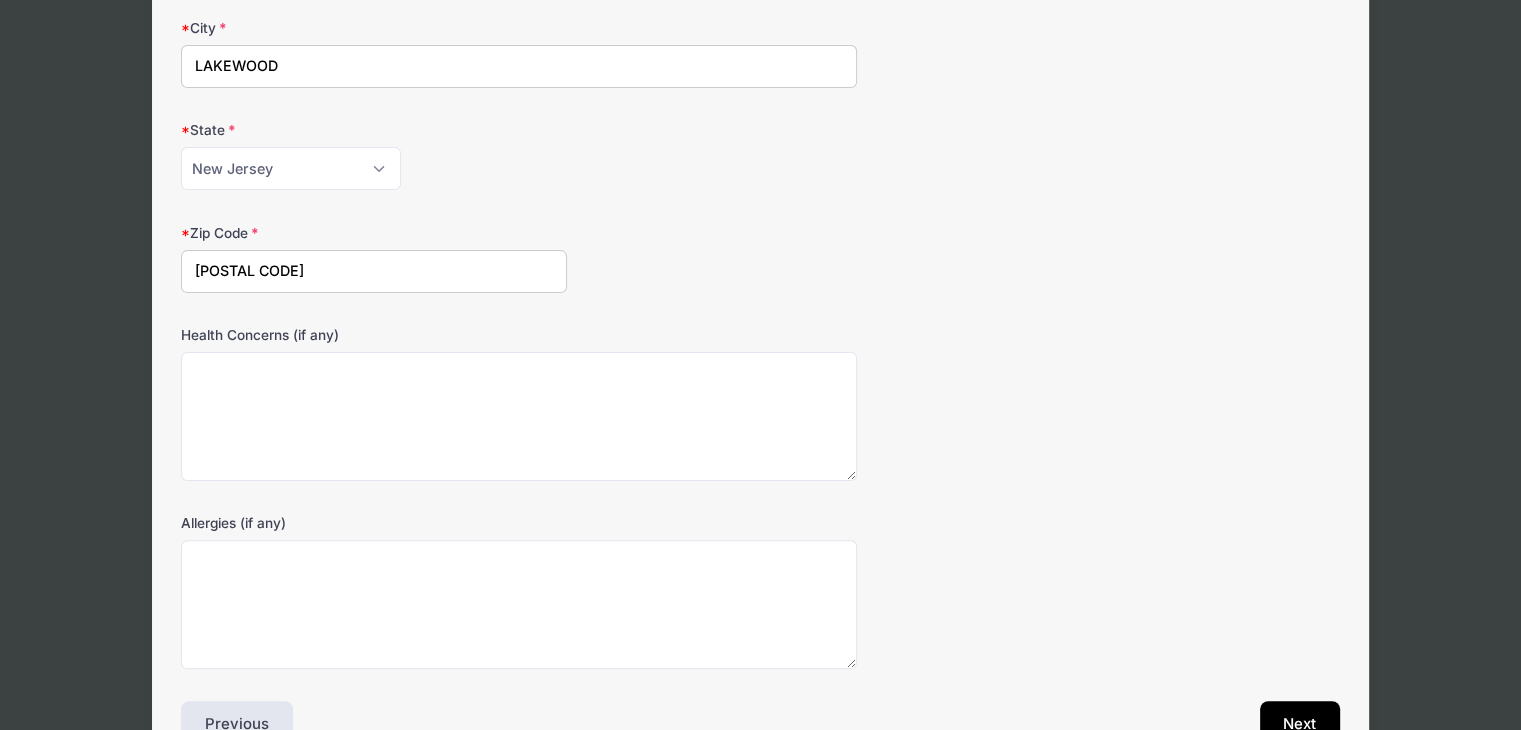 scroll, scrollTop: 547, scrollLeft: 0, axis: vertical 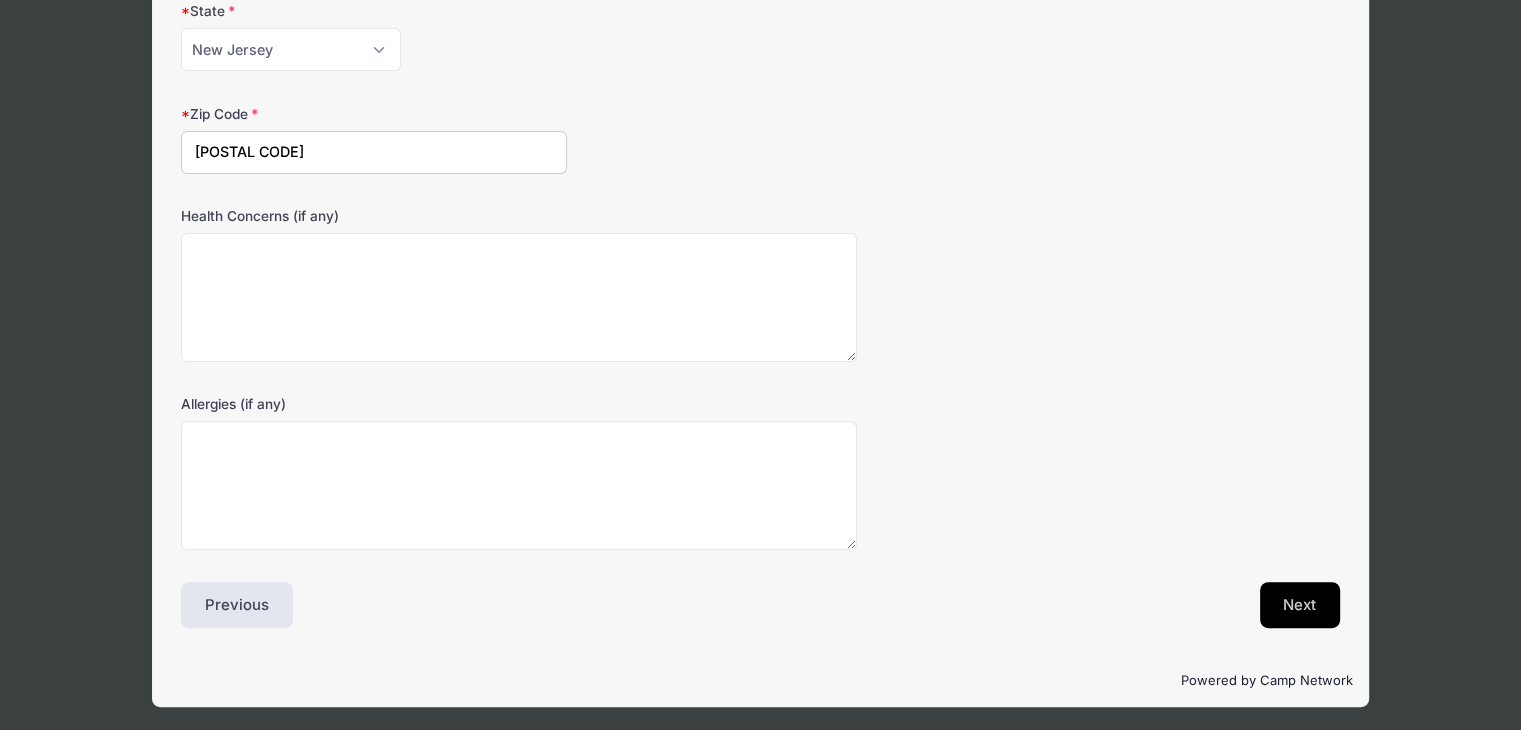 click on "Next" at bounding box center [1300, 605] 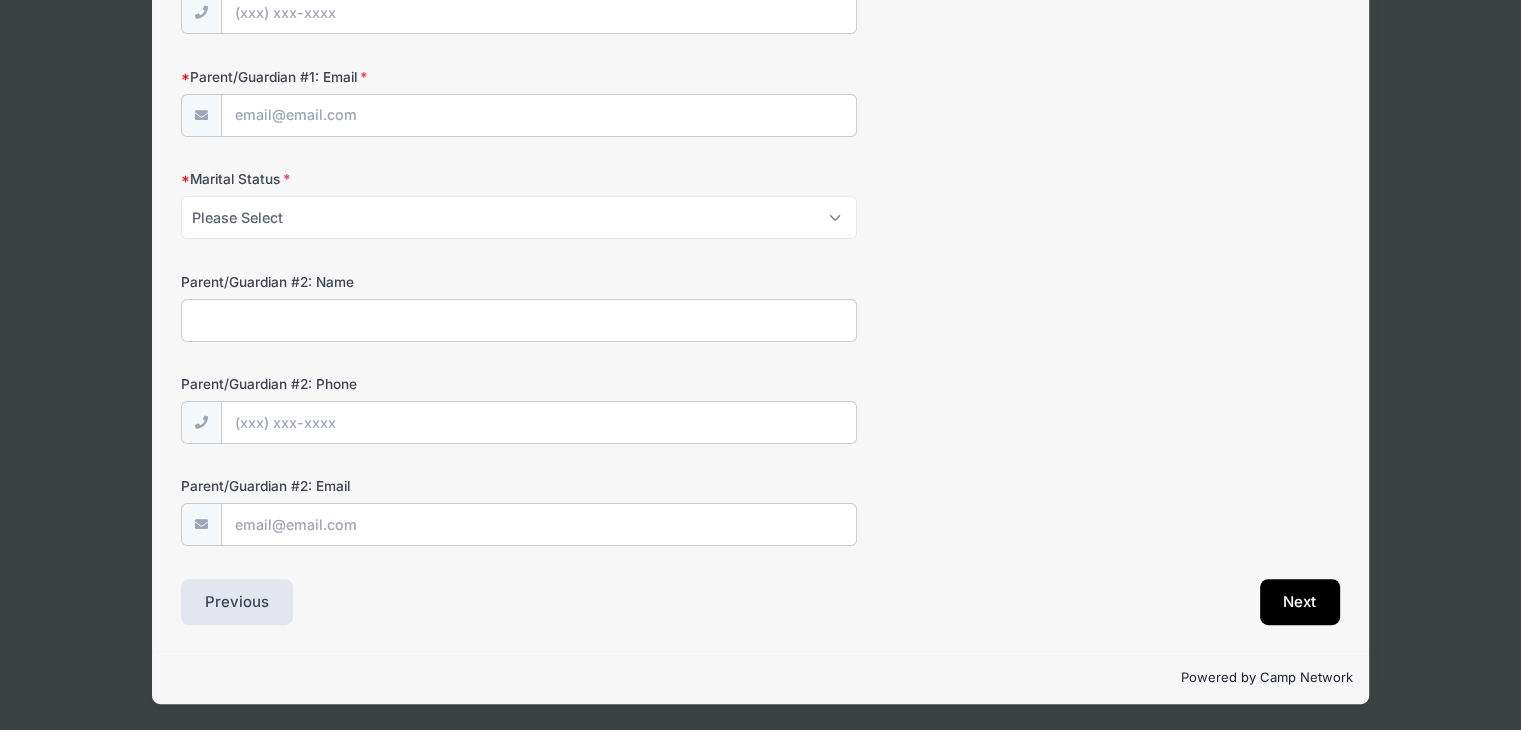 scroll, scrollTop: 232, scrollLeft: 0, axis: vertical 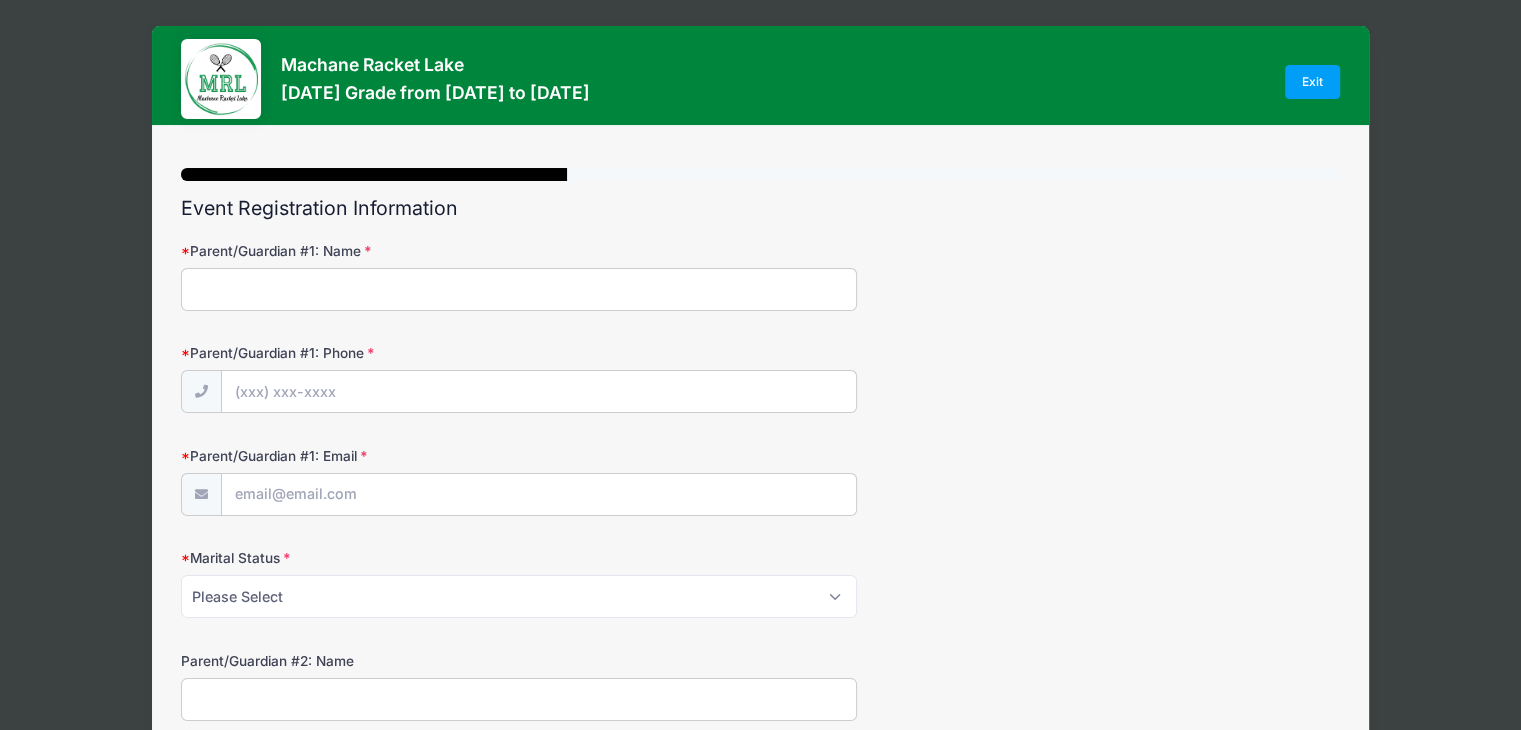 click on "Parent/Guardian #1: Name" at bounding box center [374, 251] 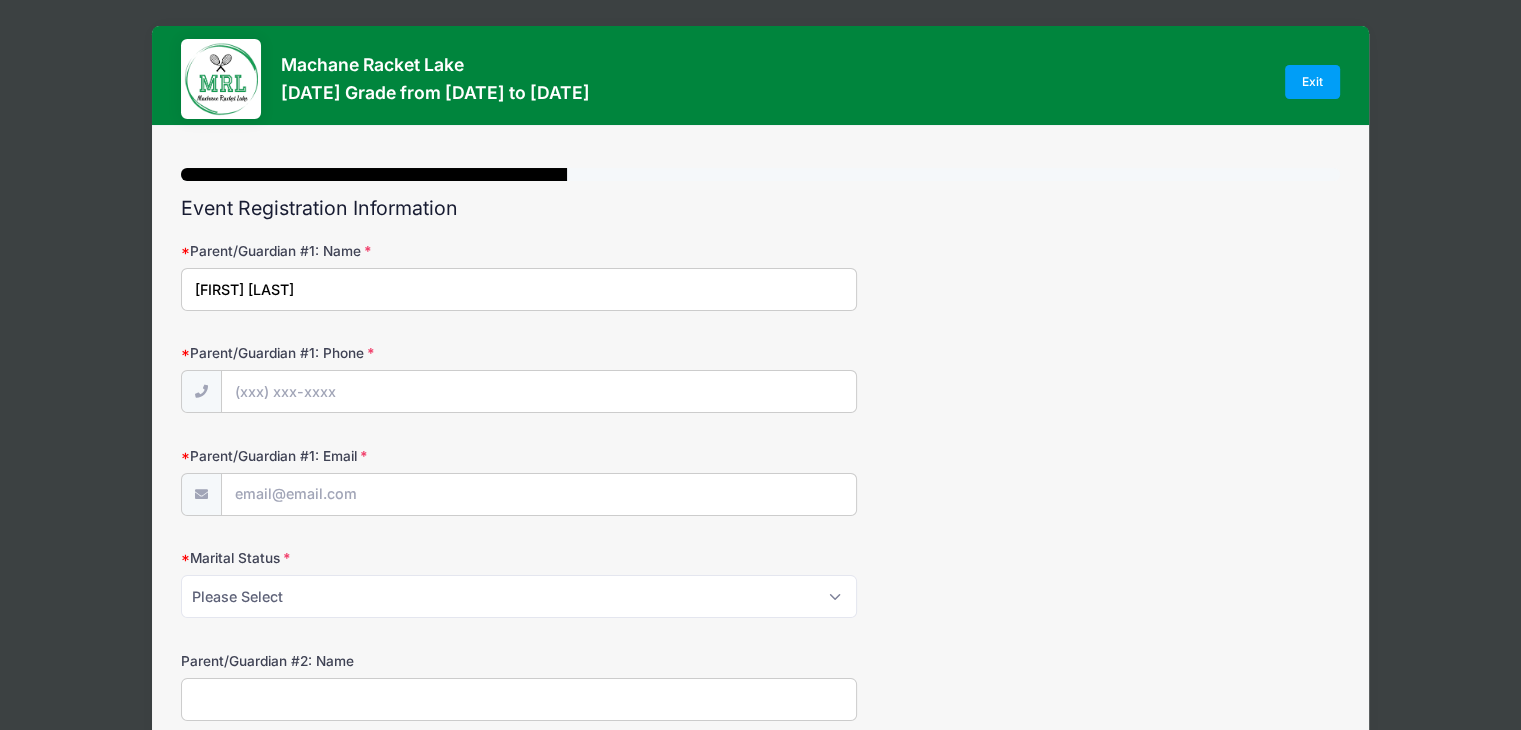 type on "[FIRST] [LAST]" 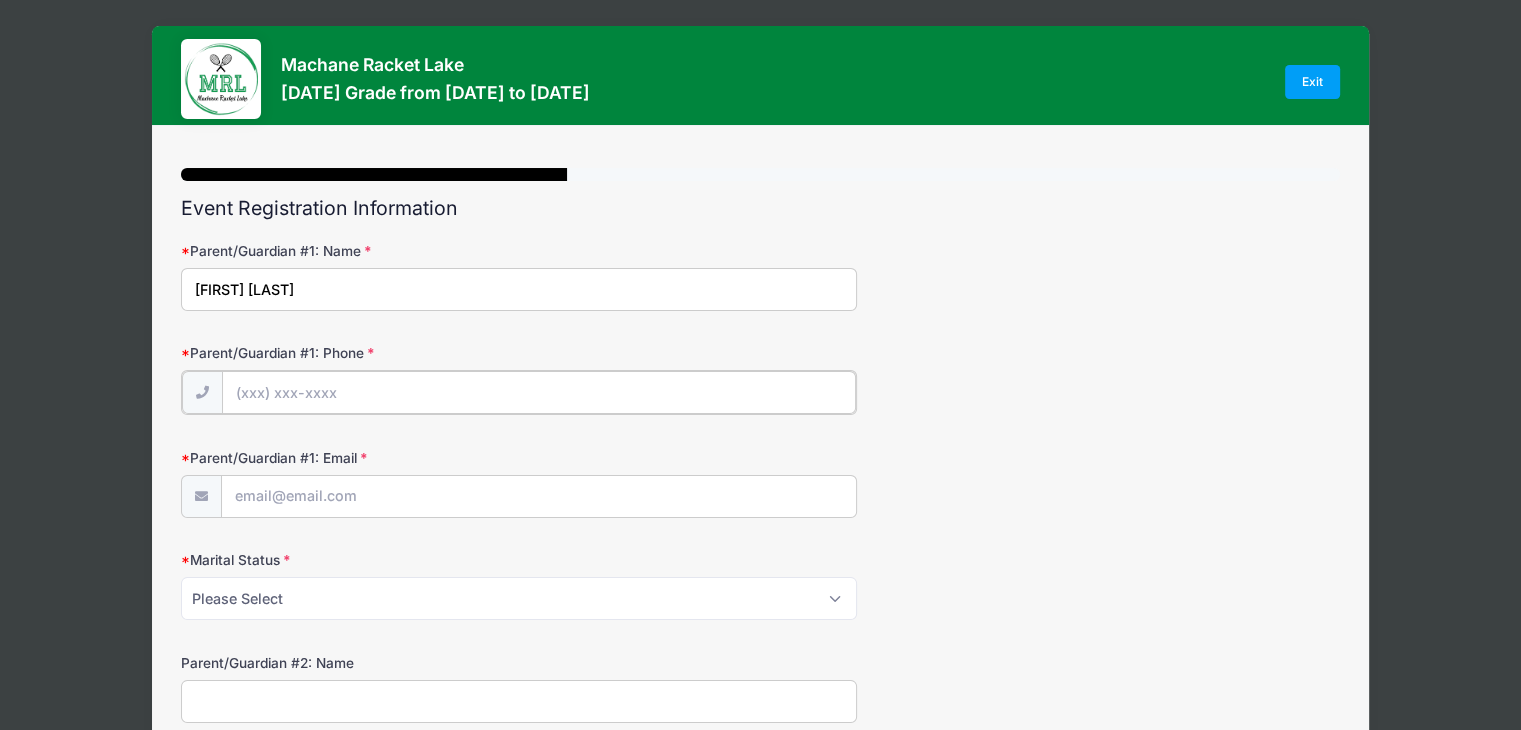 click on "Parent/Guardian #1: Phone" at bounding box center (539, 392) 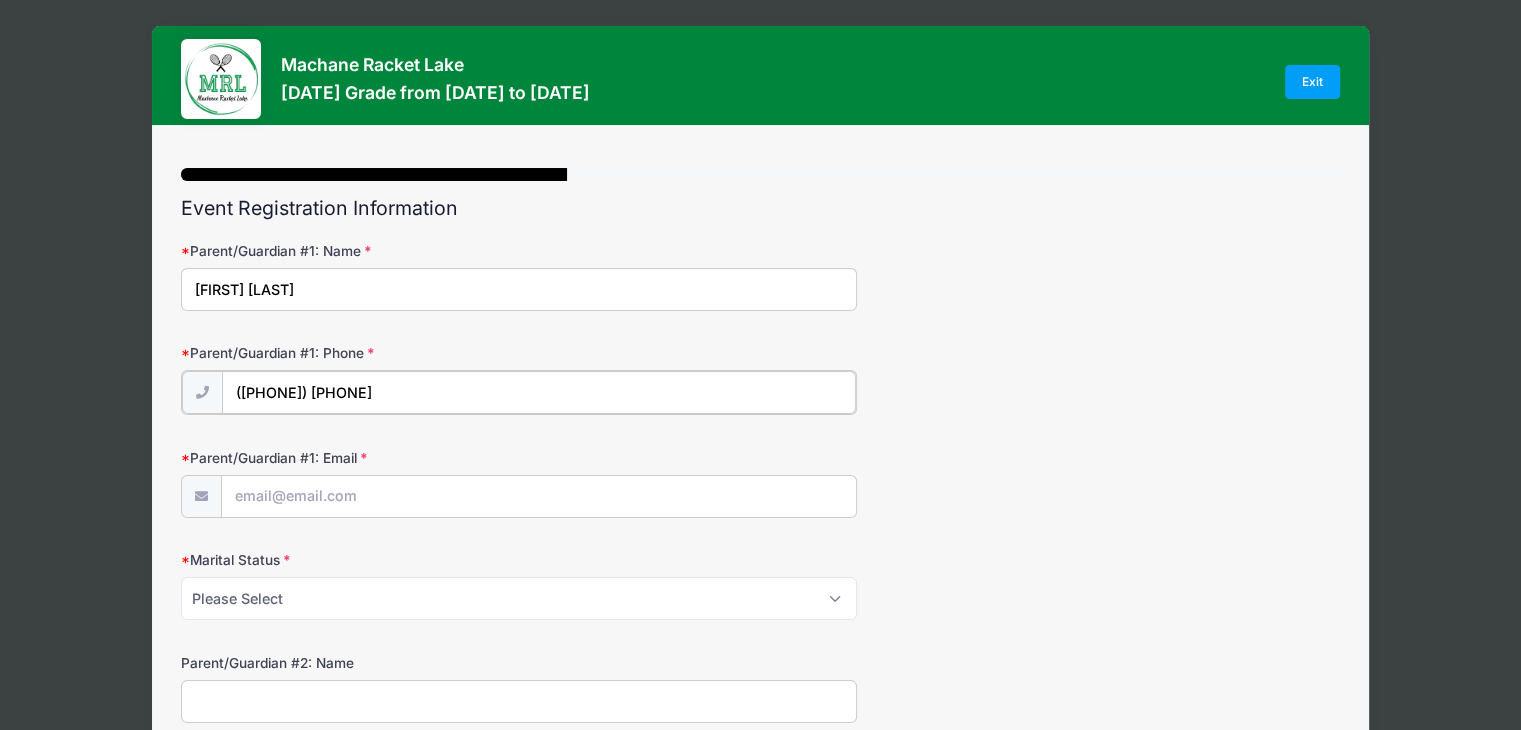 type on "([PHONE]) [PHONE]" 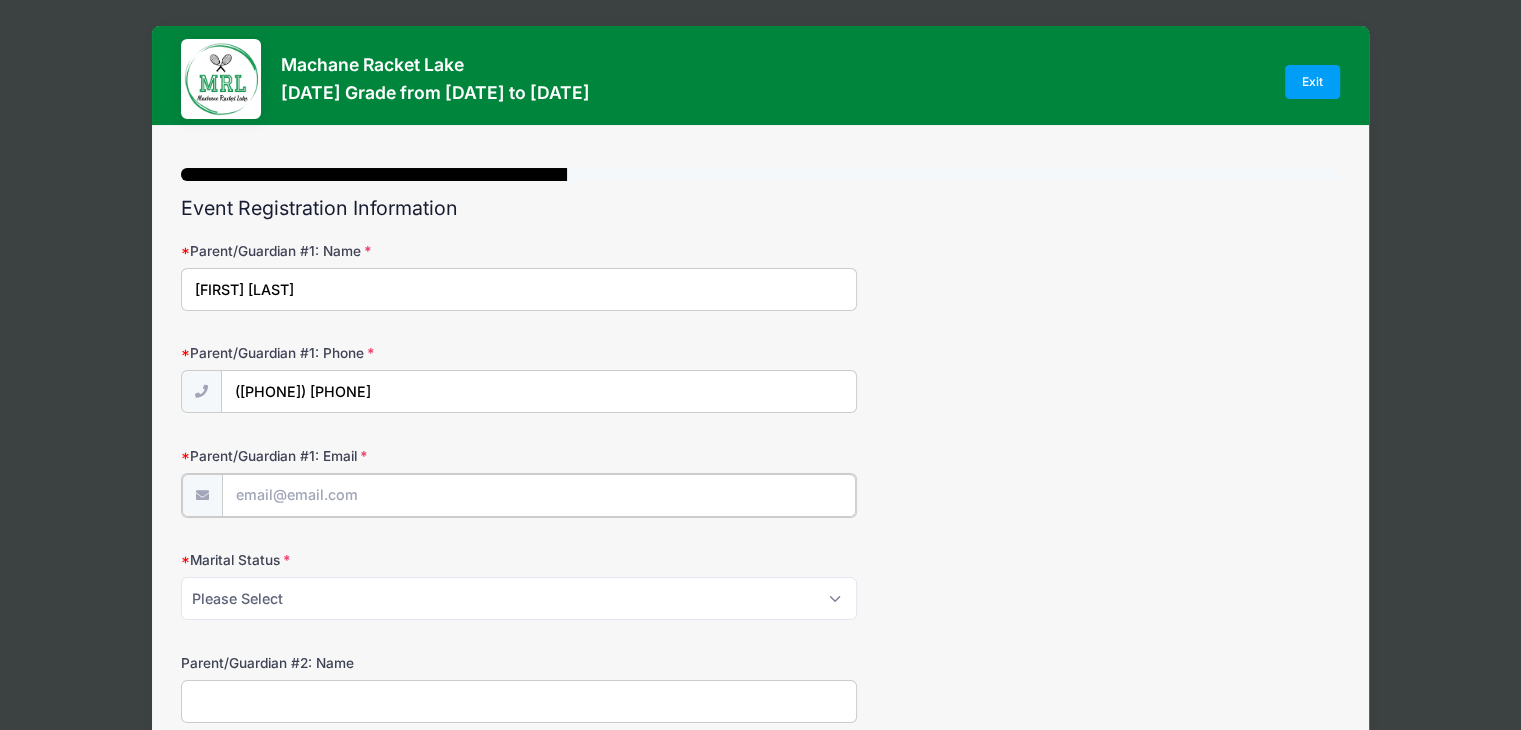 click on "Parent/Guardian #1: Email" at bounding box center [539, 495] 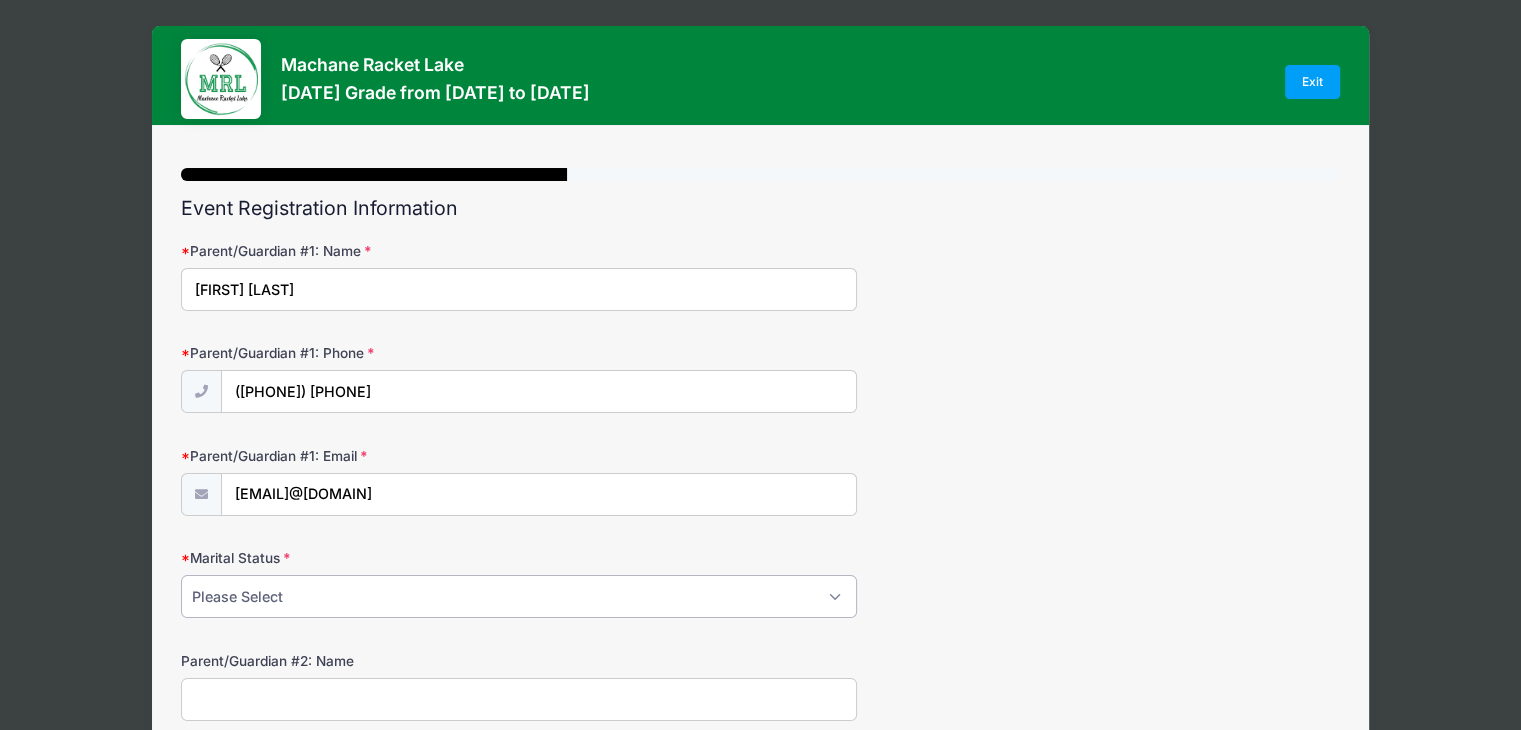 click on "Please Select Married
Divorced
Widowed
Separated" at bounding box center (519, 596) 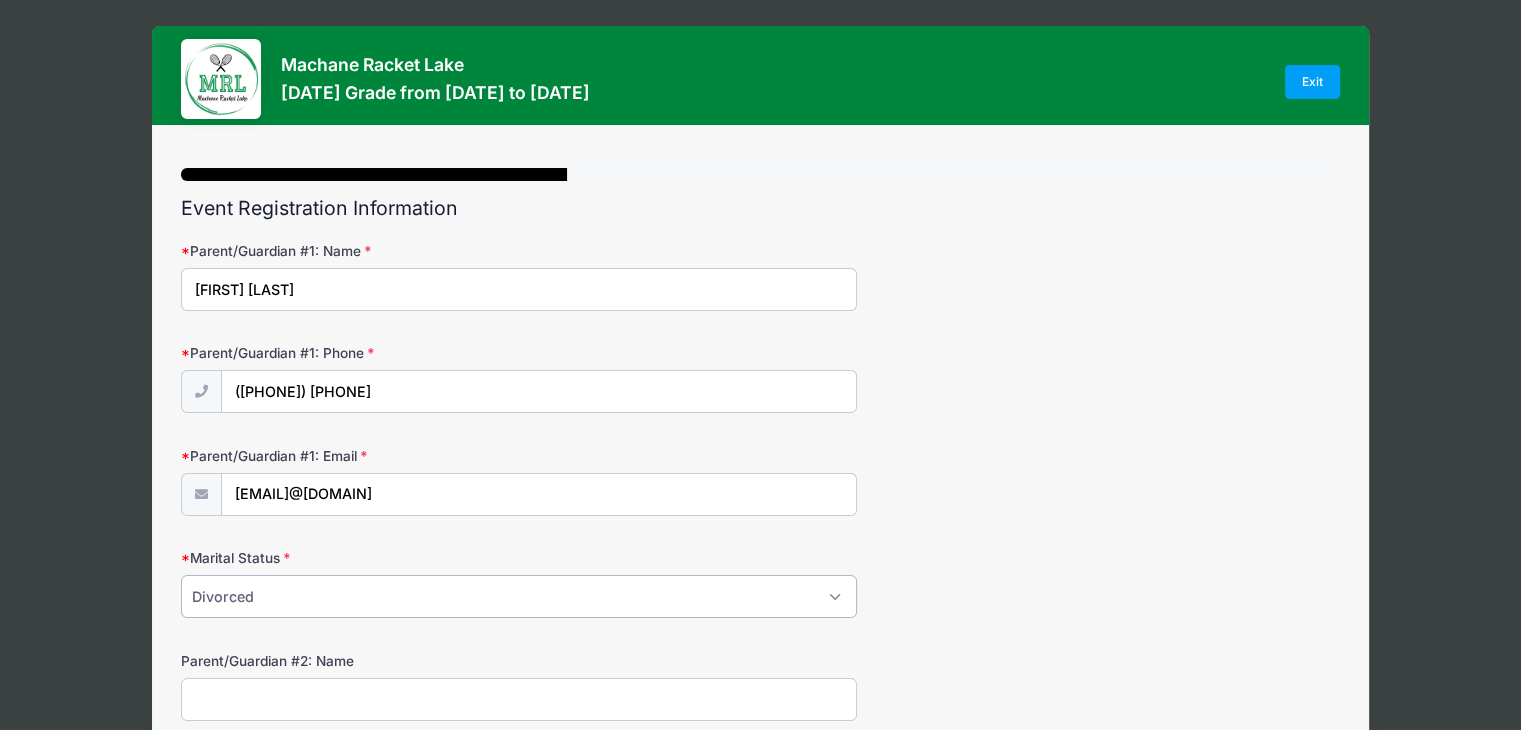 click on "Please Select Married
Divorced
Widowed
Separated" at bounding box center [519, 596] 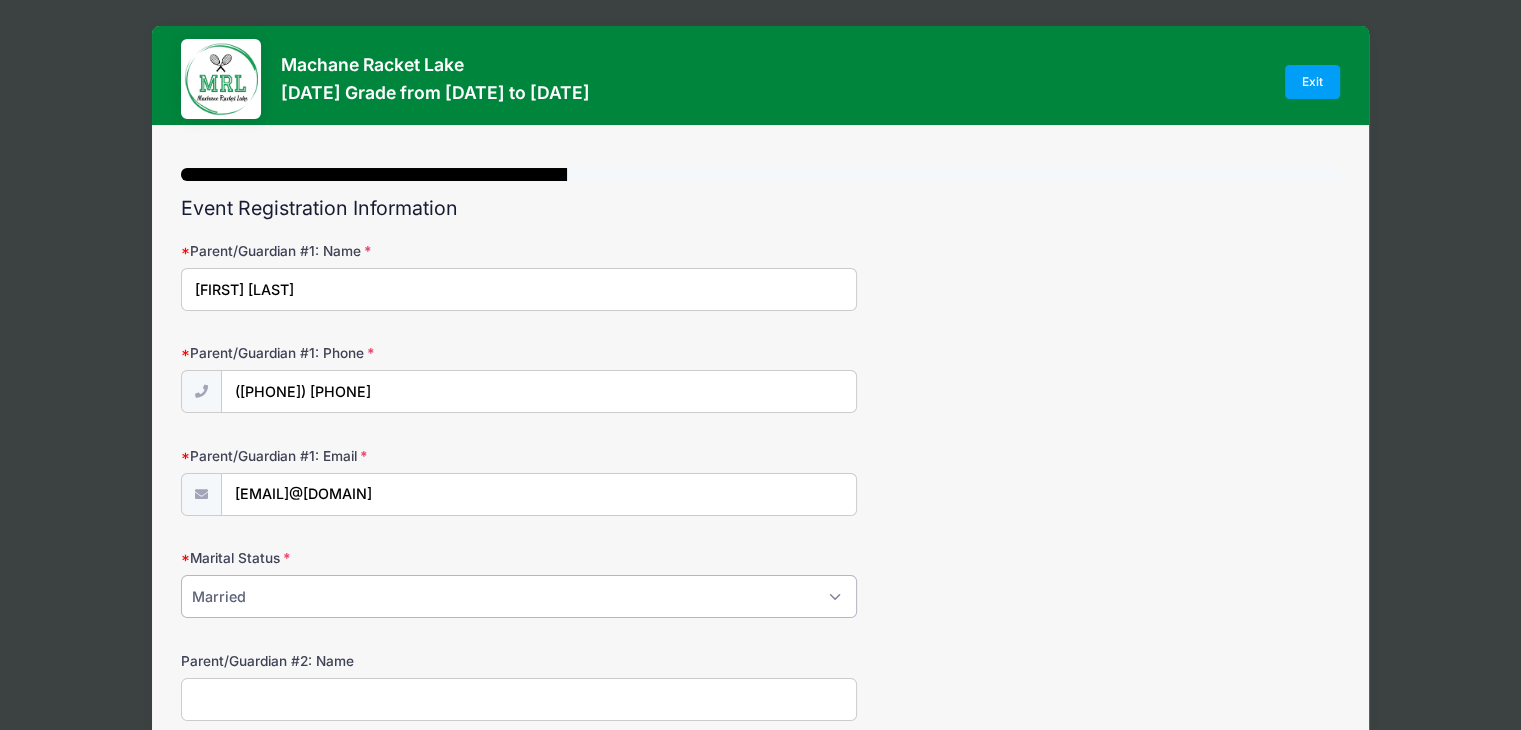 click on "Please Select Married
Divorced
Widowed
Separated" at bounding box center [519, 596] 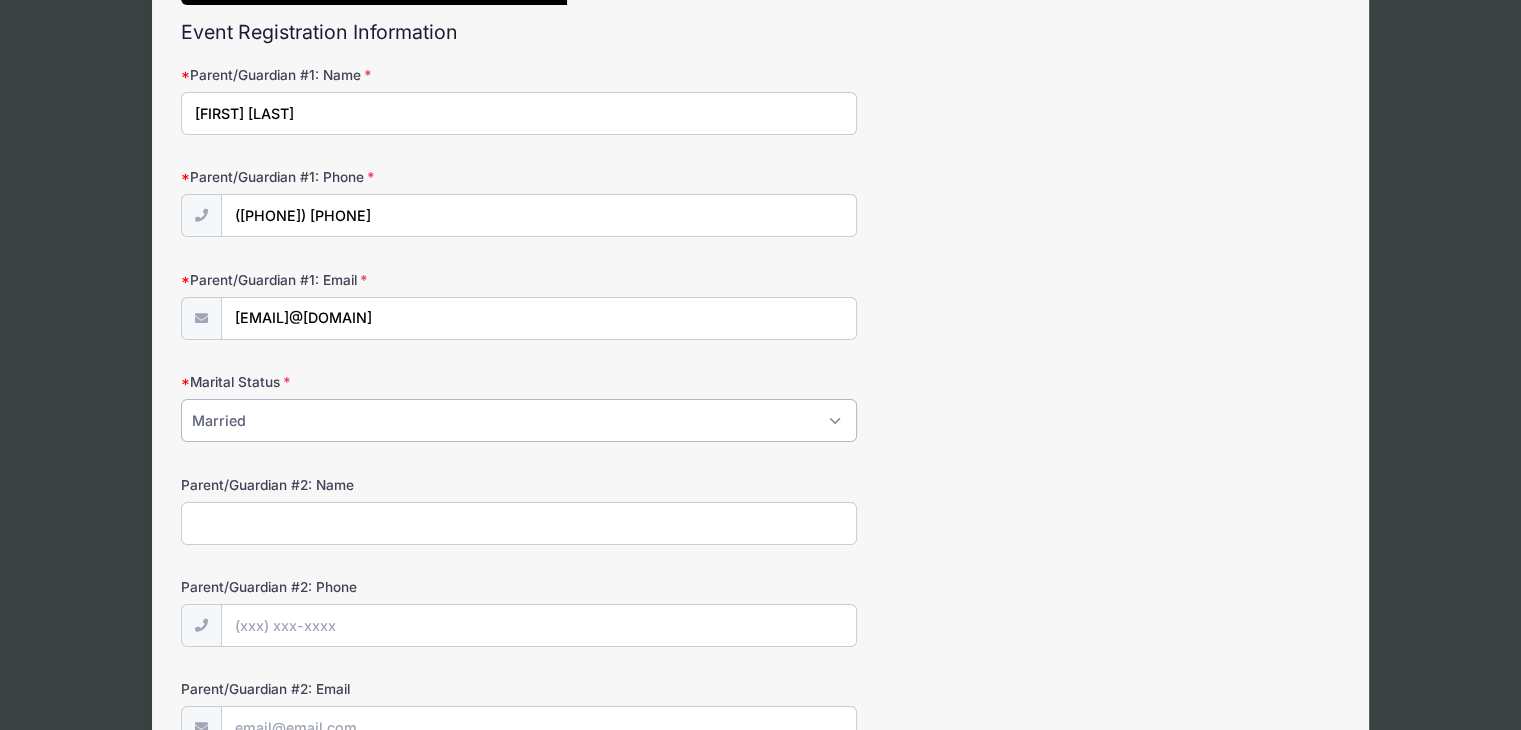 scroll, scrollTop: 188, scrollLeft: 0, axis: vertical 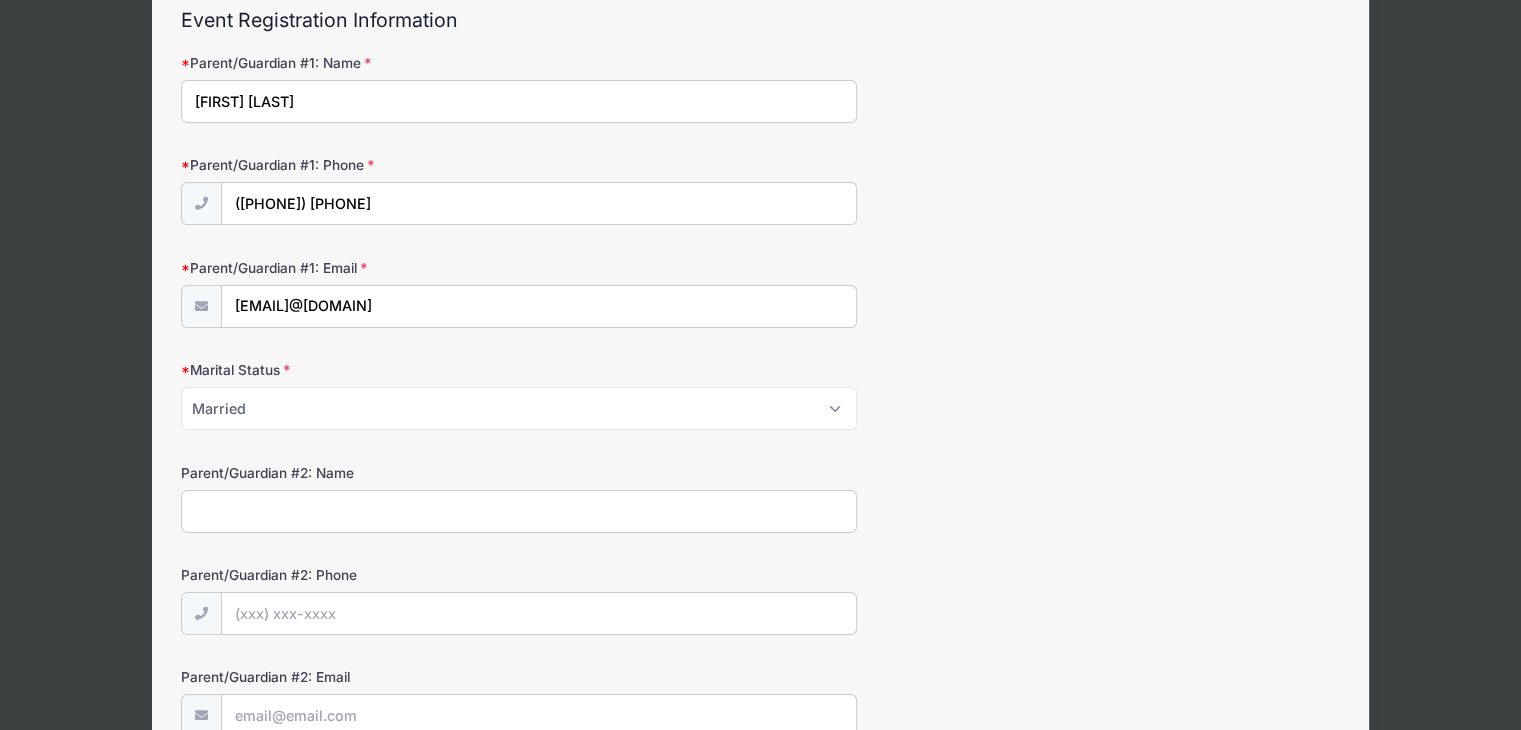 click on "Parent/Guardian #2: Name" at bounding box center (519, 511) 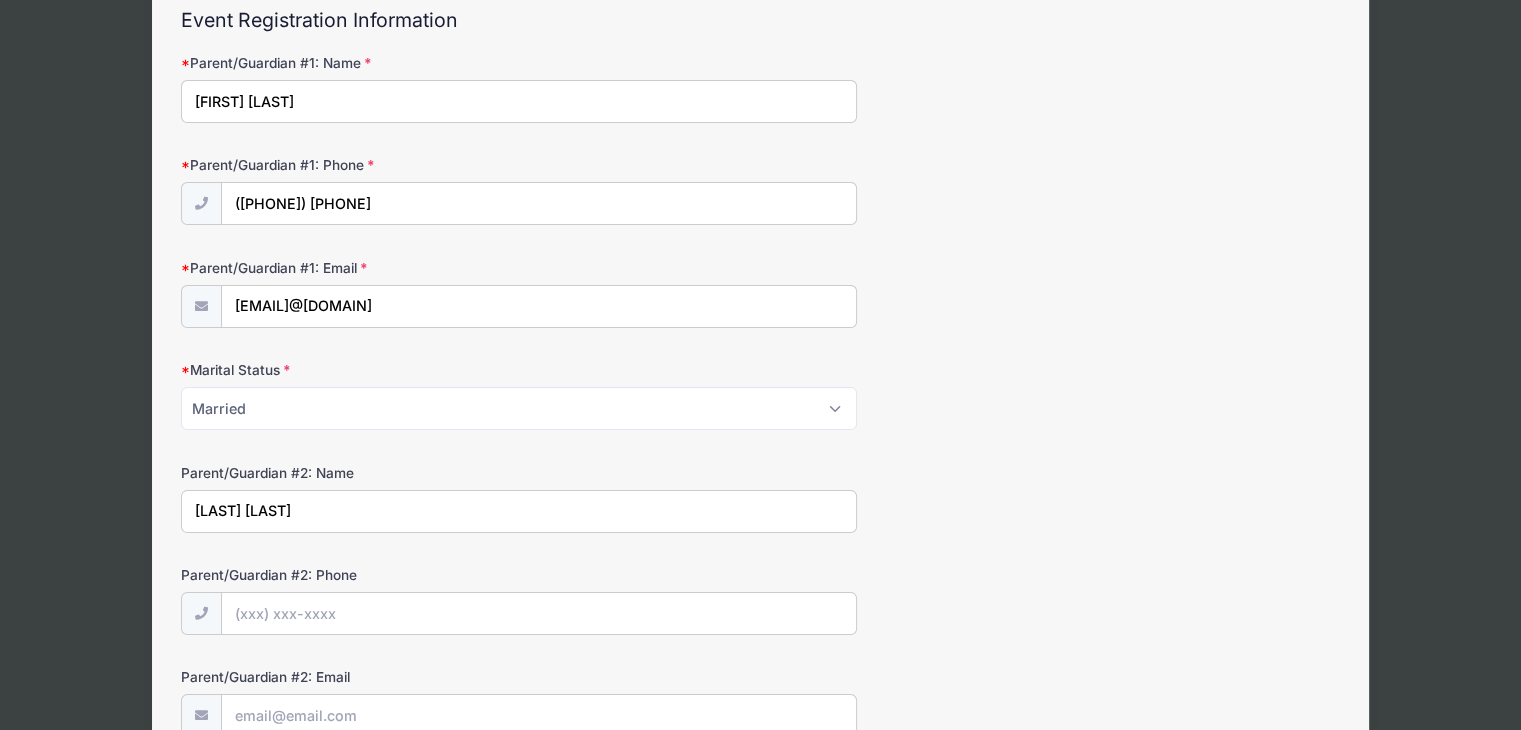 type on "[LAST] [LAST]" 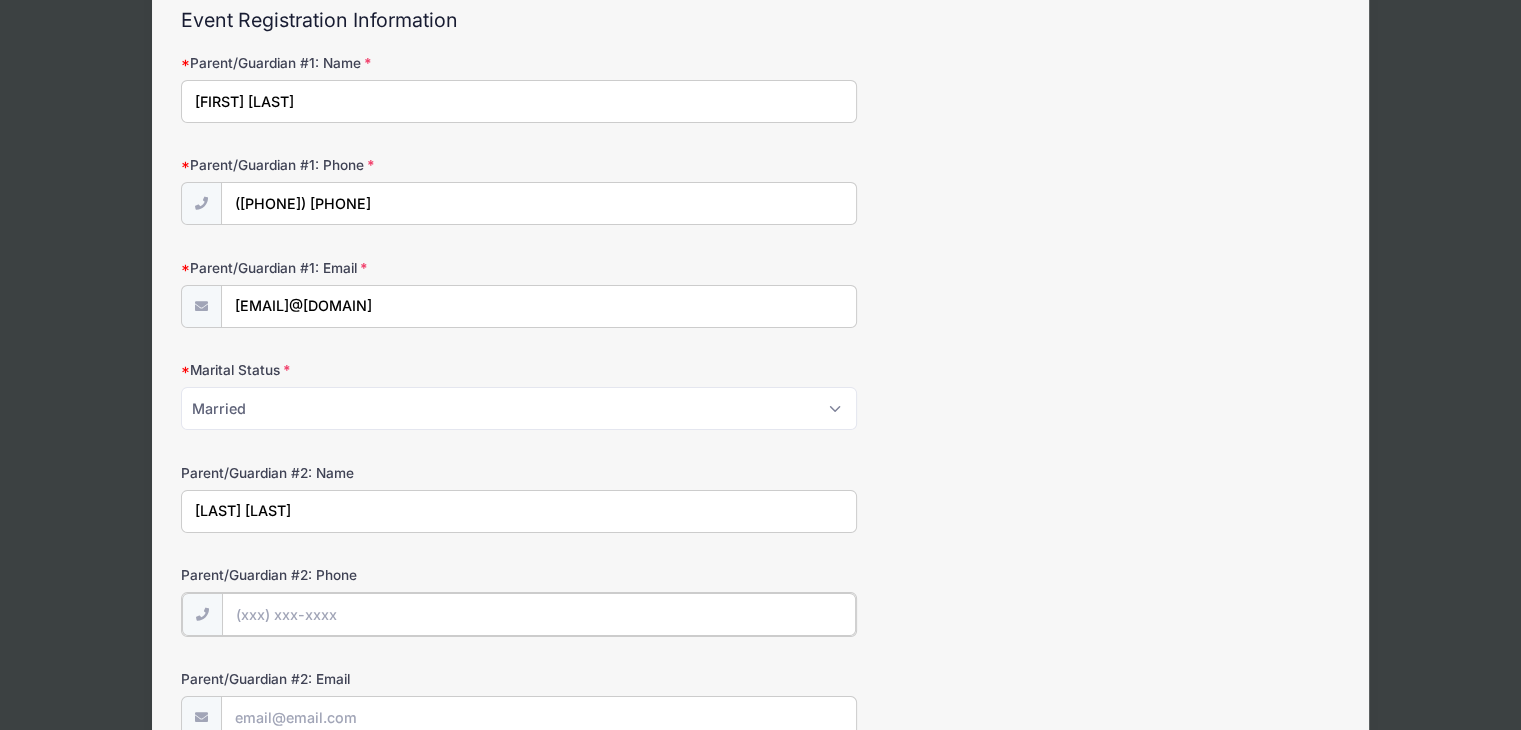 click on "Parent/Guardian #2: Phone" at bounding box center [539, 614] 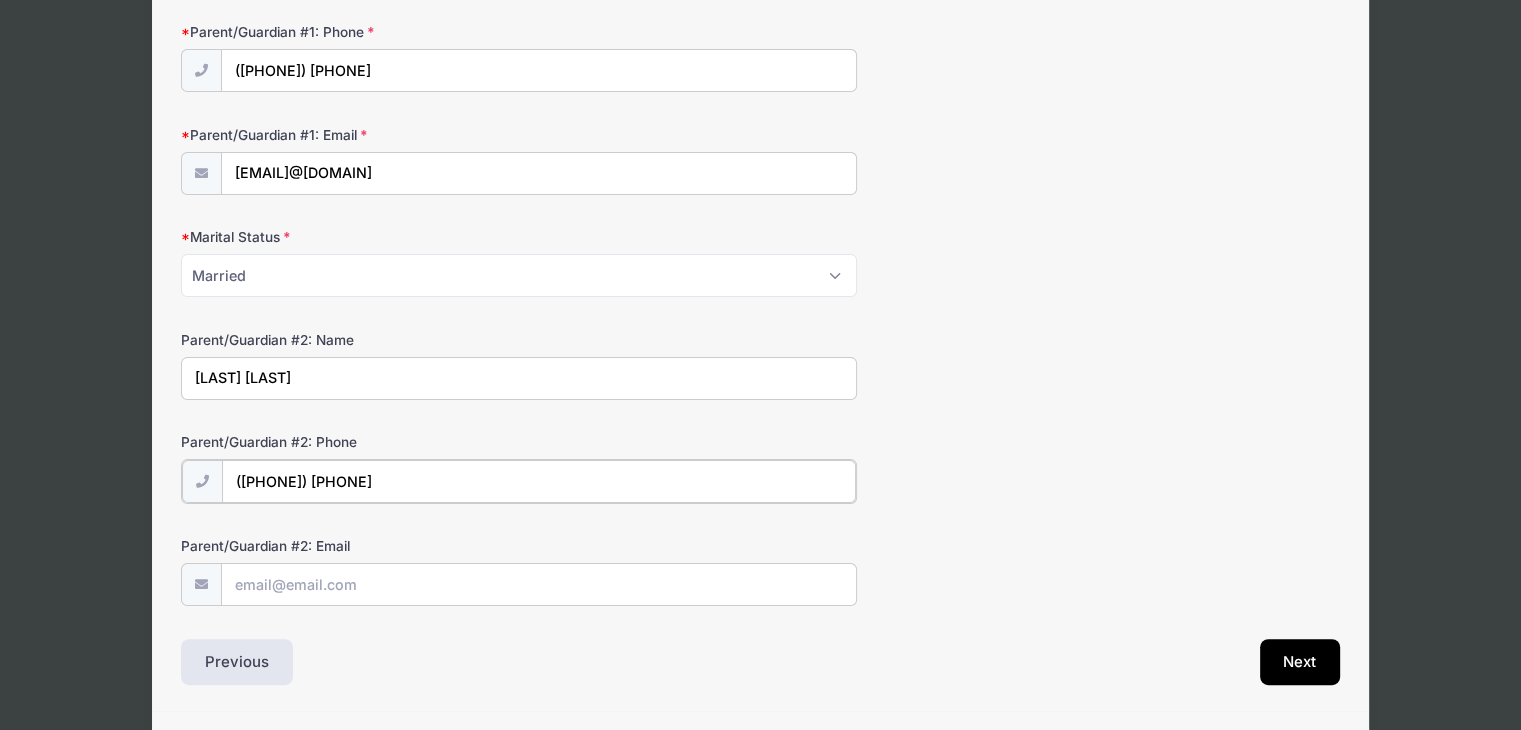scroll, scrollTop: 376, scrollLeft: 0, axis: vertical 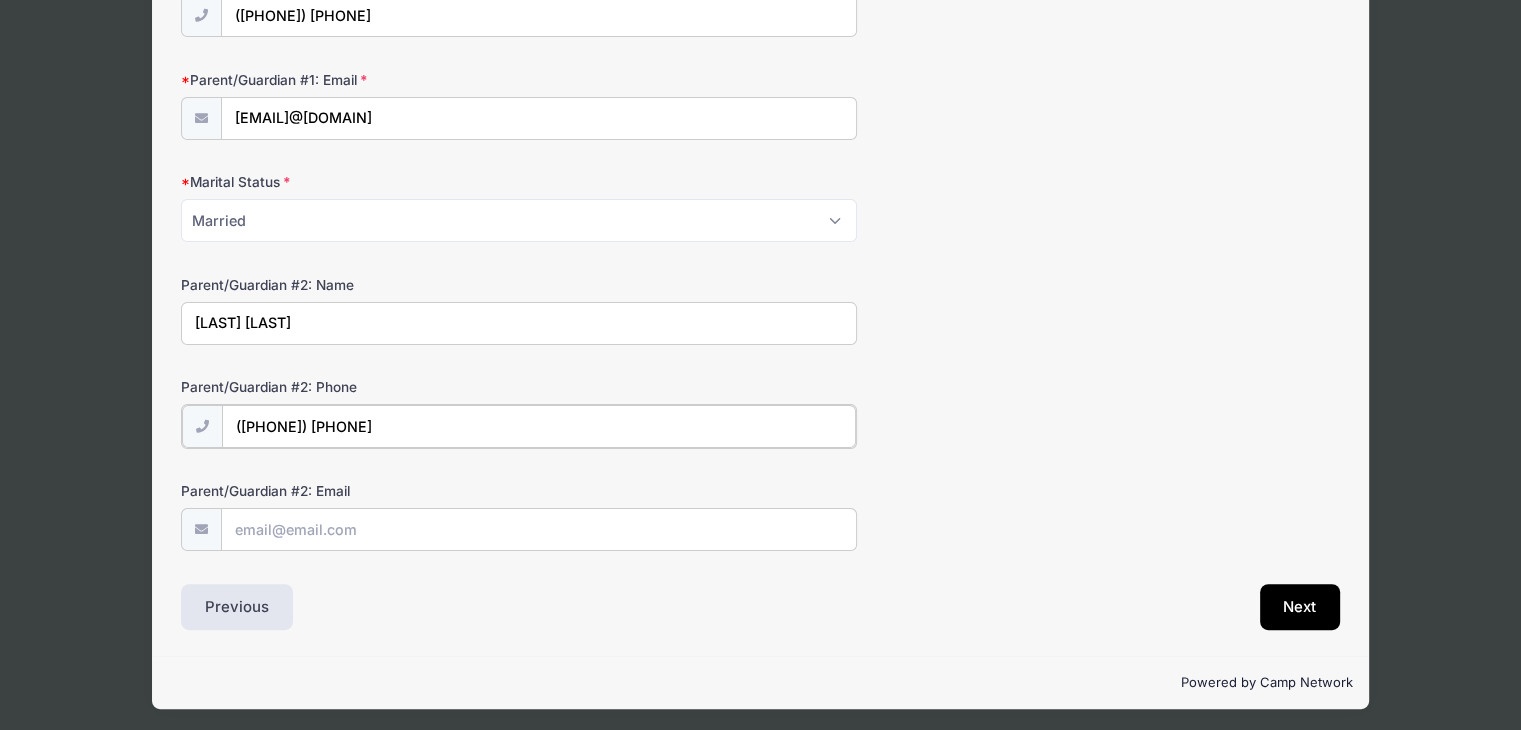 type on "([PHONE]) [PHONE]" 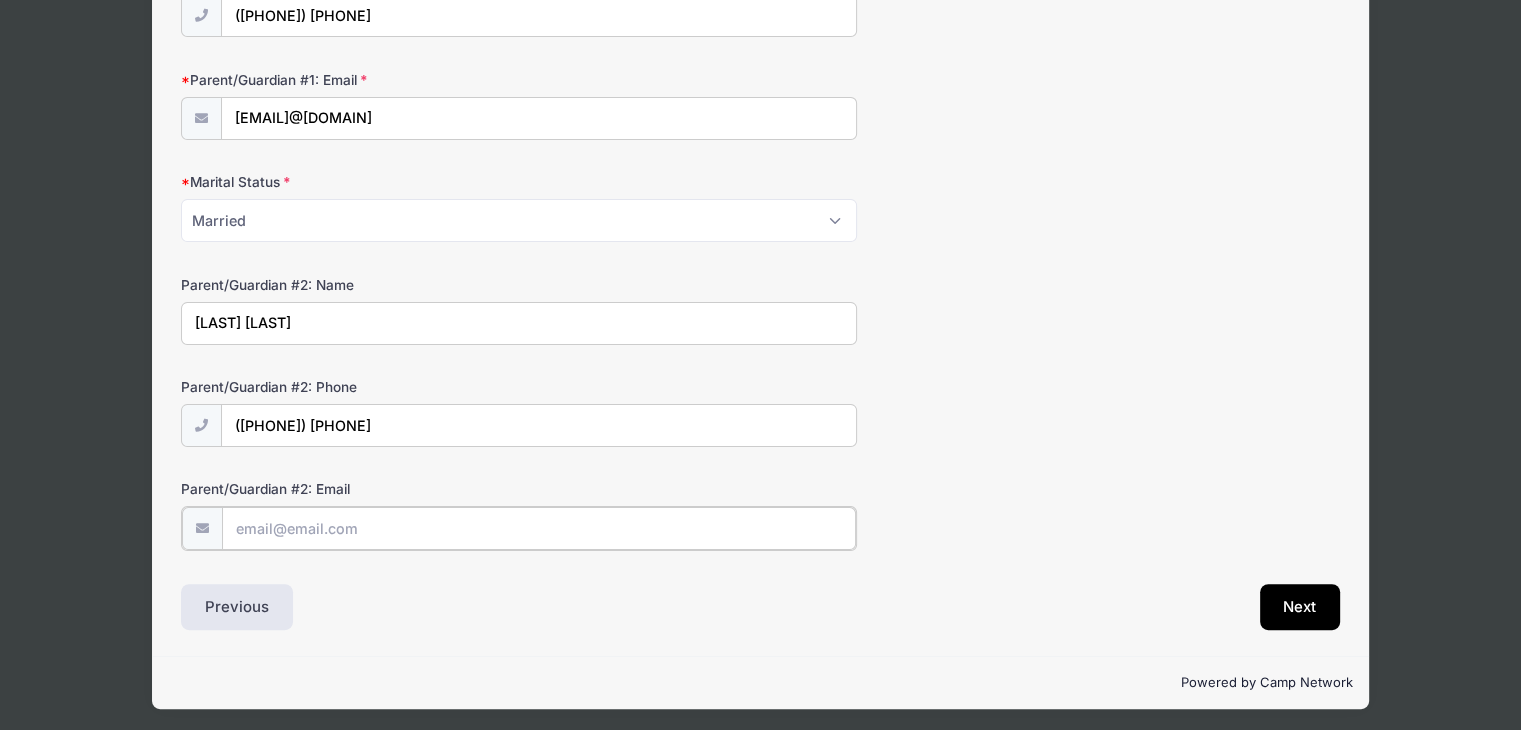 click on "Parent/Guardian #2: Email" at bounding box center [539, 528] 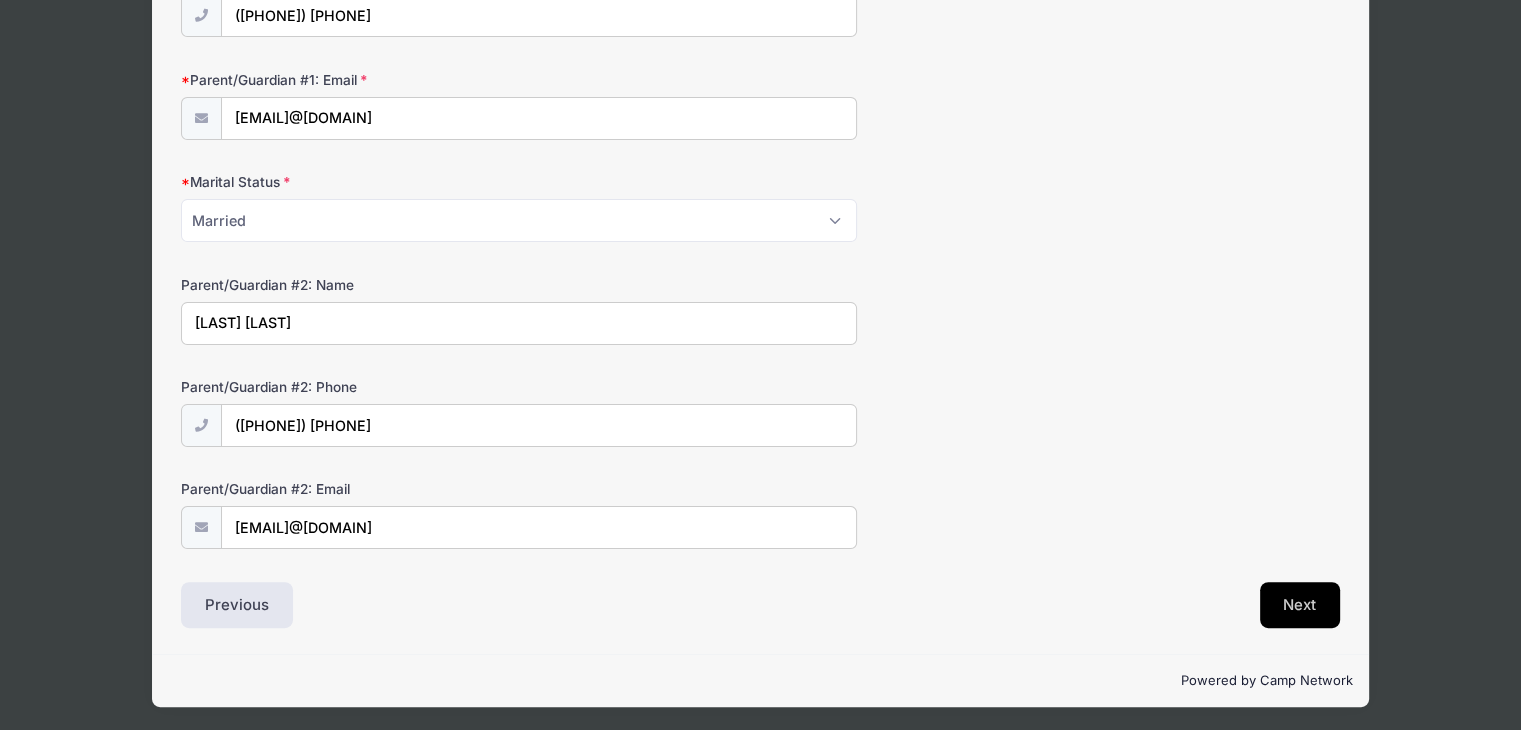 click on "Next" at bounding box center [1300, 605] 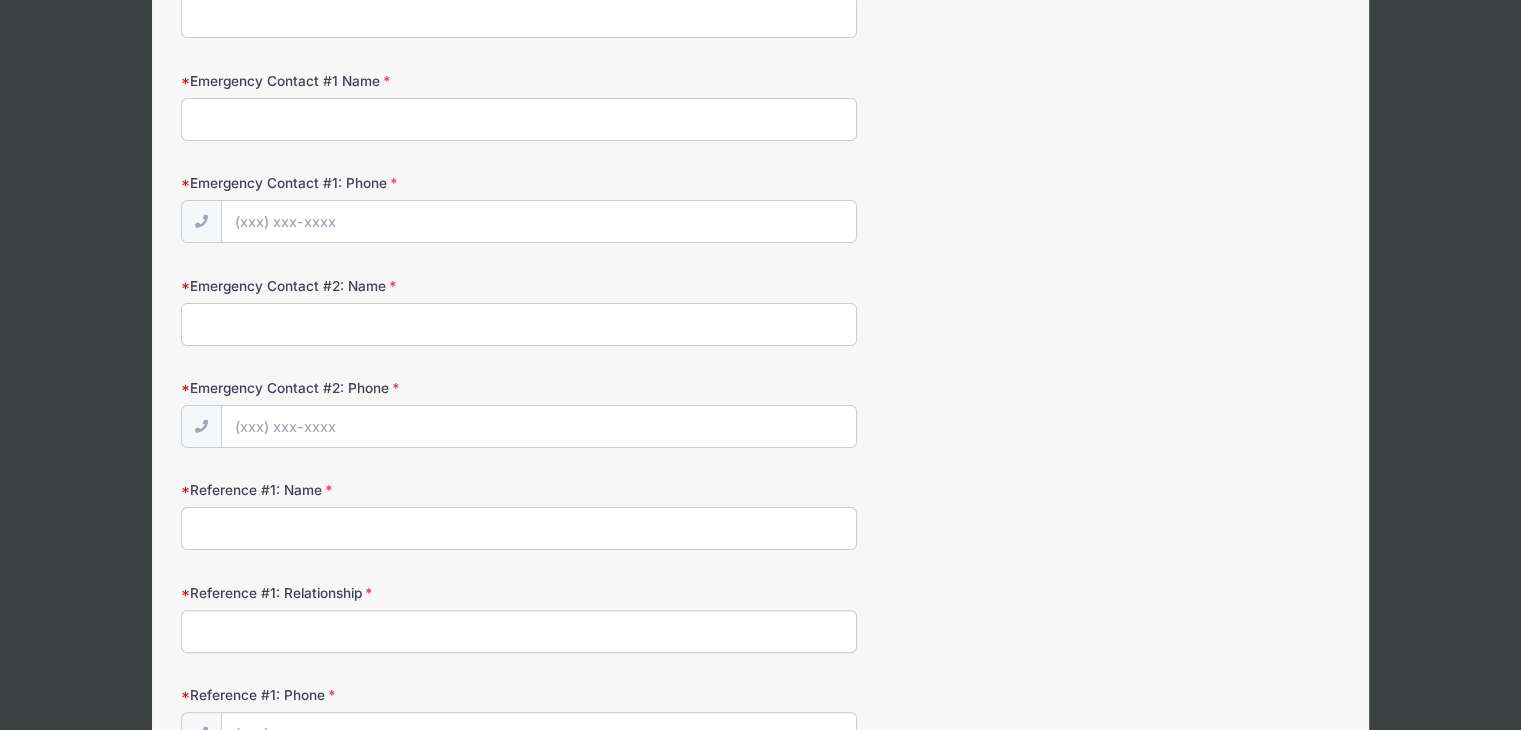 scroll, scrollTop: 0, scrollLeft: 0, axis: both 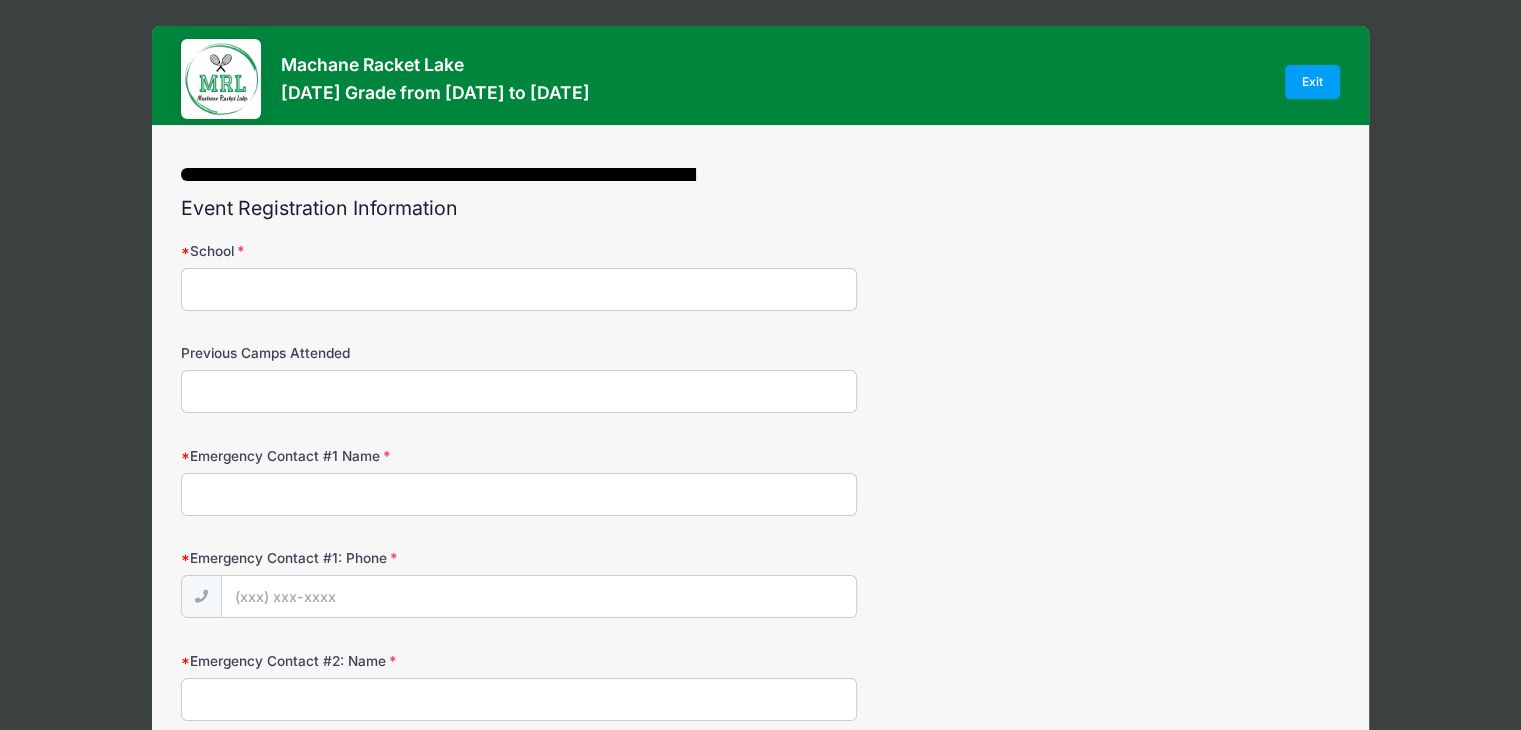 click on "School" at bounding box center [374, 251] 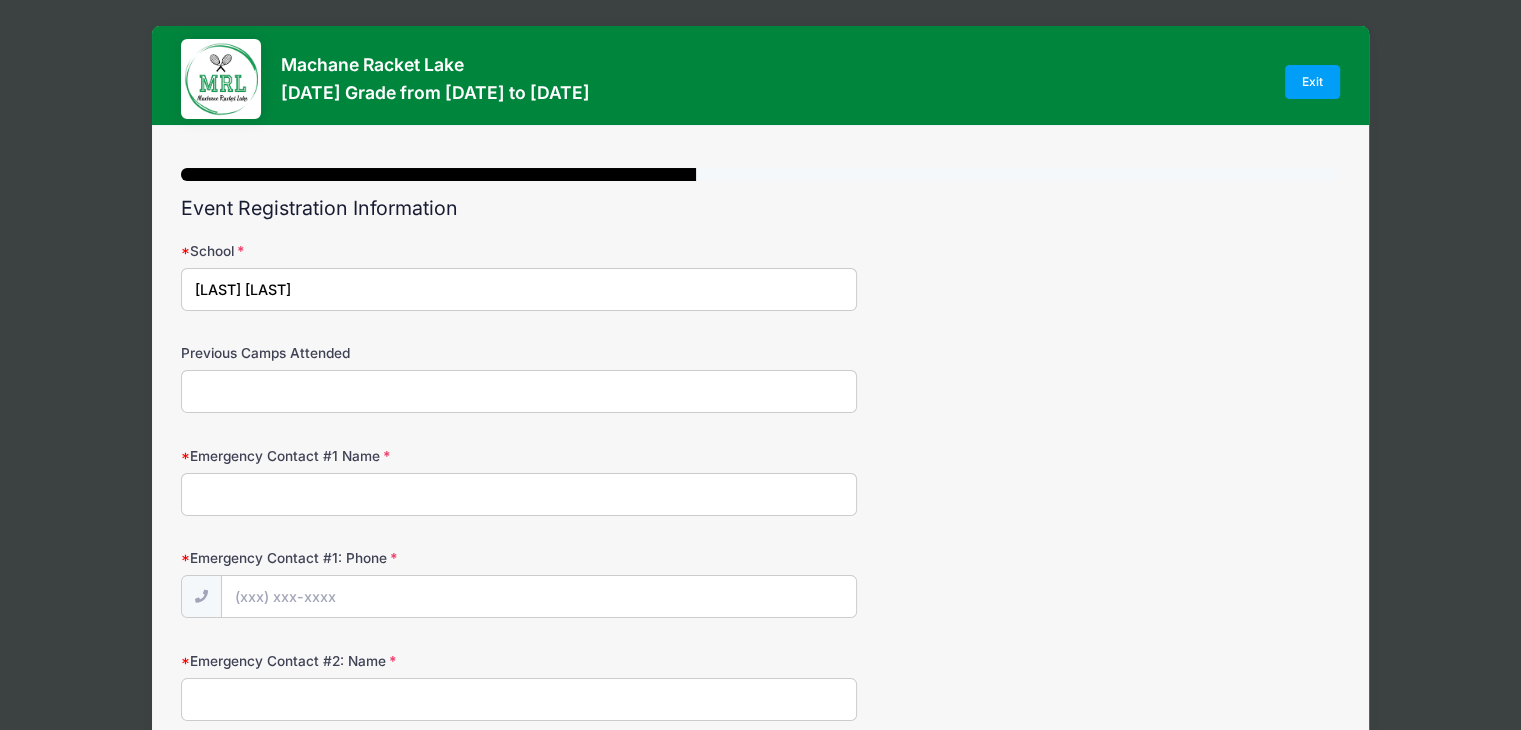 type on "[LAST] [LAST]" 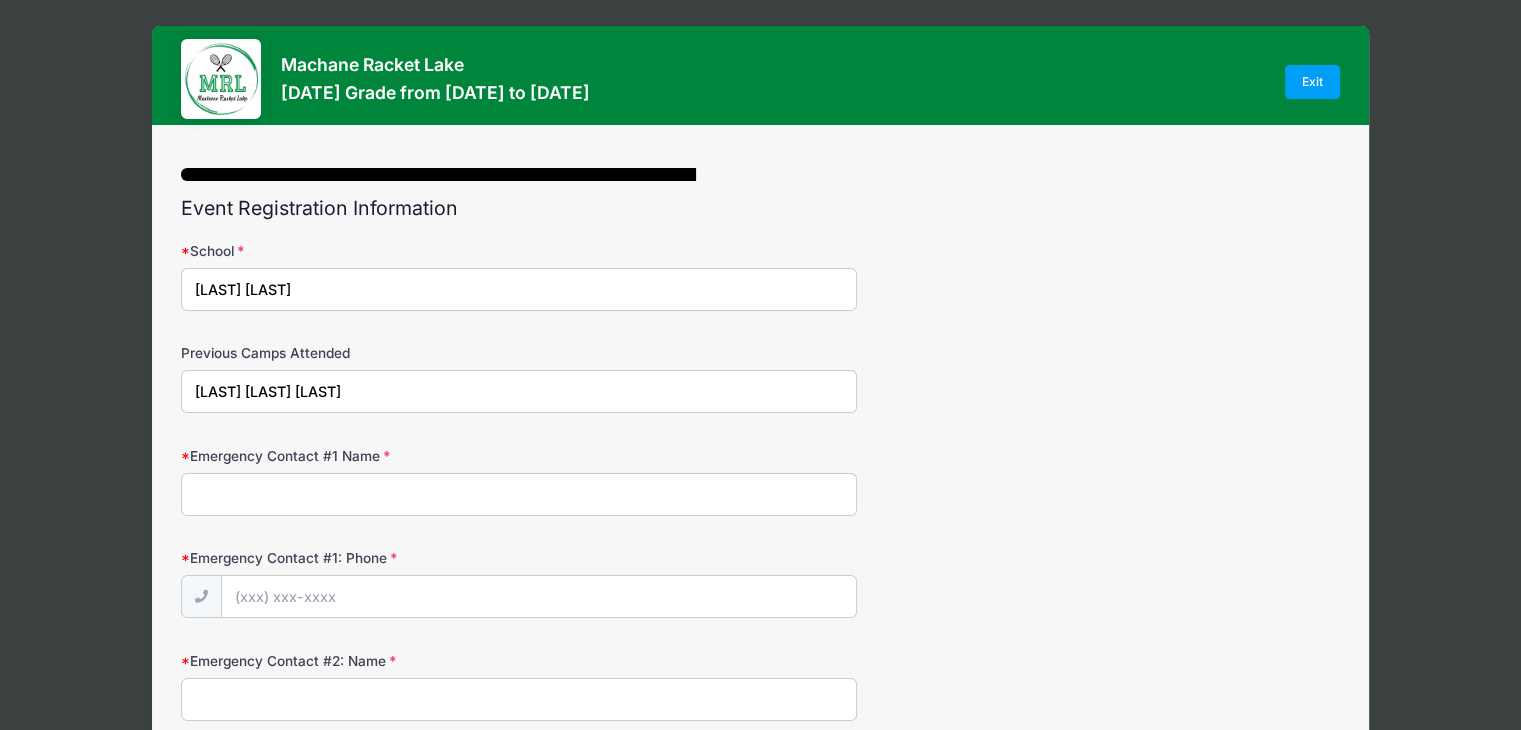 type on "[LAST] [LAST] [LAST]" 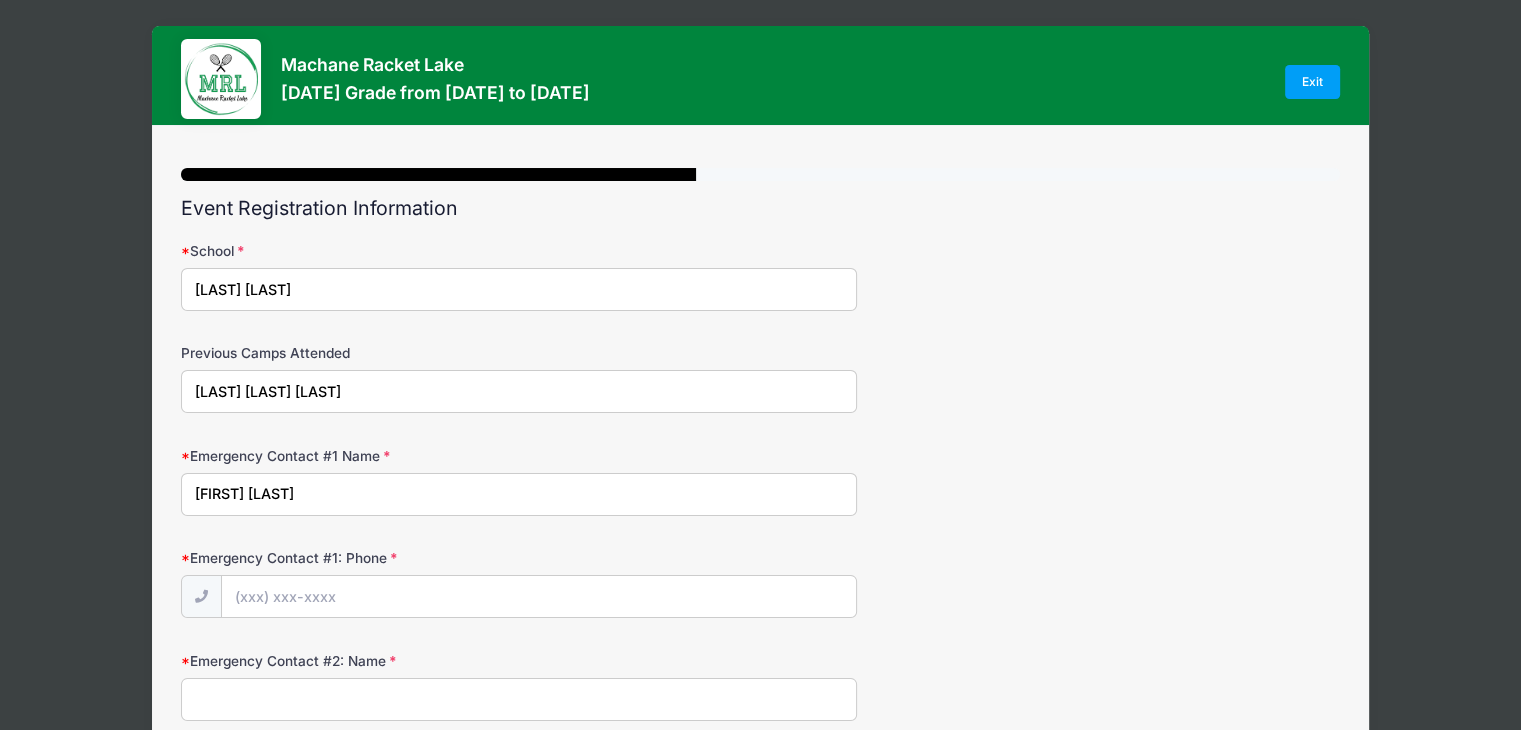type on "[FIRST] [LAST]" 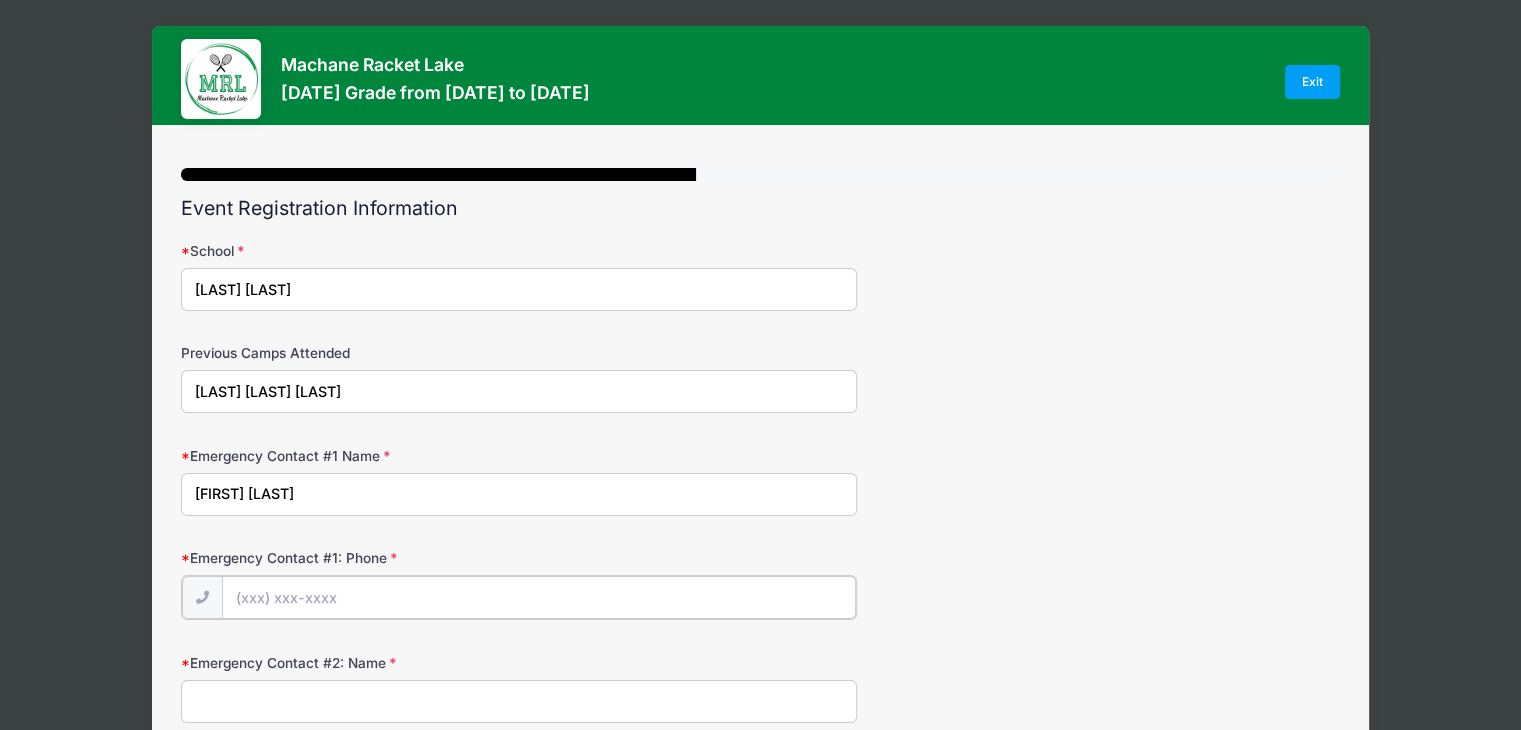 click on "Emergency Contact #1: Phone" at bounding box center (539, 597) 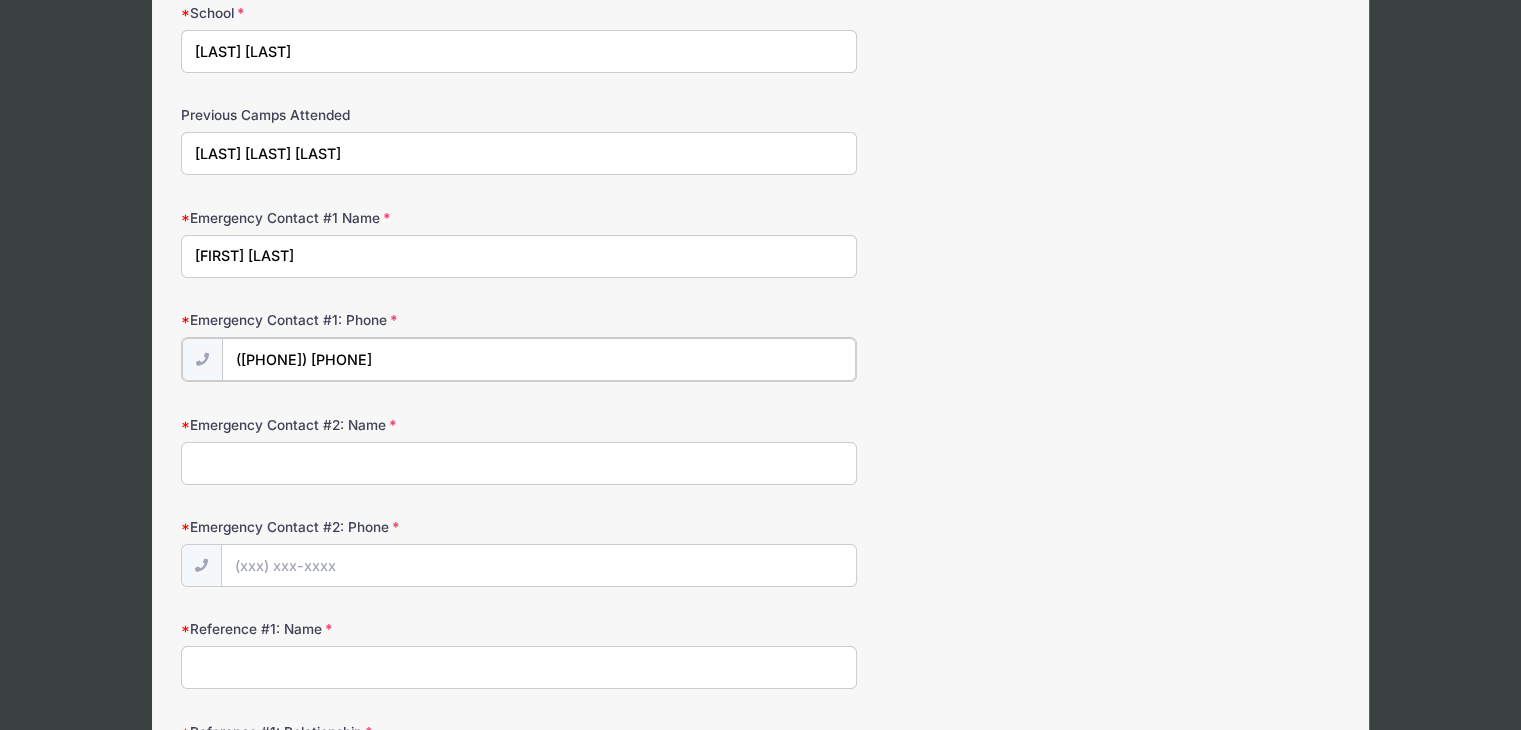 scroll, scrollTop: 253, scrollLeft: 0, axis: vertical 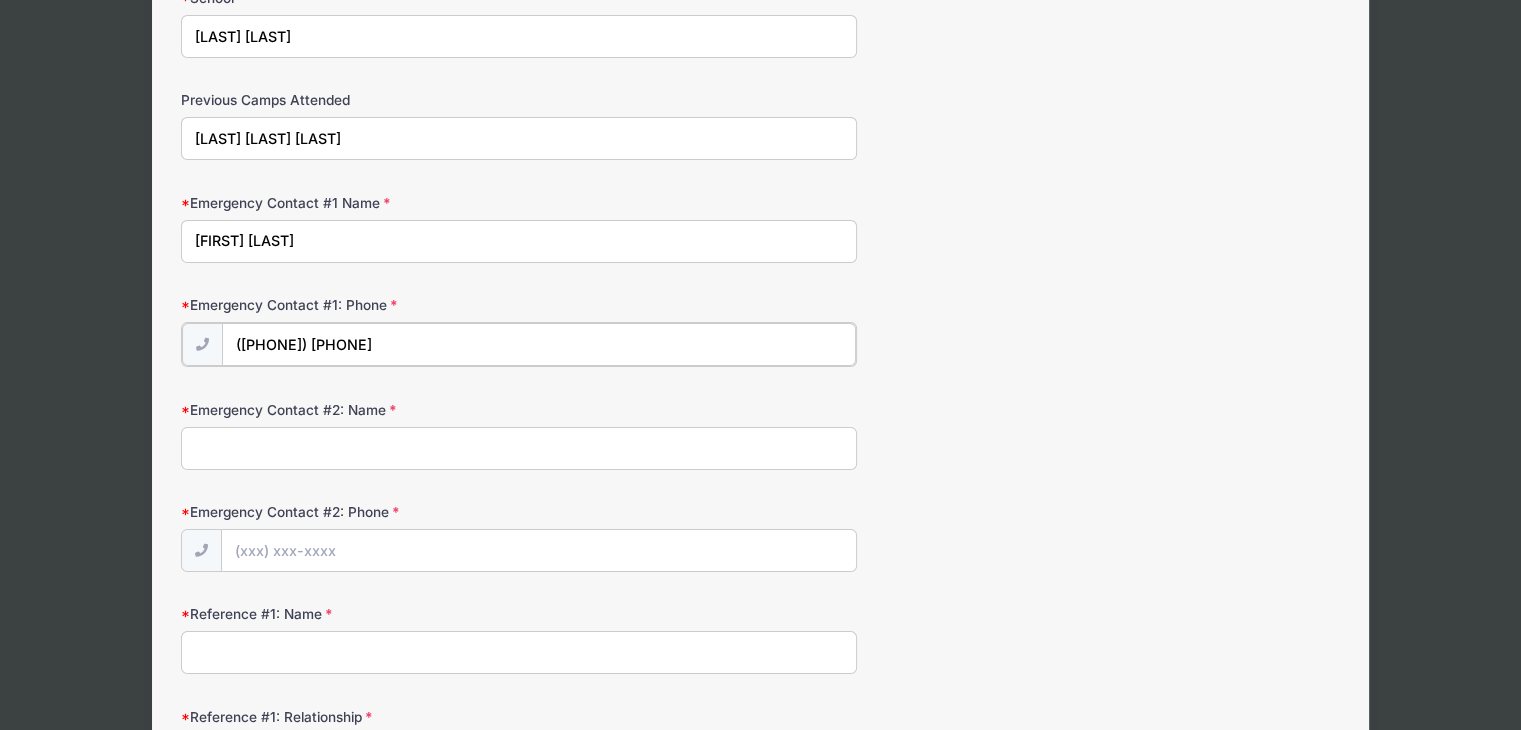 type on "([PHONE]) [PHONE]" 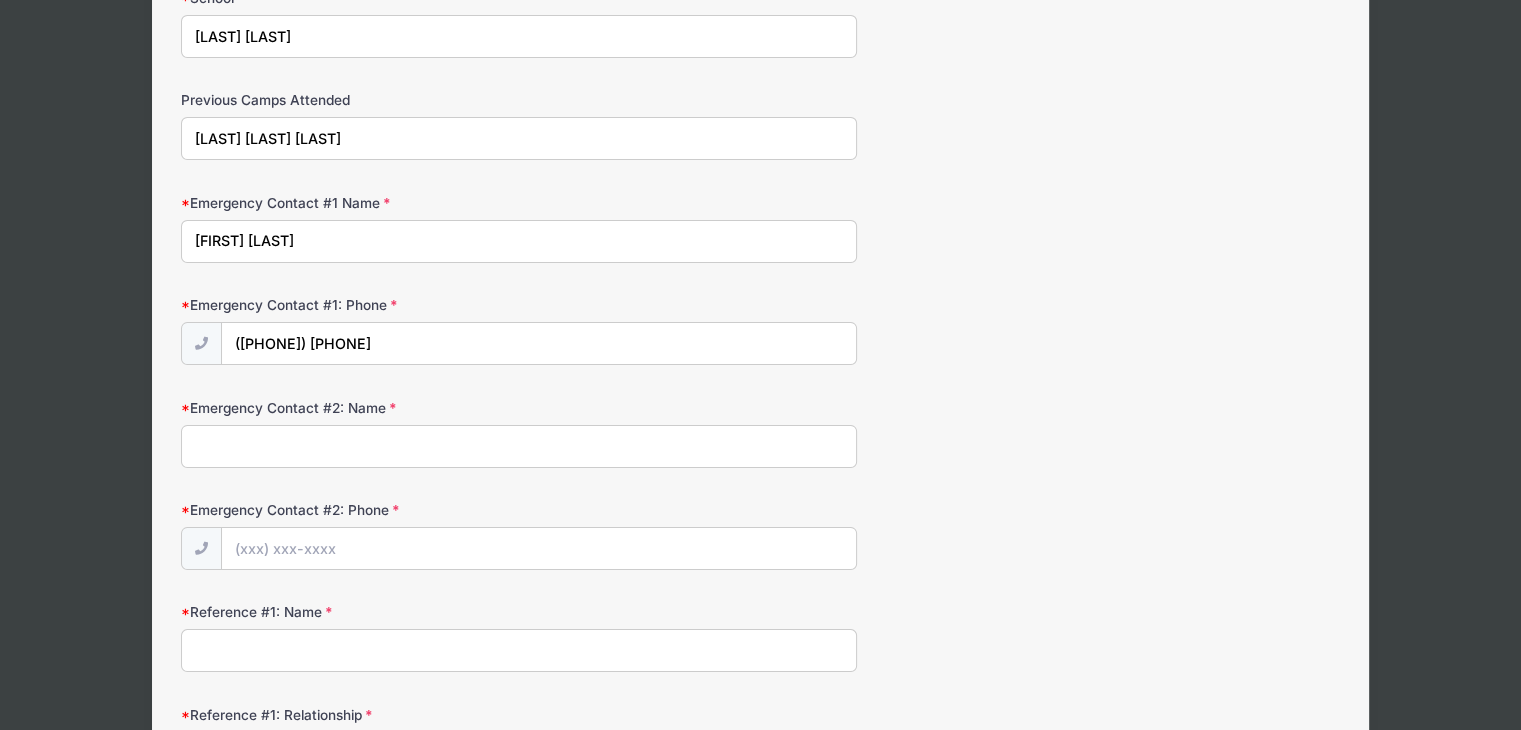 click on "Emergency Contact #2: Name" at bounding box center [519, 446] 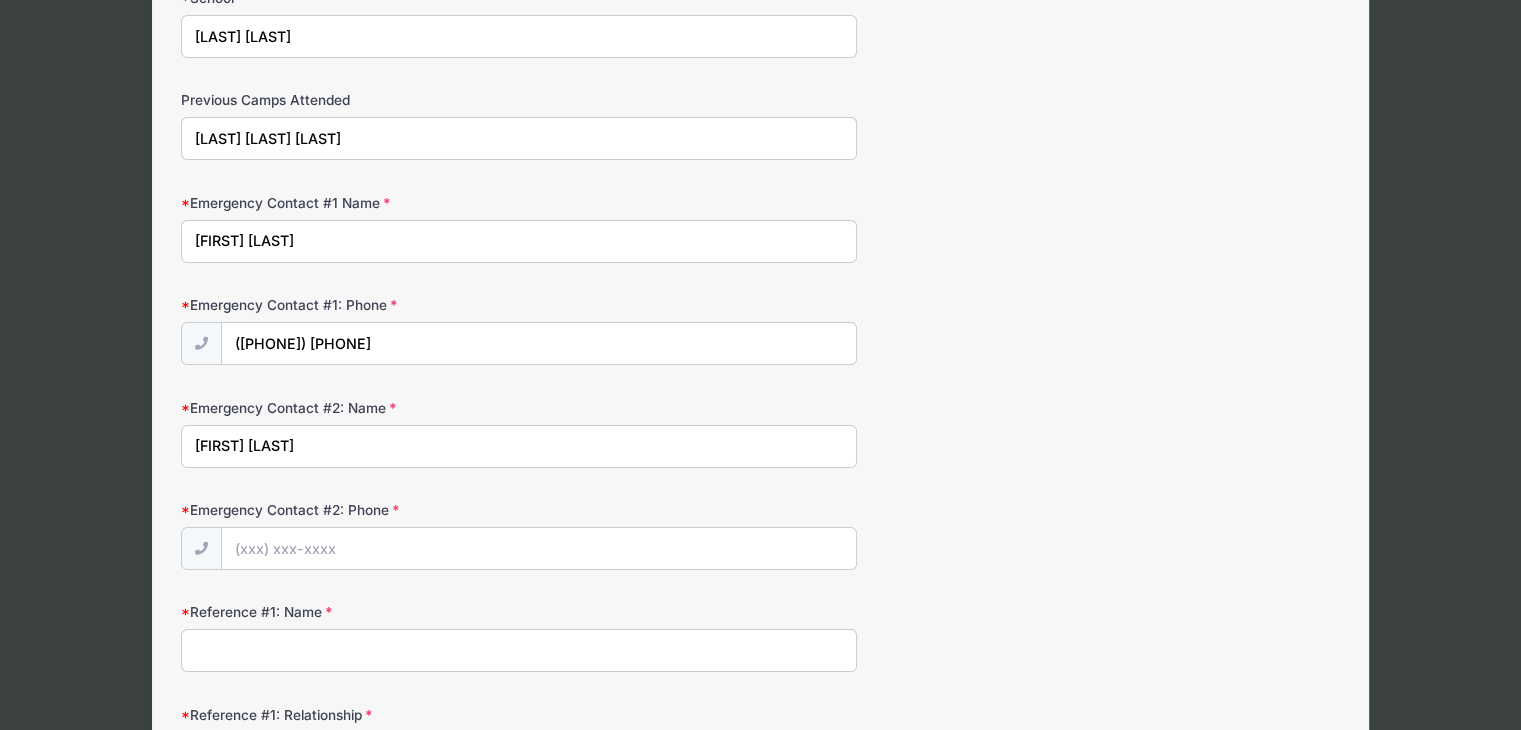 type on "[FIRST] [LAST]" 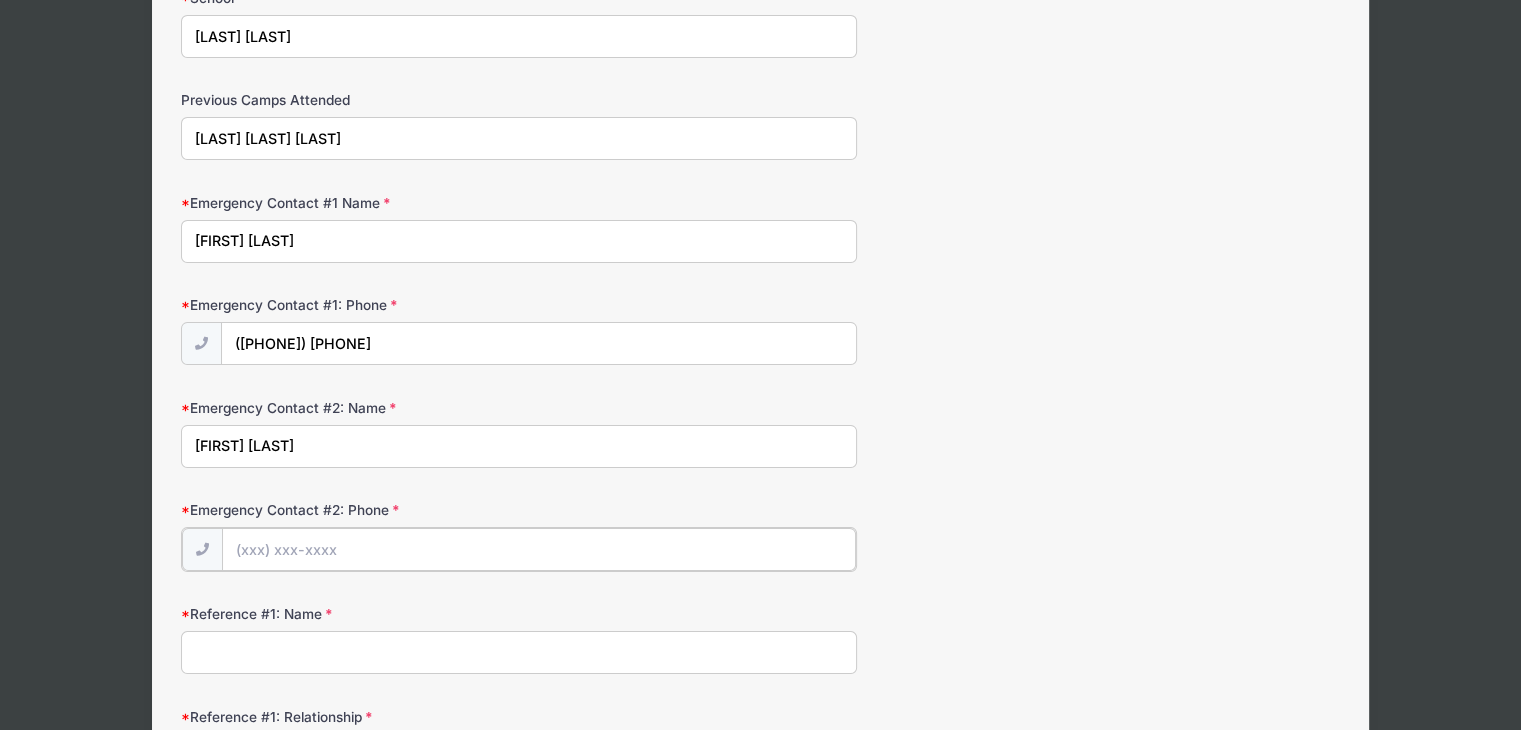 click on "Emergency Contact #2: Phone" at bounding box center [539, 549] 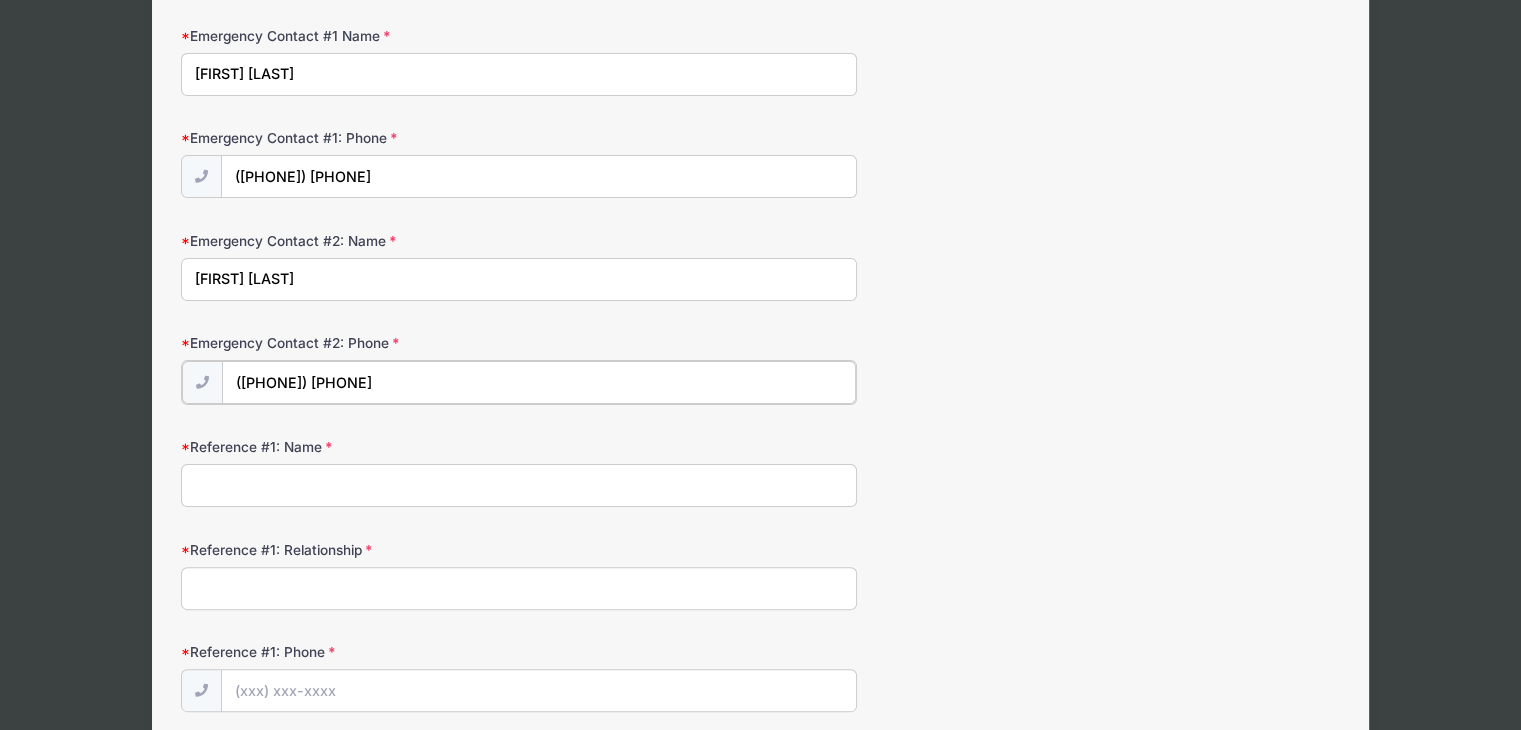 scroll, scrollTop: 425, scrollLeft: 0, axis: vertical 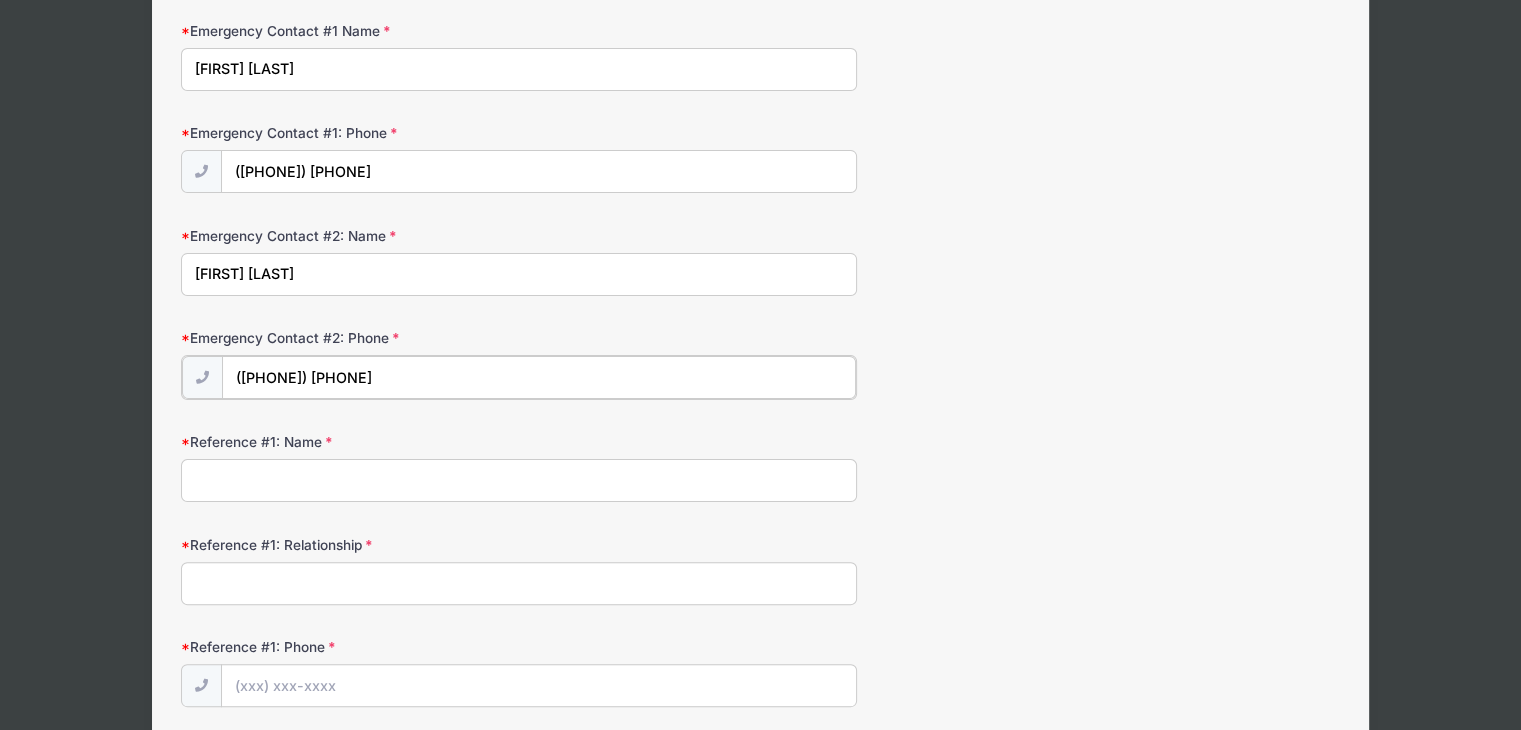type on "([PHONE]) [PHONE]" 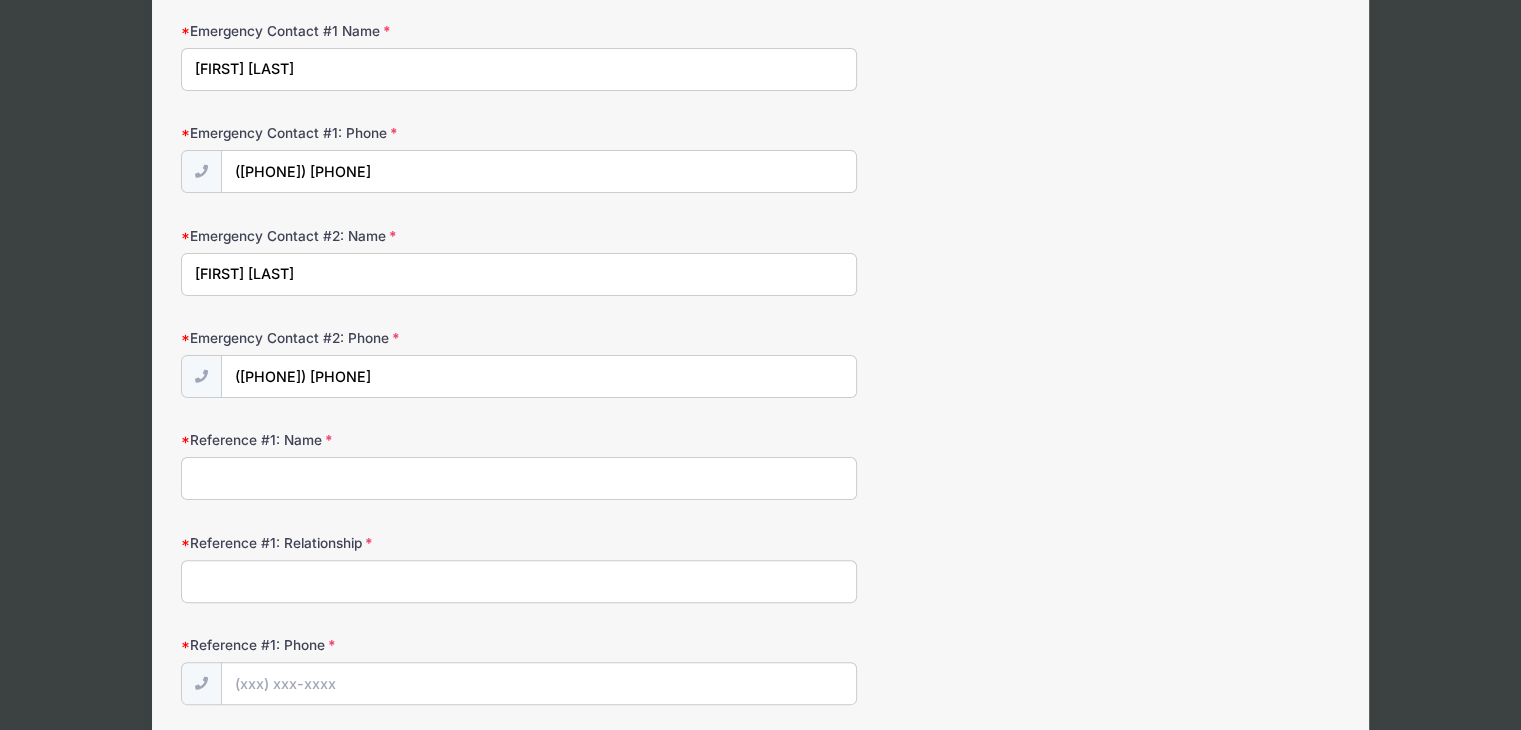 click on "Reference #1: Name" at bounding box center [519, 478] 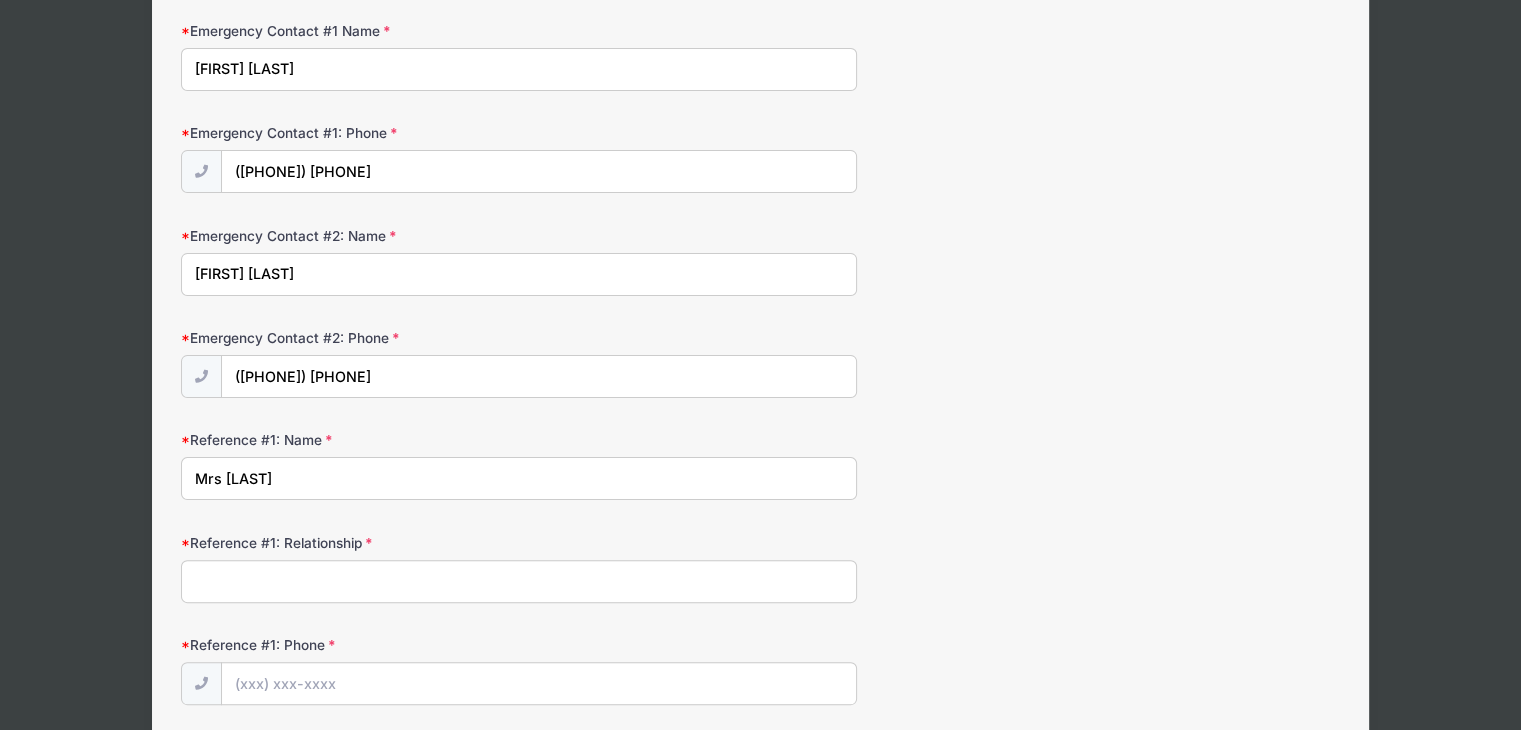 type on "Mrs [LAST]" 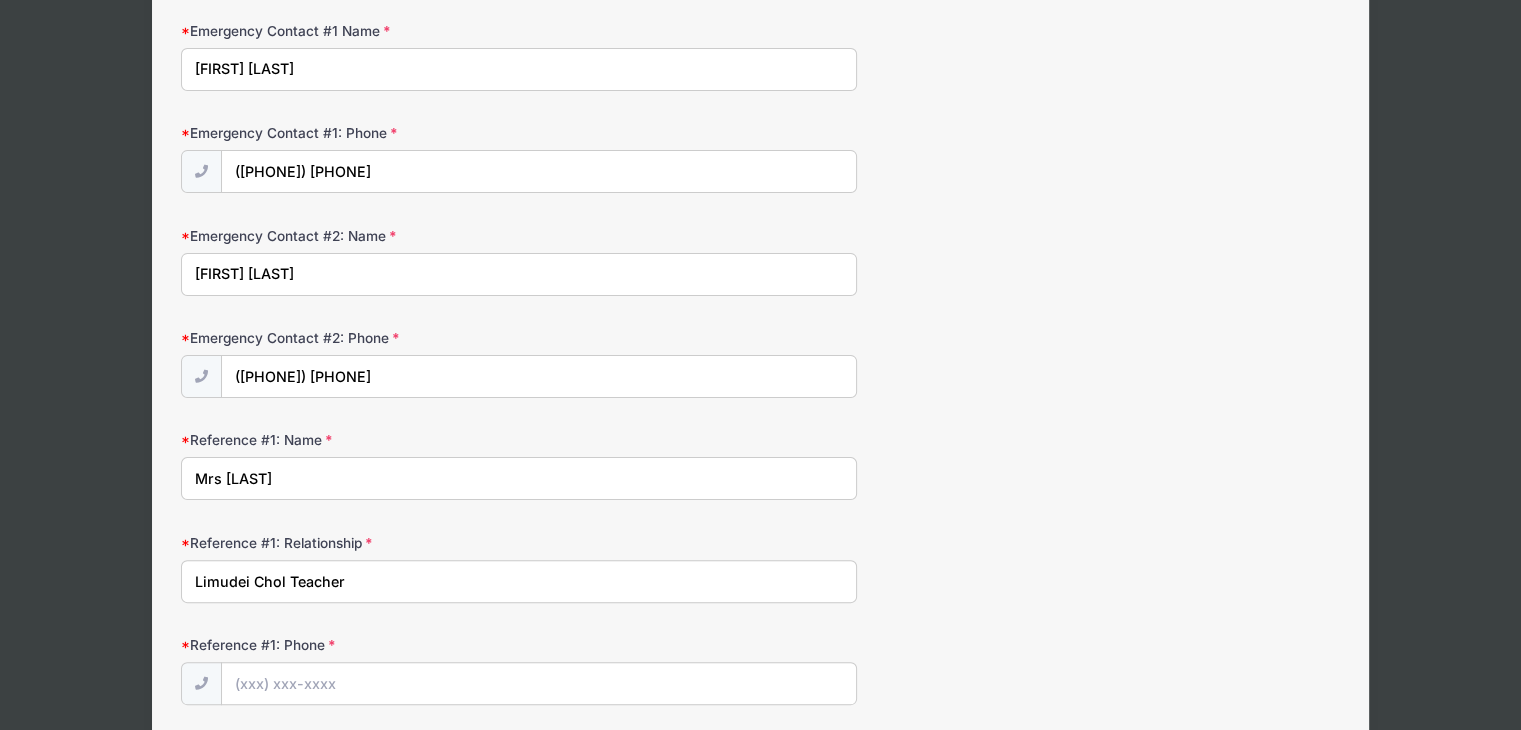type on "Limudei Chol Teacher" 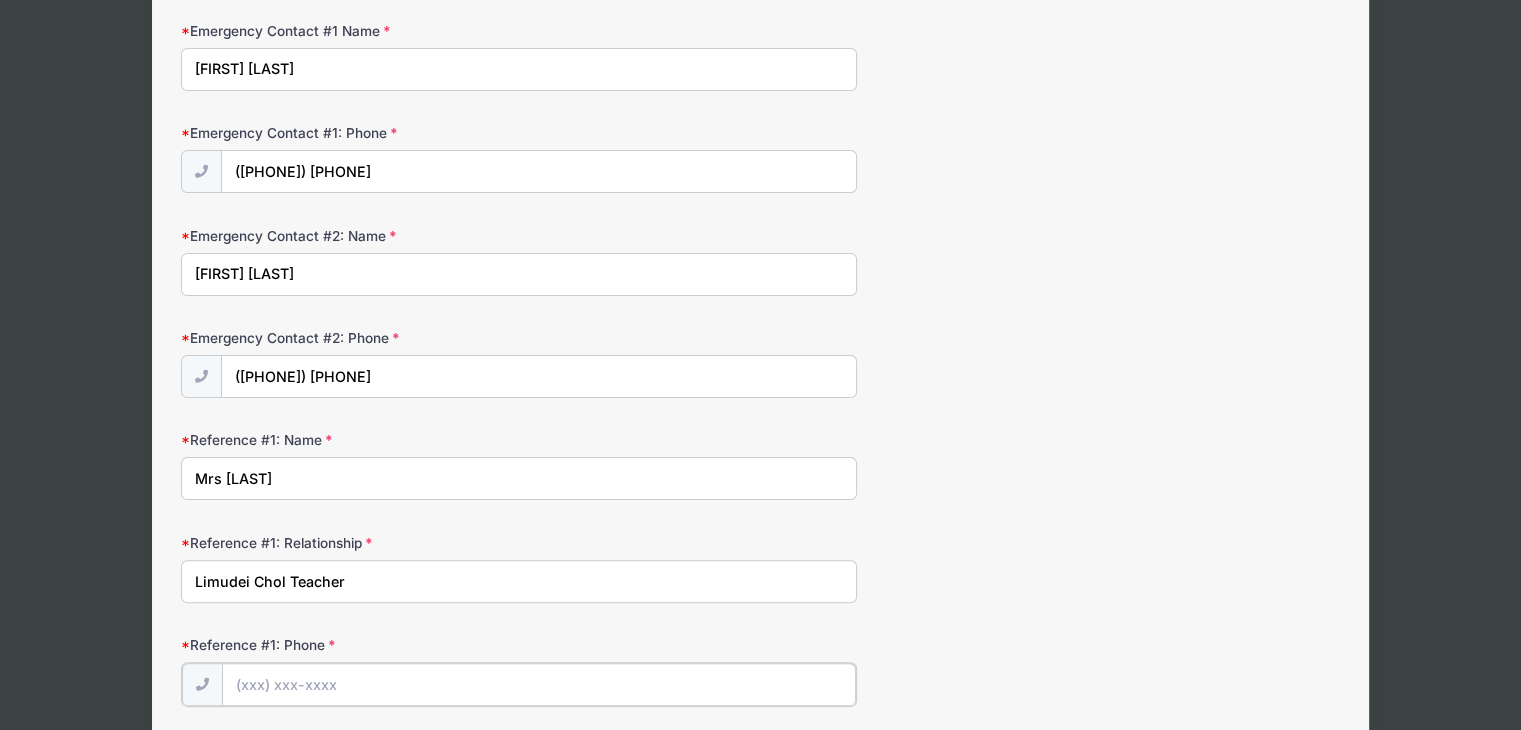 click on "Reference #1: Phone" at bounding box center [539, 684] 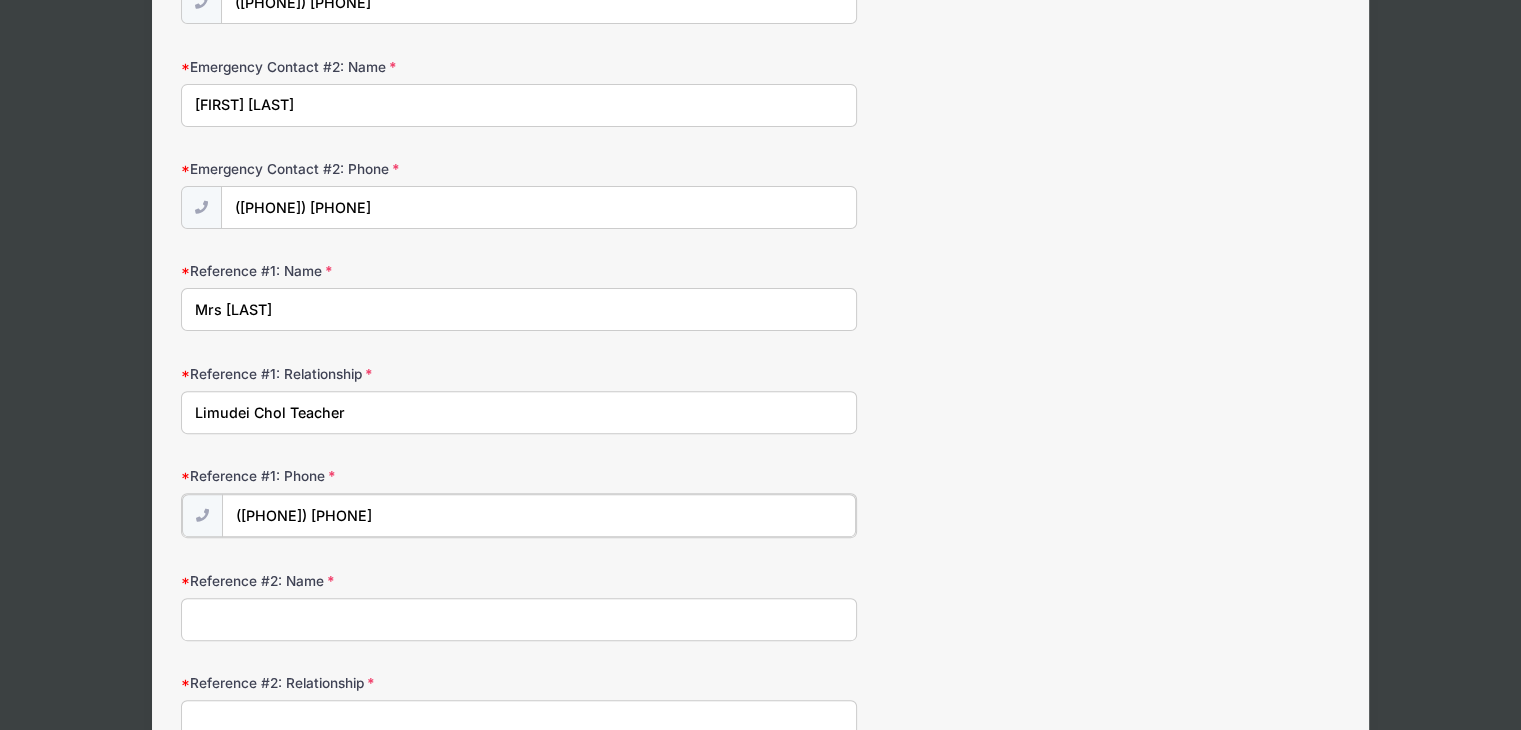 scroll, scrollTop: 624, scrollLeft: 0, axis: vertical 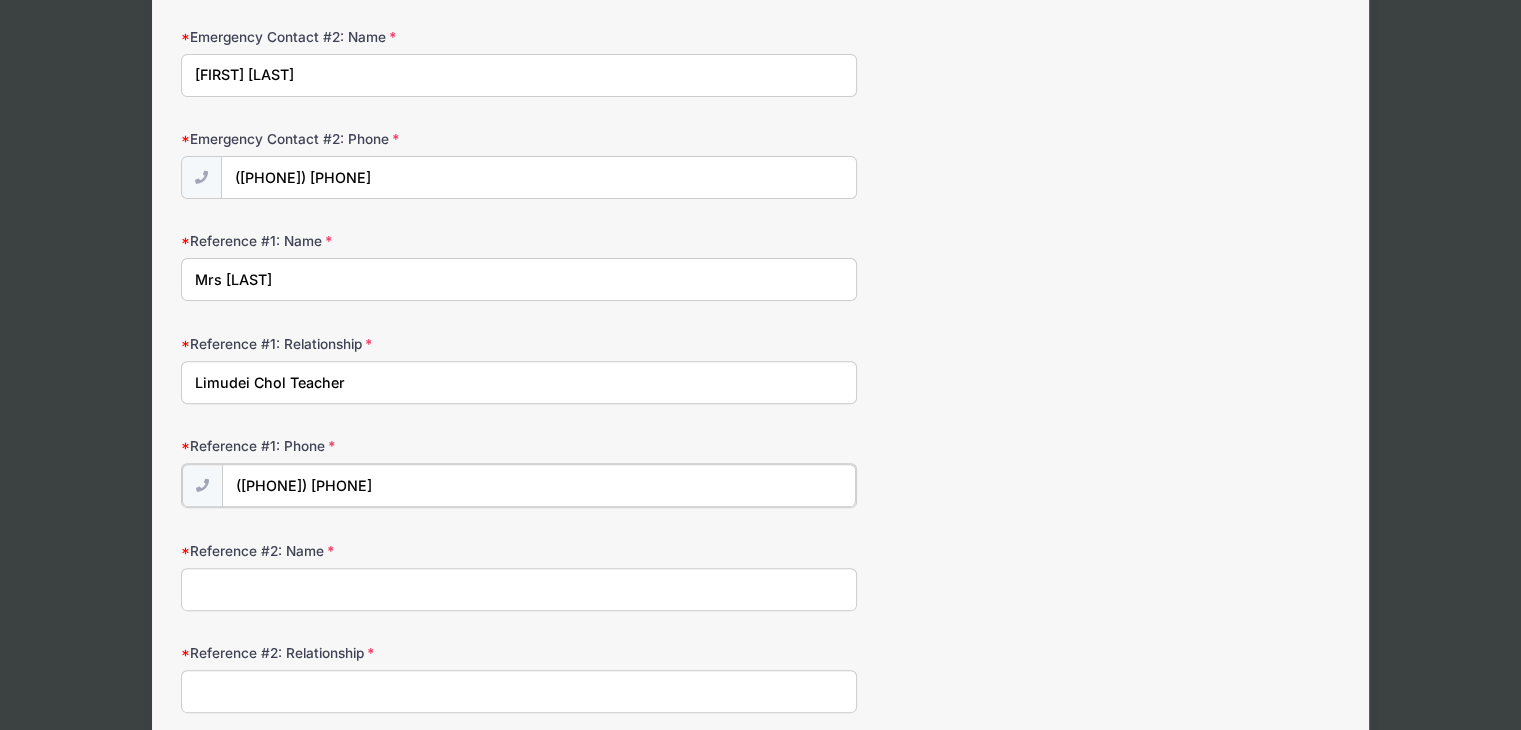 type on "([PHONE]) [PHONE]" 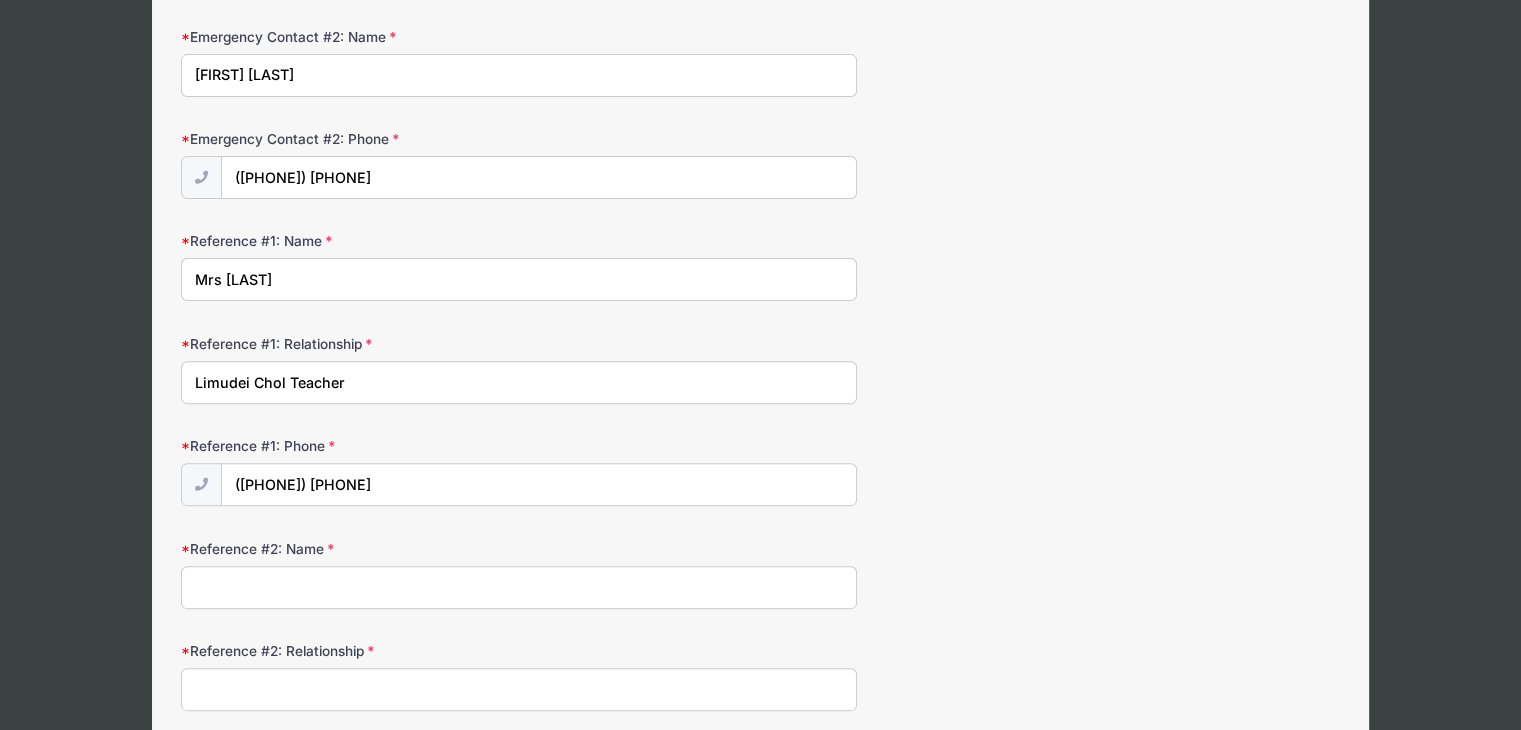 click on "Reference #2: Name" at bounding box center [519, 587] 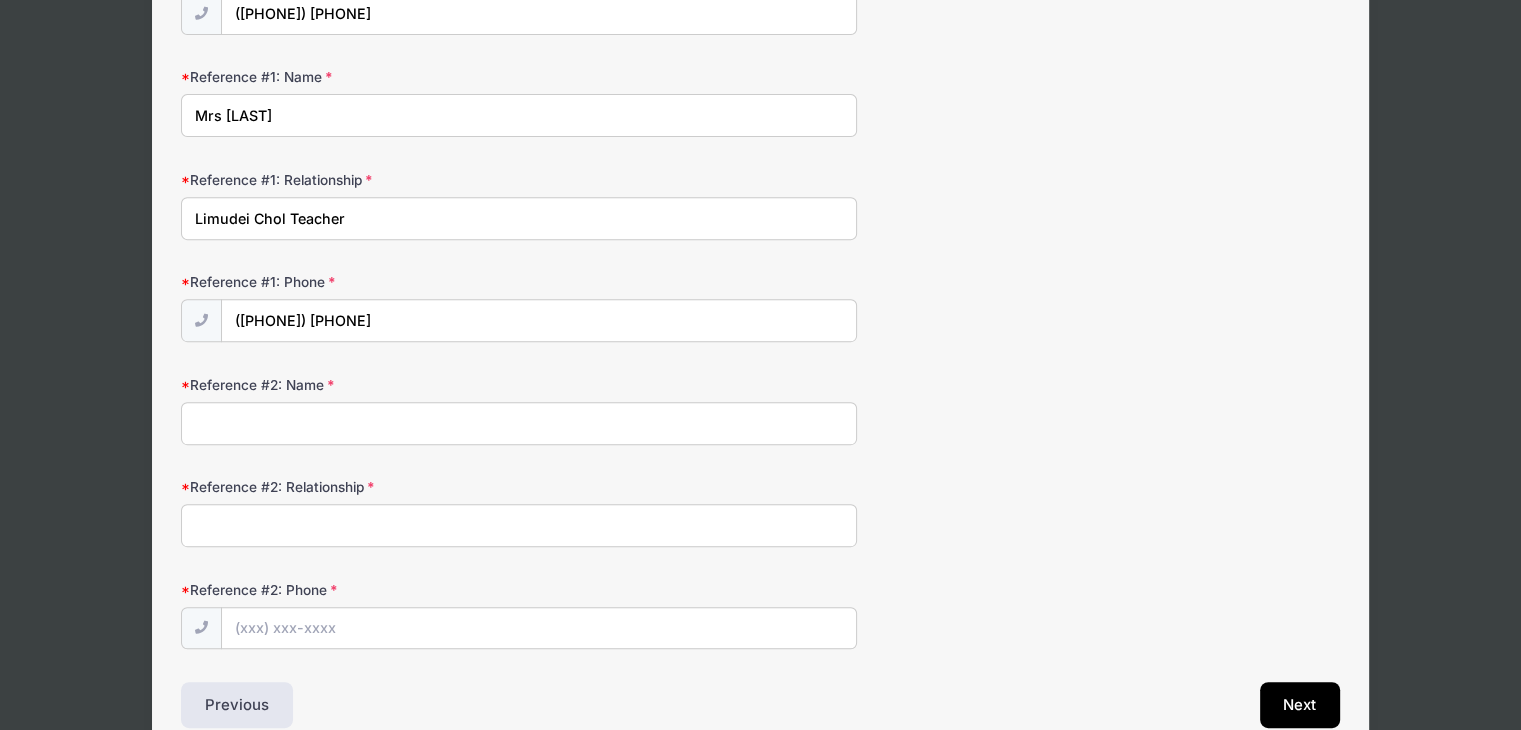 scroll, scrollTop: 789, scrollLeft: 0, axis: vertical 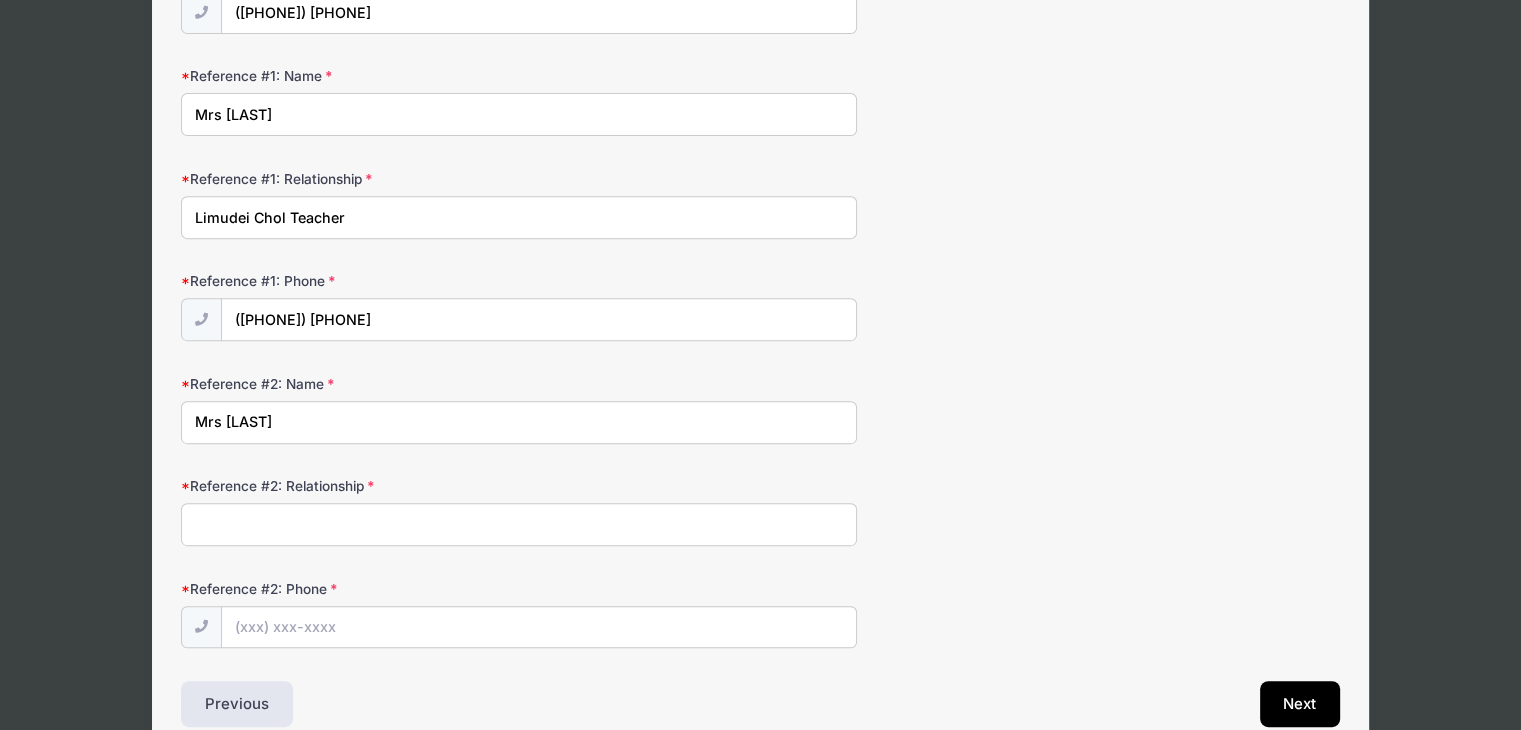 type on "Mrs [LAST]" 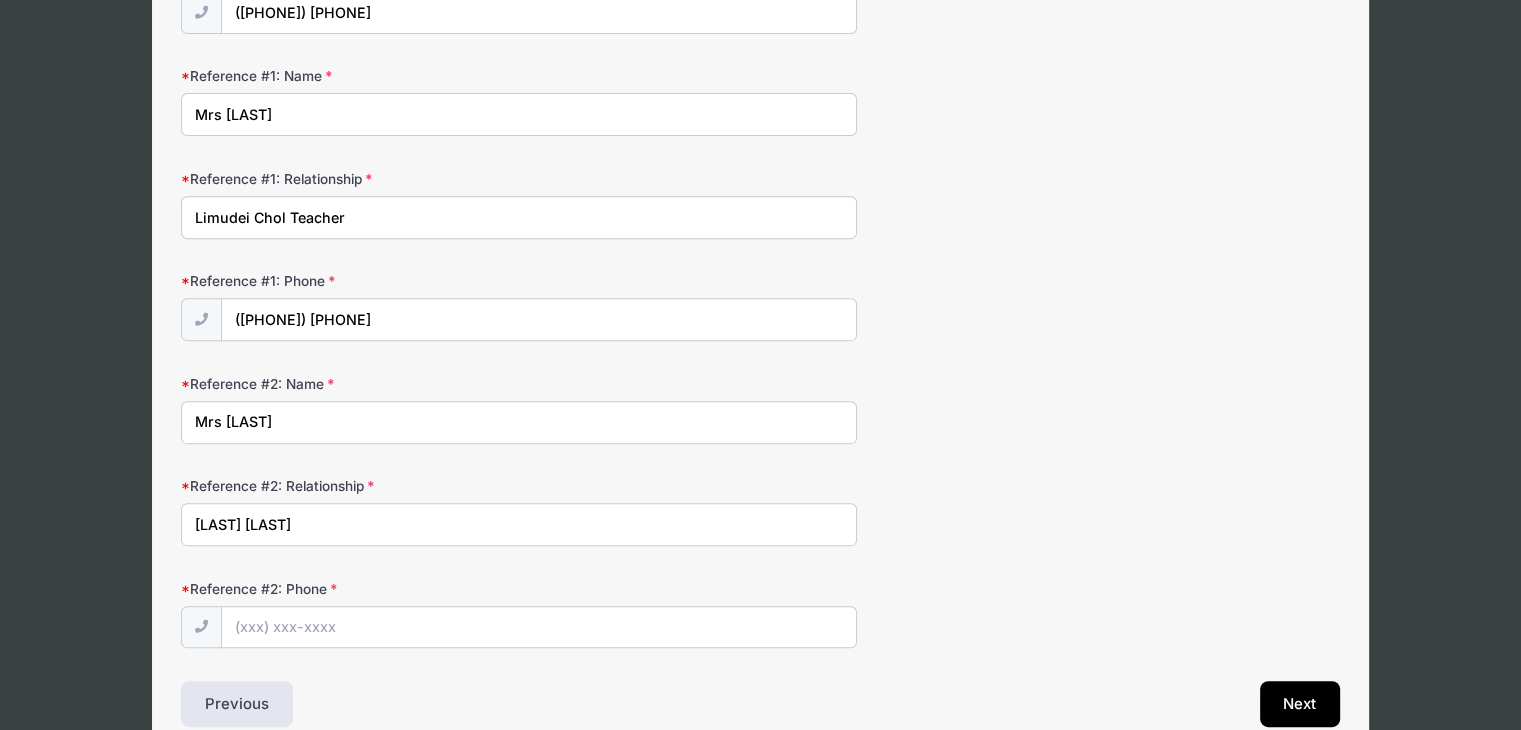 type on "[LAST] [LAST]" 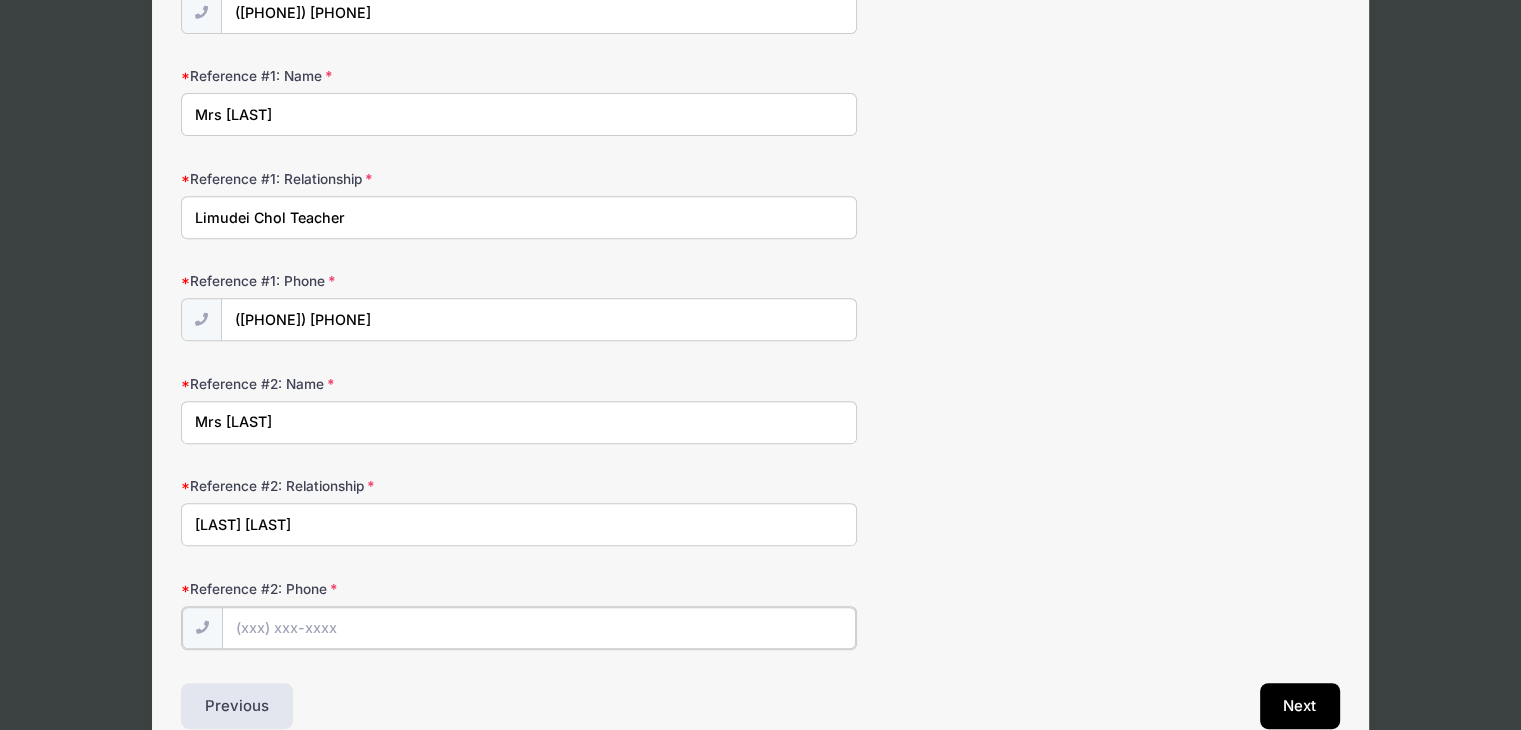 click on "Reference #2: Phone" at bounding box center [539, 628] 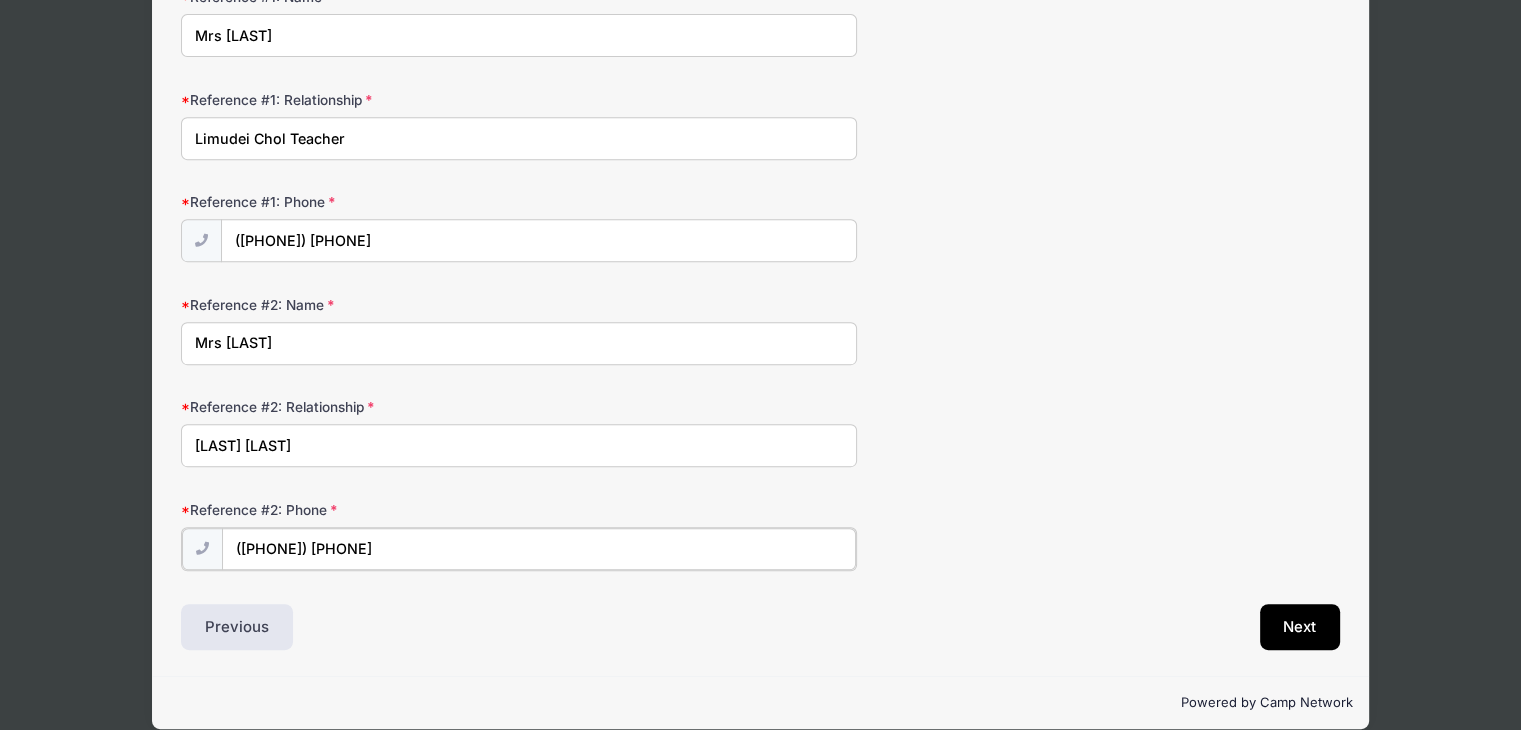 scroll, scrollTop: 887, scrollLeft: 0, axis: vertical 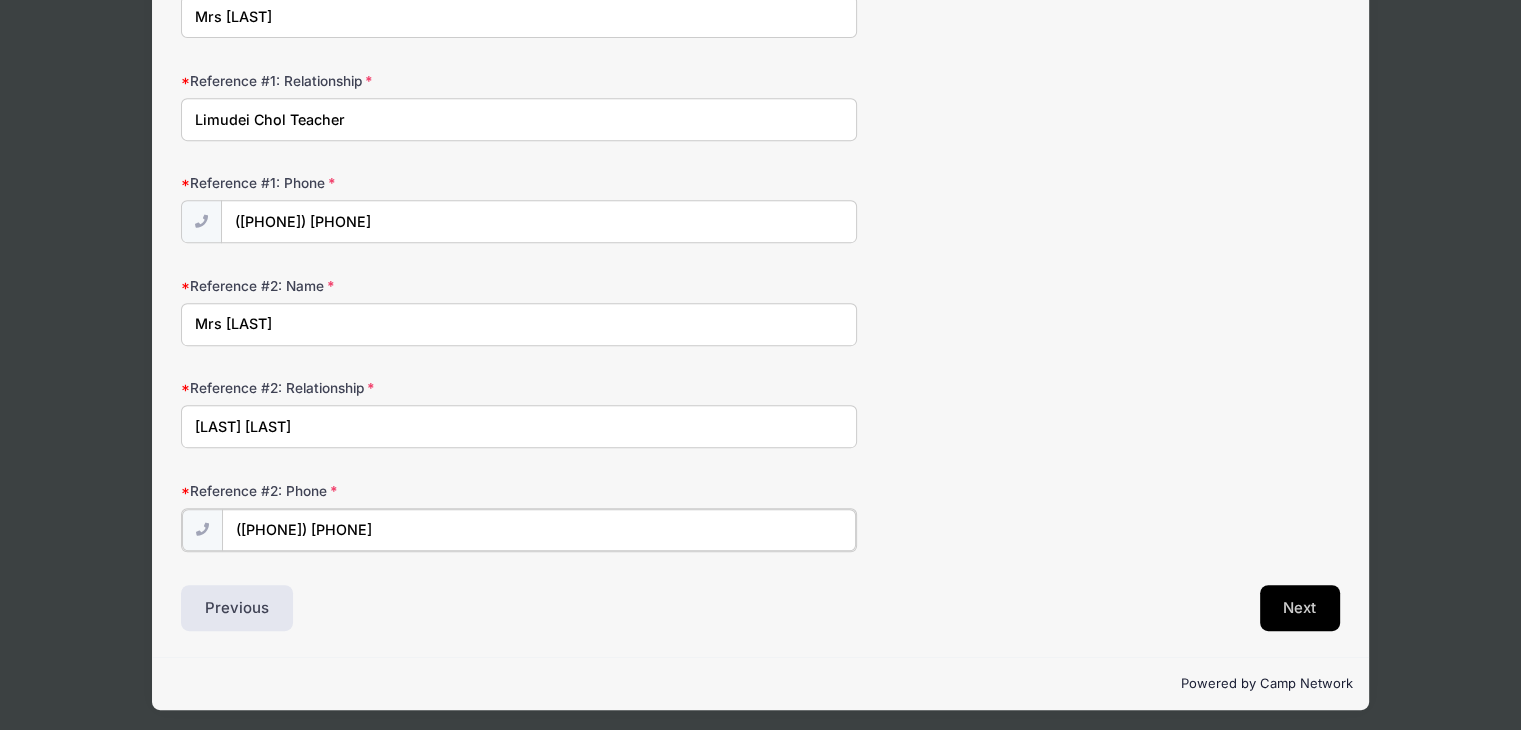 type on "([PHONE]) [PHONE]" 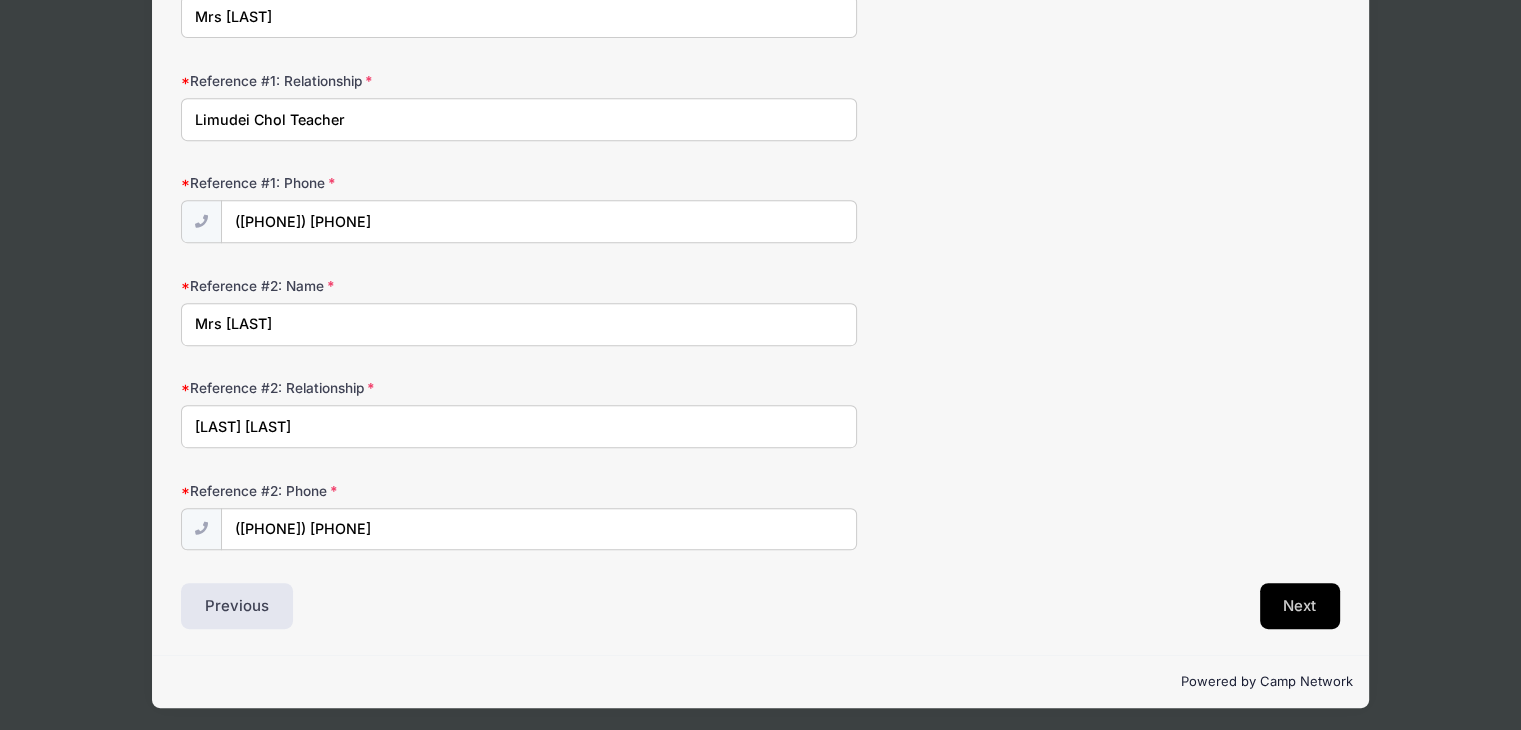 click on "Next" at bounding box center (1300, 606) 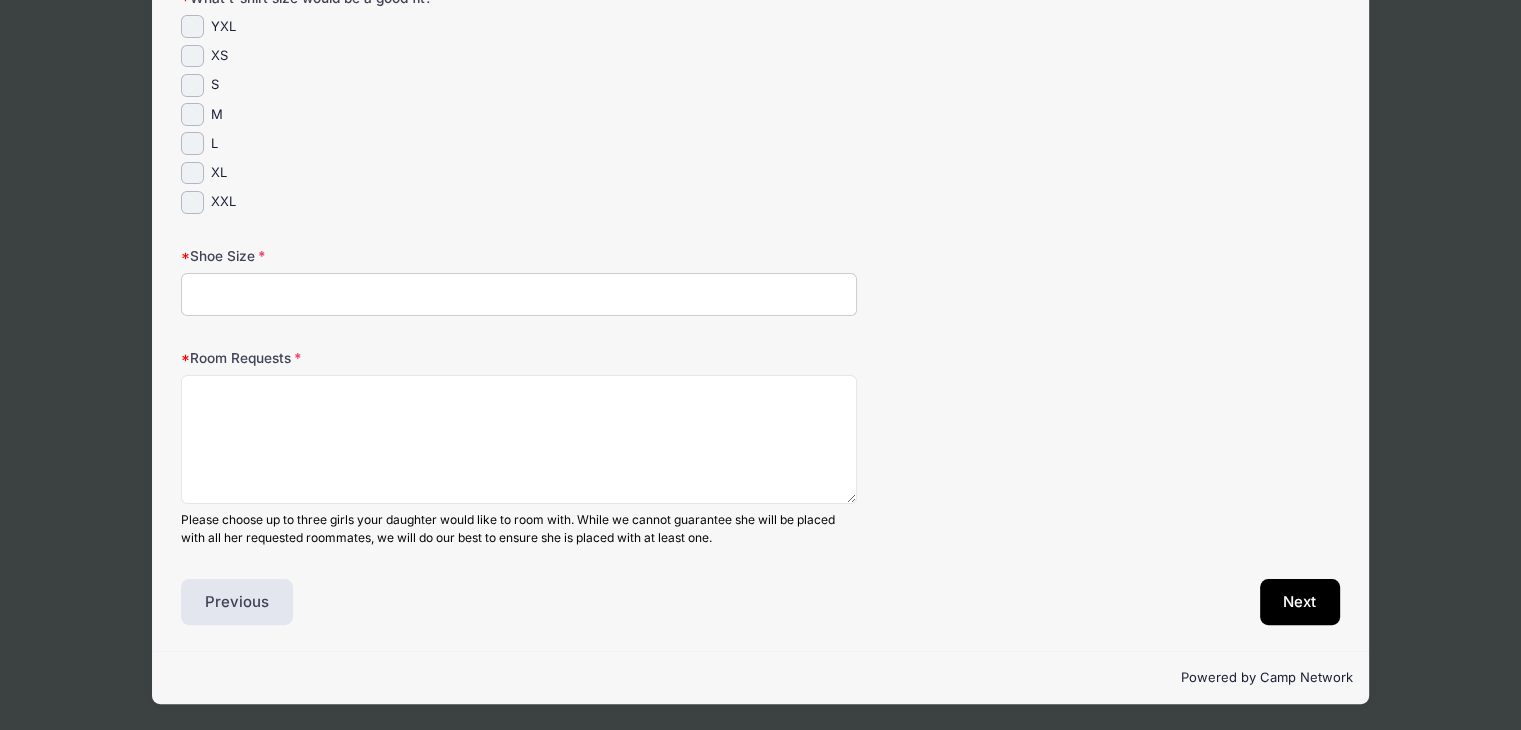 scroll, scrollTop: 0, scrollLeft: 0, axis: both 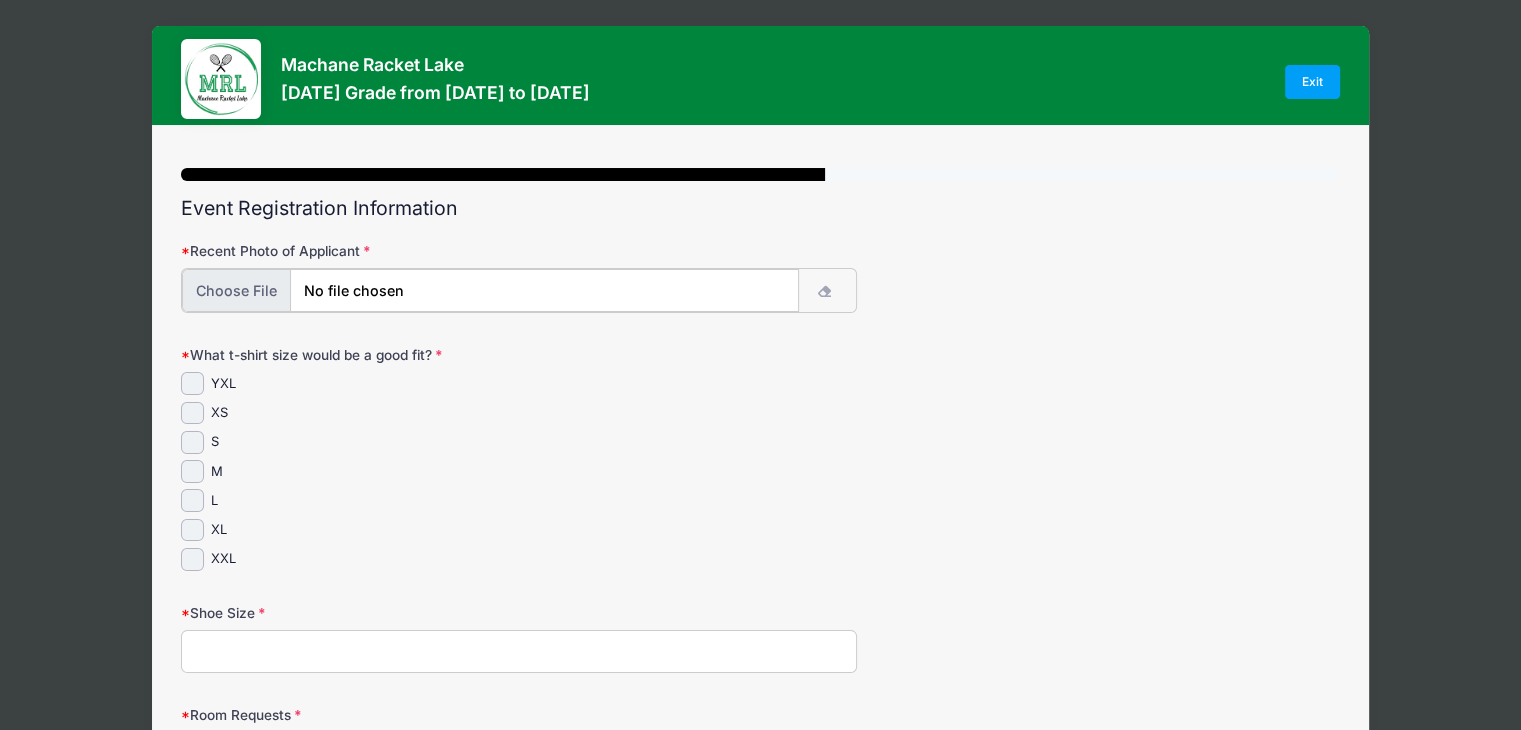 click at bounding box center (490, 290) 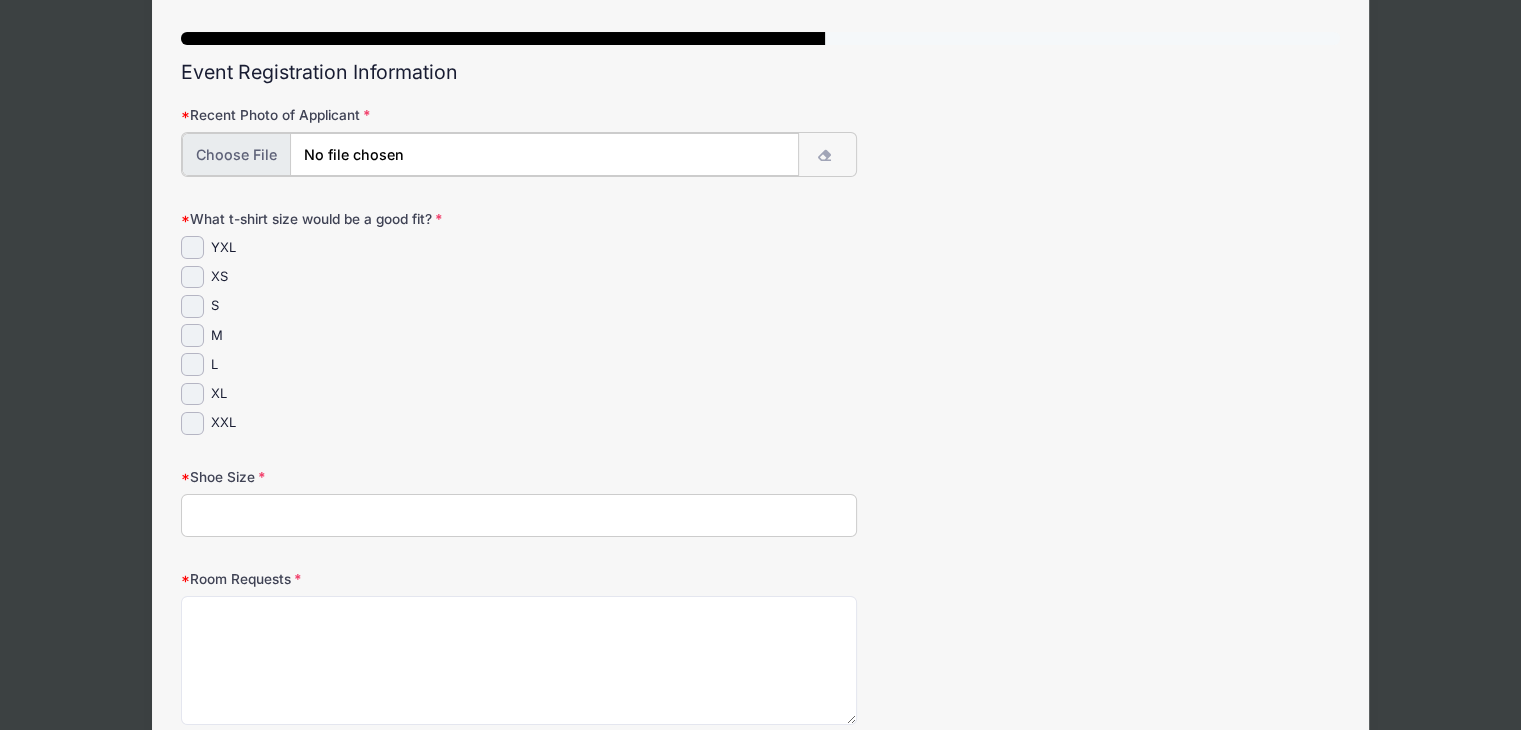 scroll, scrollTop: 135, scrollLeft: 0, axis: vertical 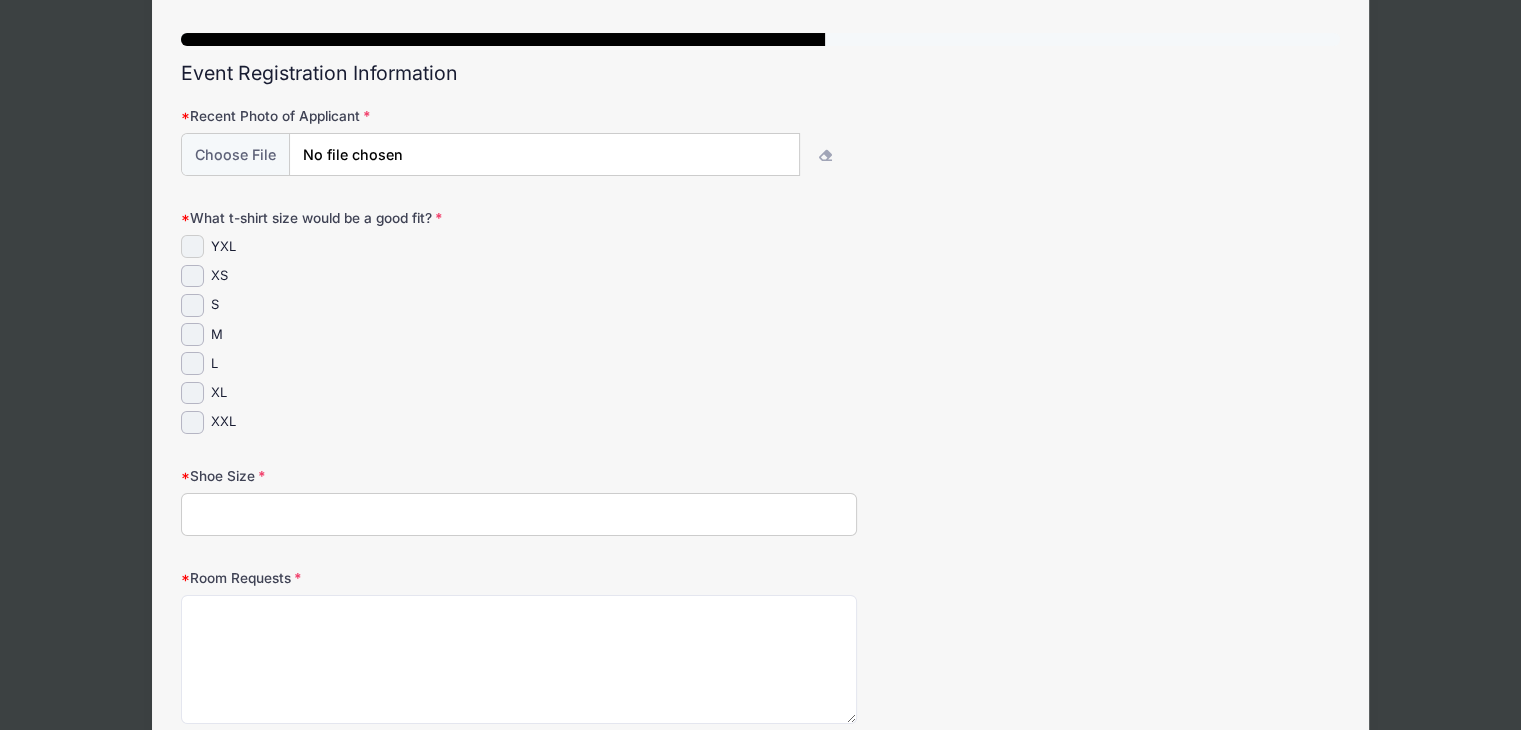 click on "YXL" at bounding box center (192, 246) 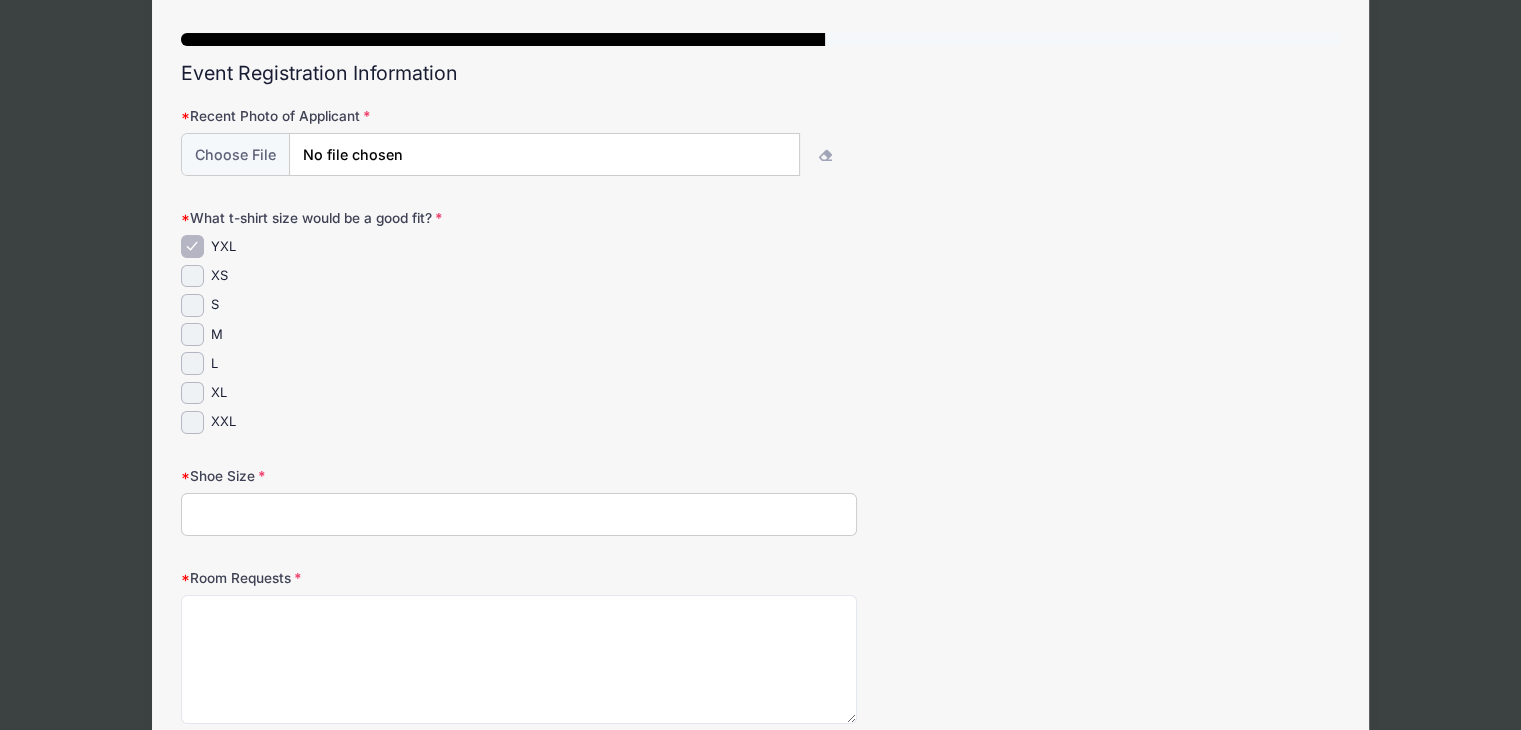 click on "Shoe Size" at bounding box center (519, 514) 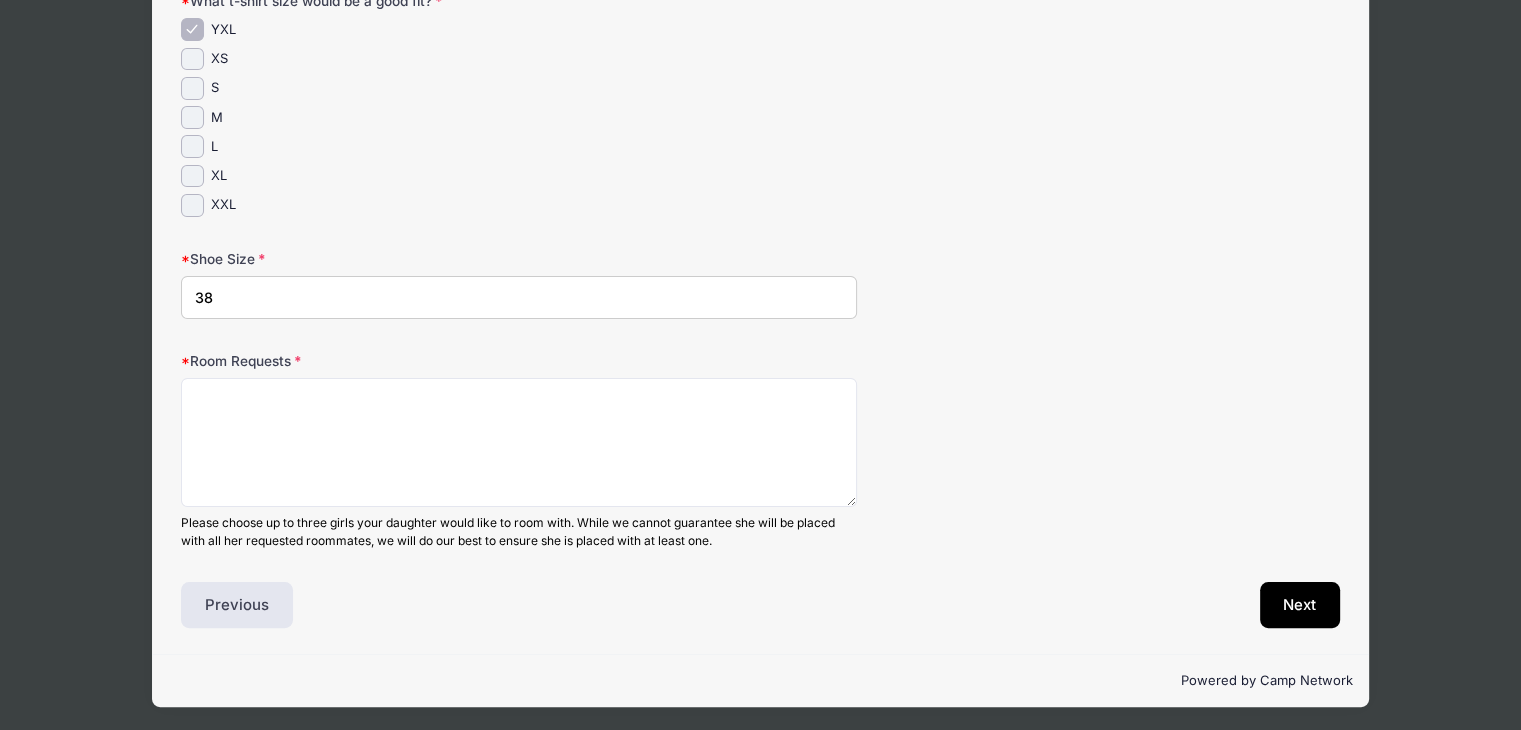 scroll, scrollTop: 350, scrollLeft: 0, axis: vertical 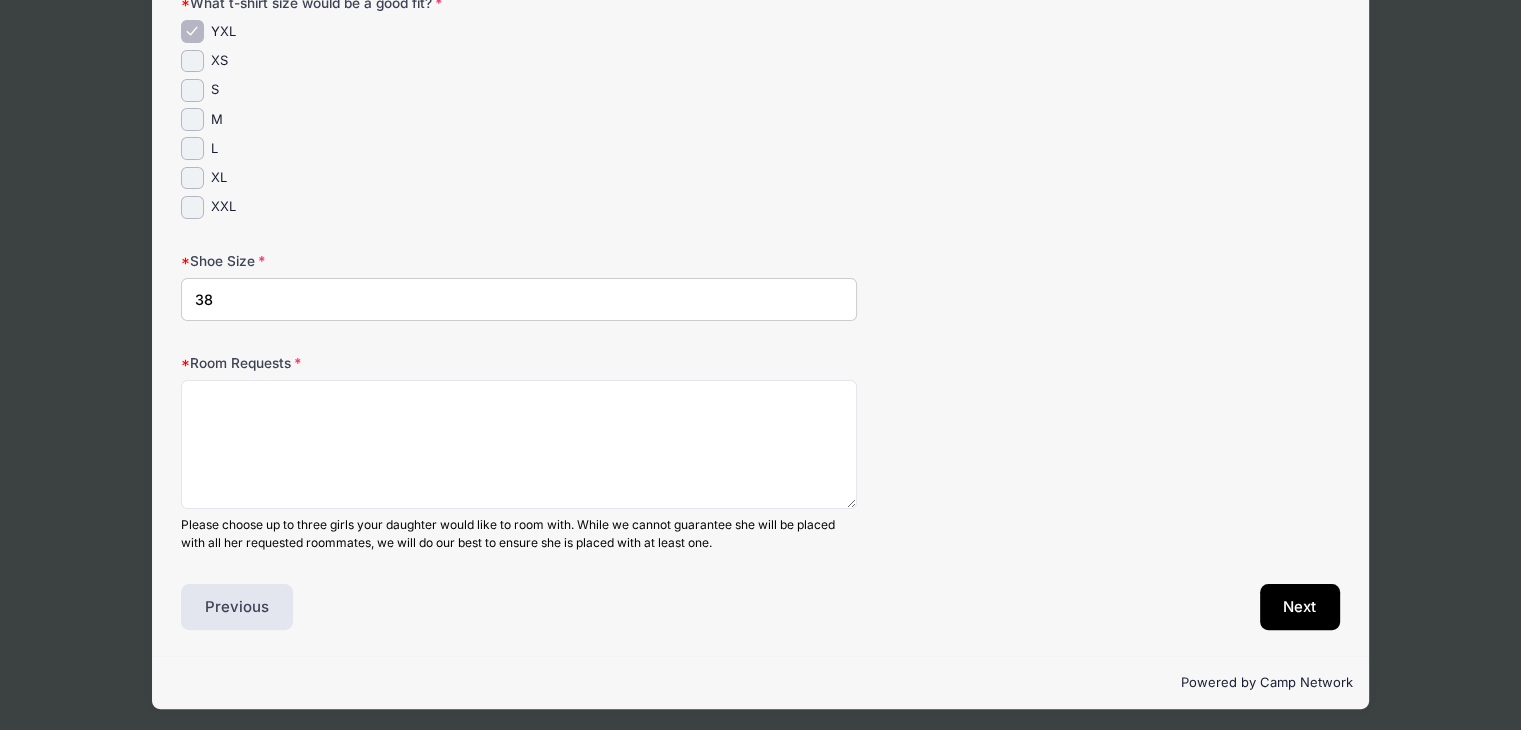 type on "38" 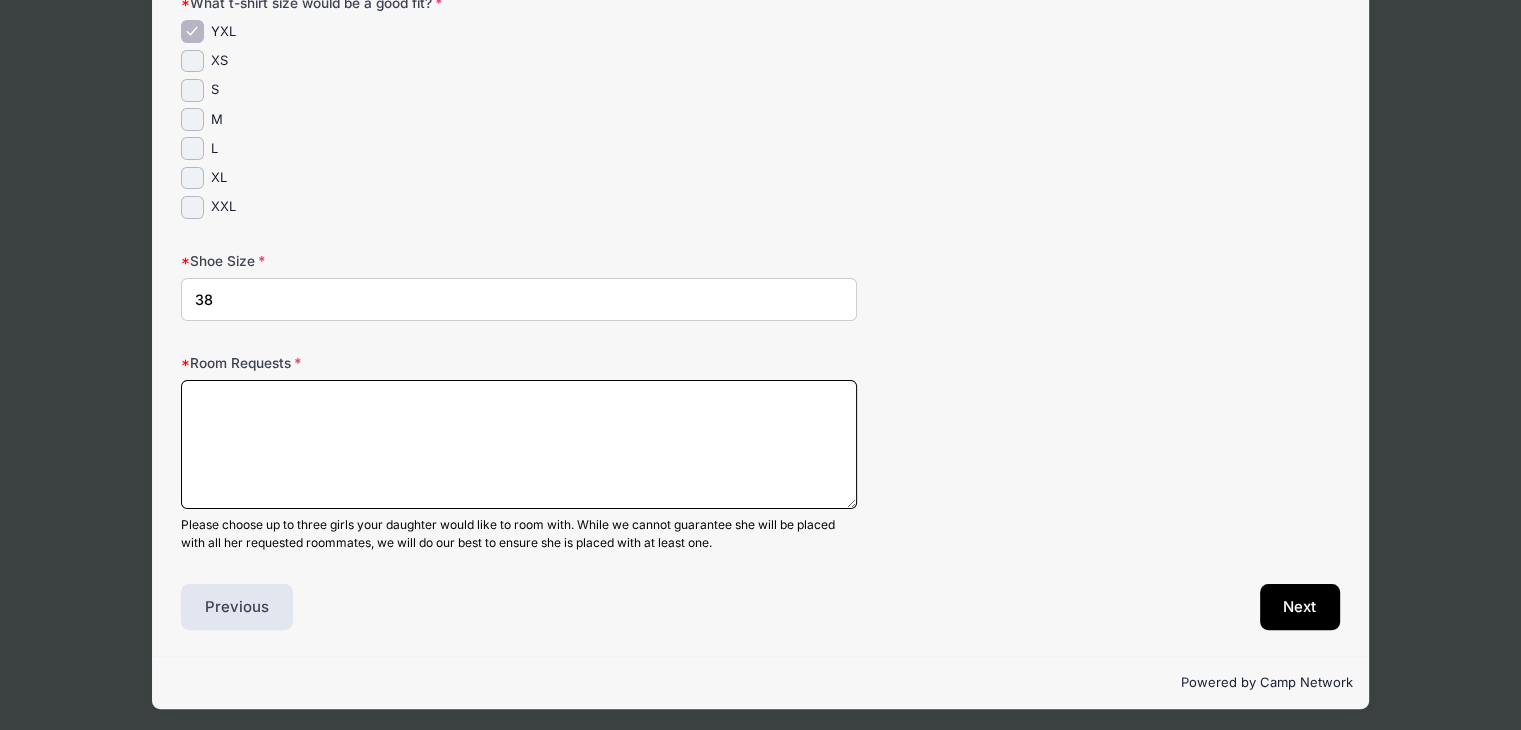 click on "Room Requests" at bounding box center (519, 444) 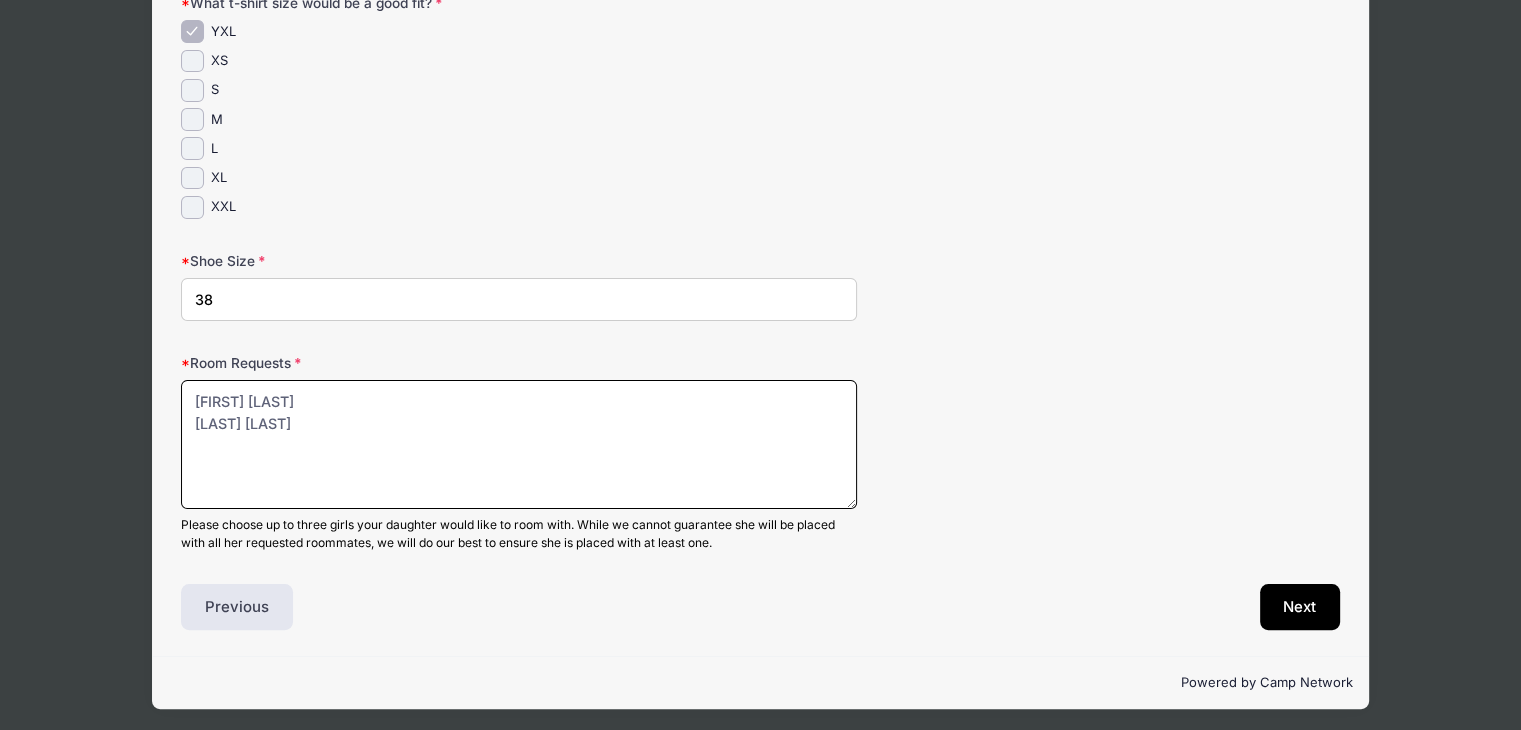type on "[FIRST] [LAST]
[LAST] [LAST]" 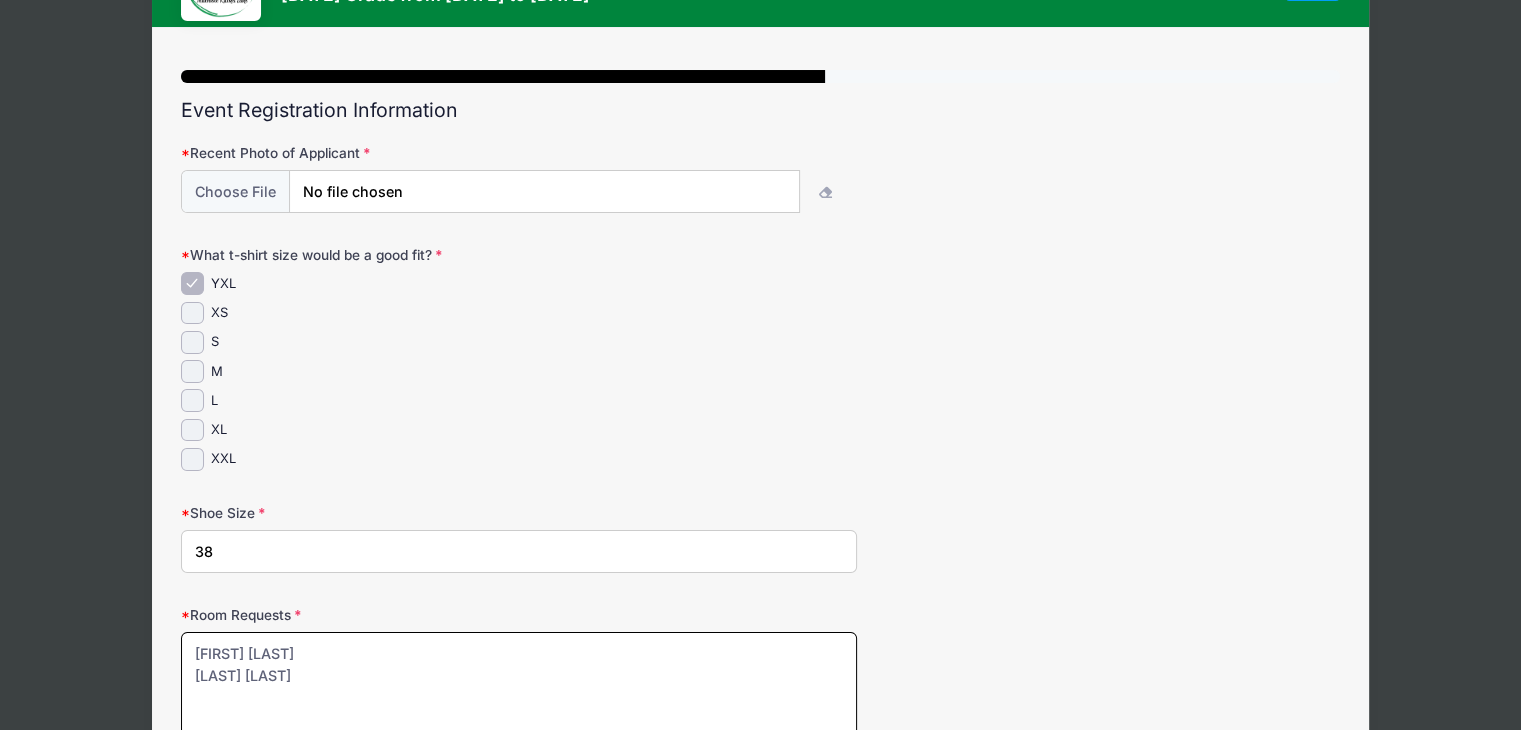 scroll, scrollTop: 63, scrollLeft: 0, axis: vertical 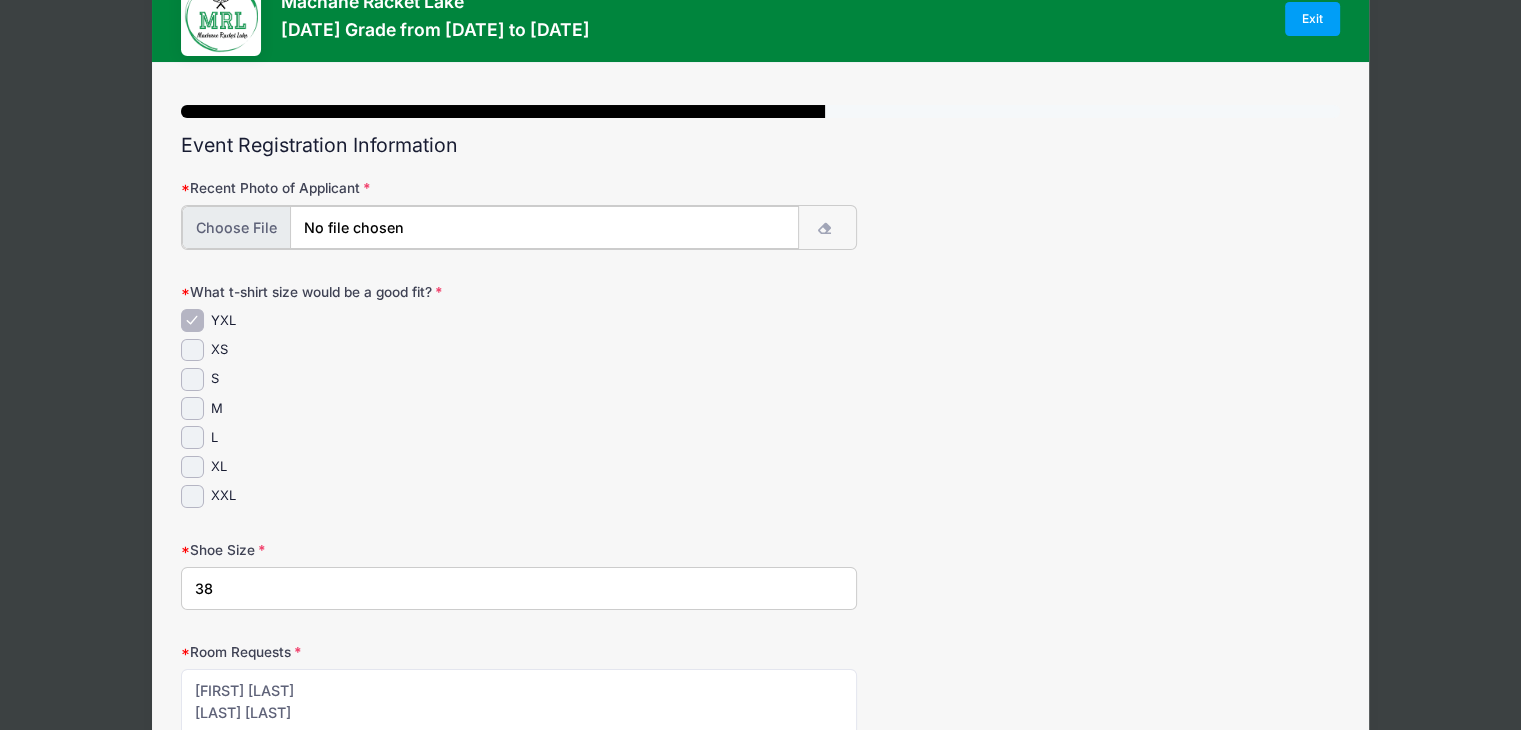 click at bounding box center [490, 227] 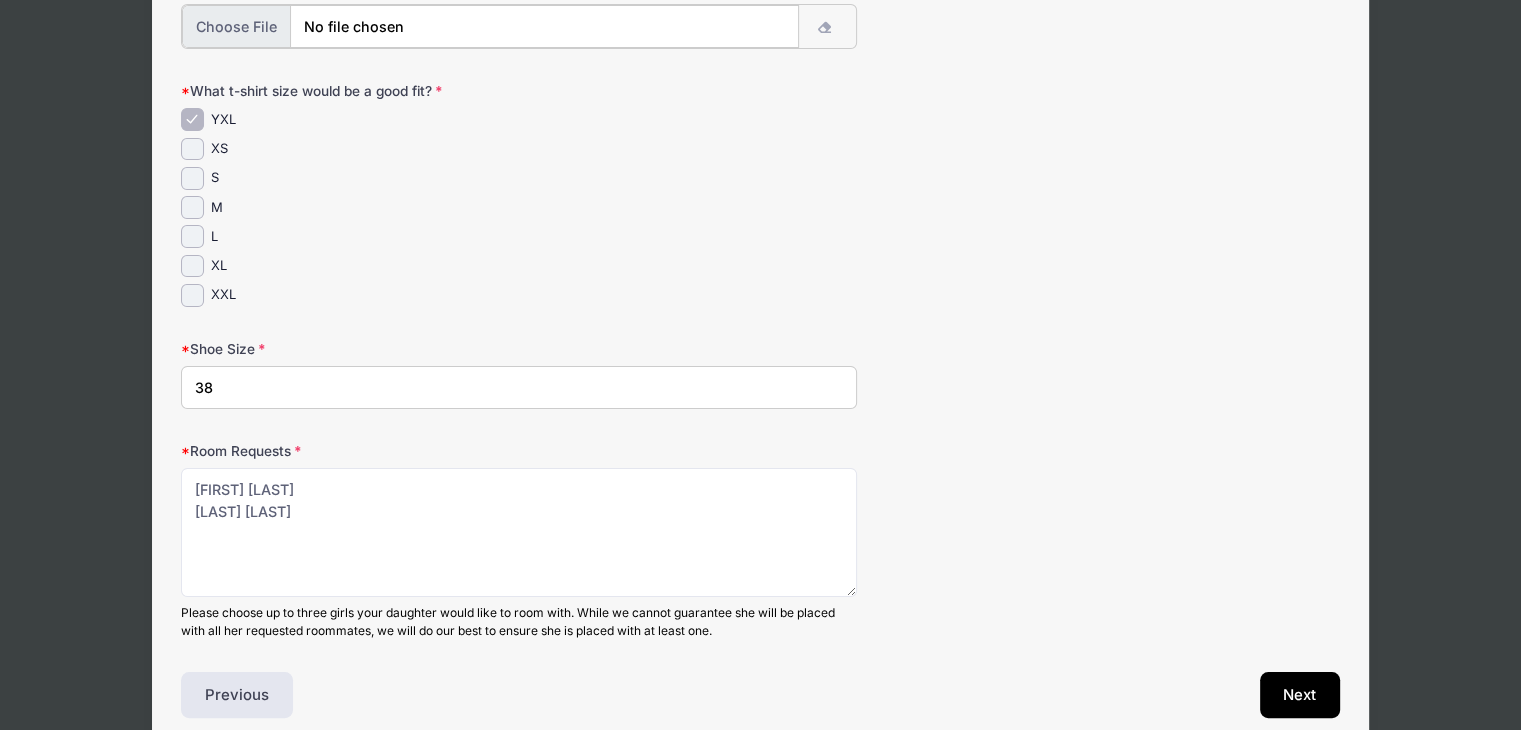 scroll, scrollTop: 355, scrollLeft: 0, axis: vertical 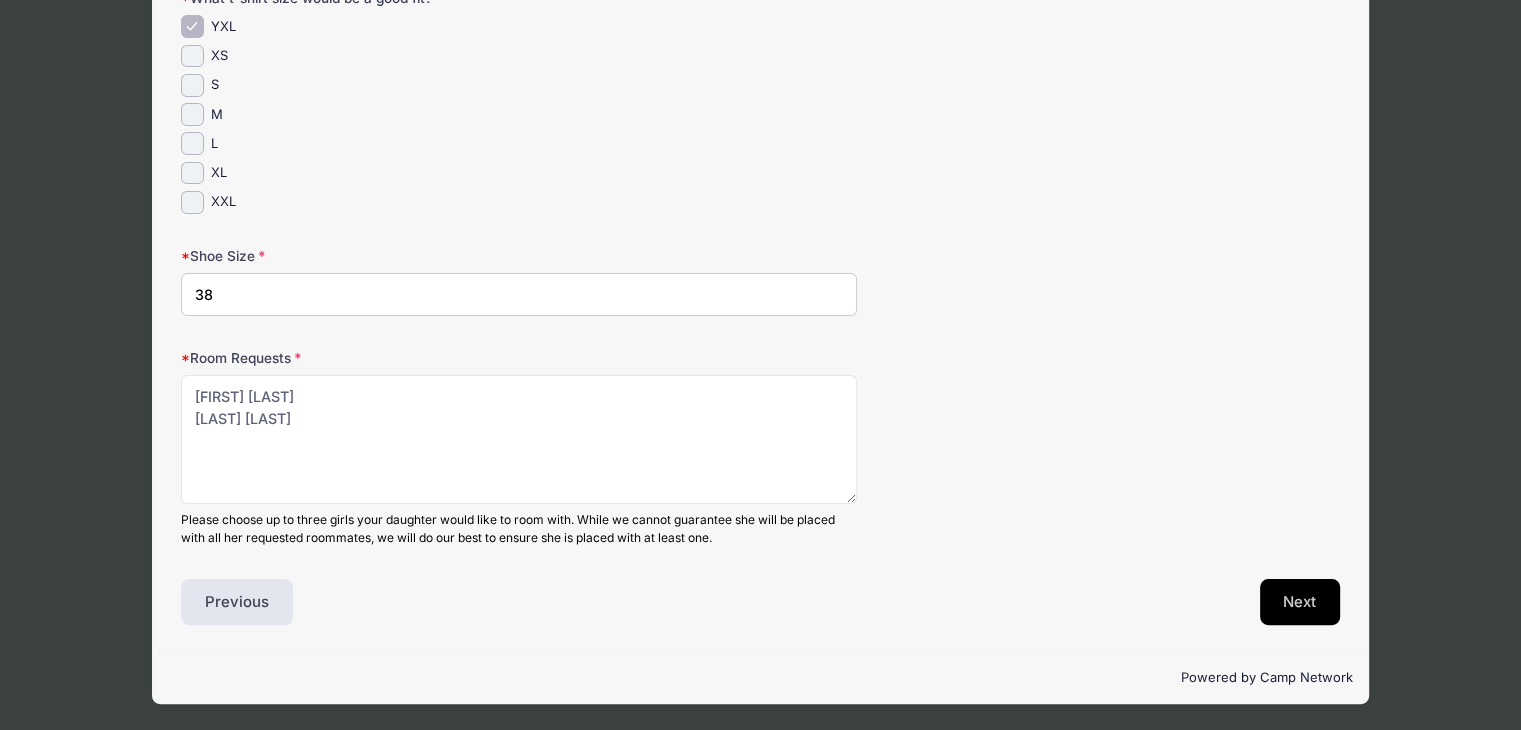 click on "Next" at bounding box center (1300, 602) 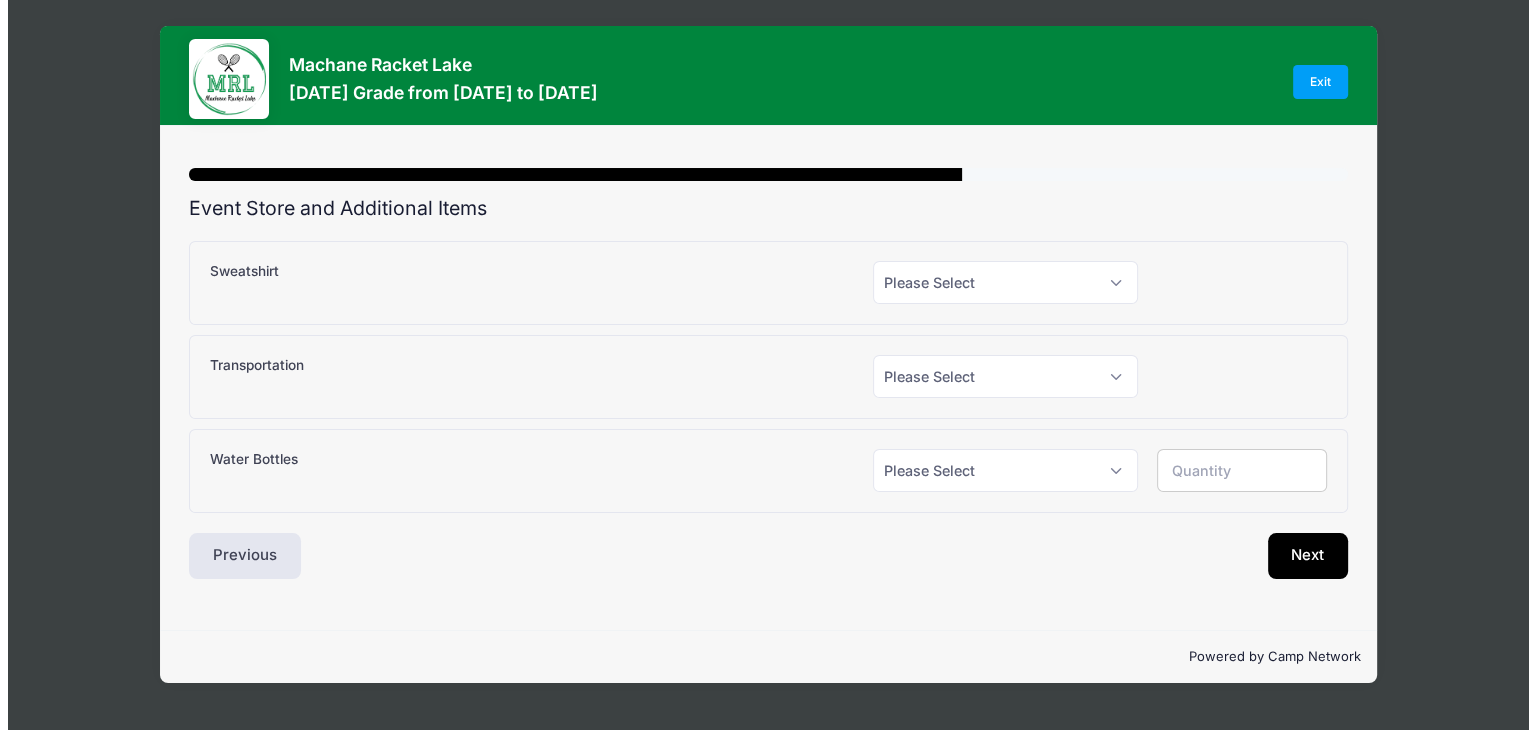 scroll, scrollTop: 0, scrollLeft: 0, axis: both 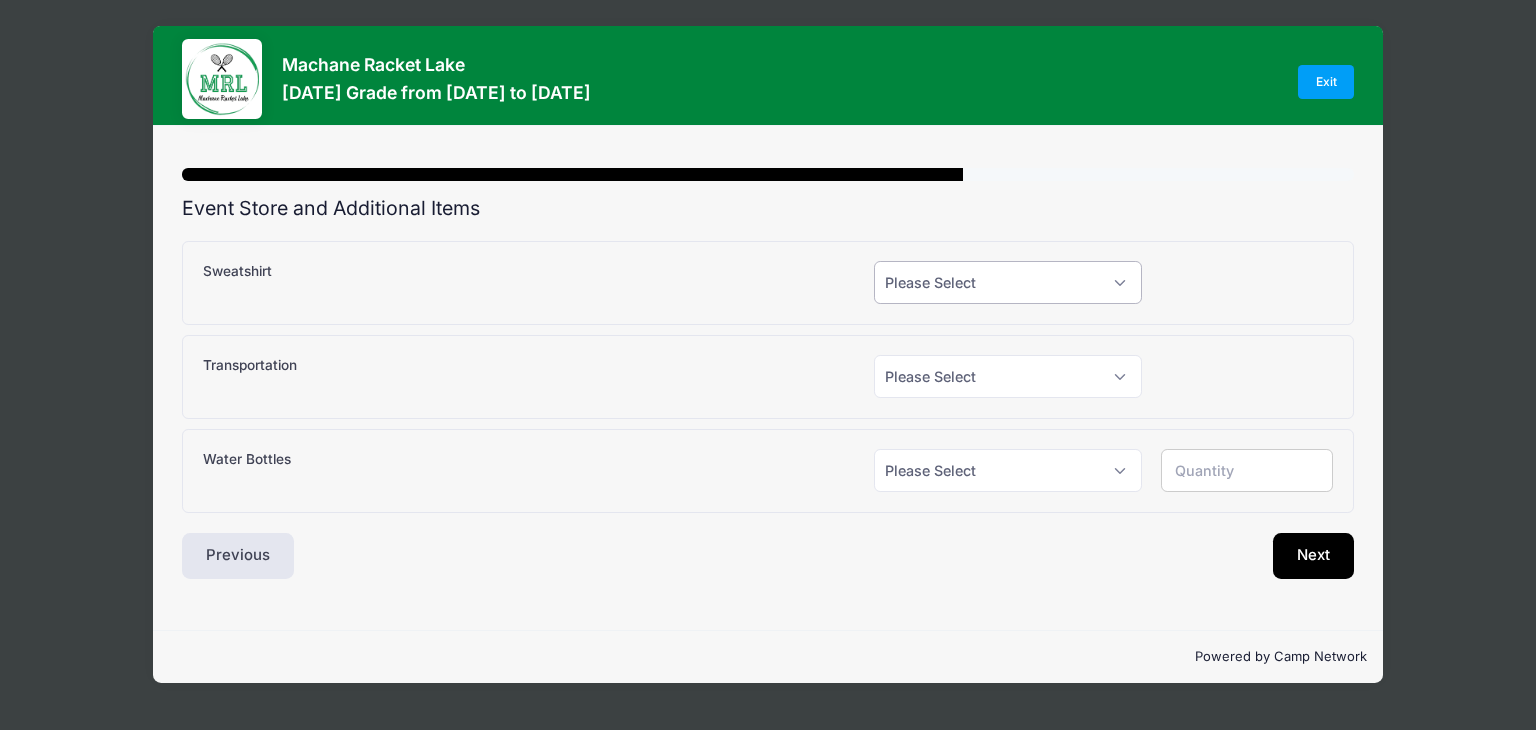 click on "Please Select Yes (+$25.00)
No" at bounding box center [1008, 282] 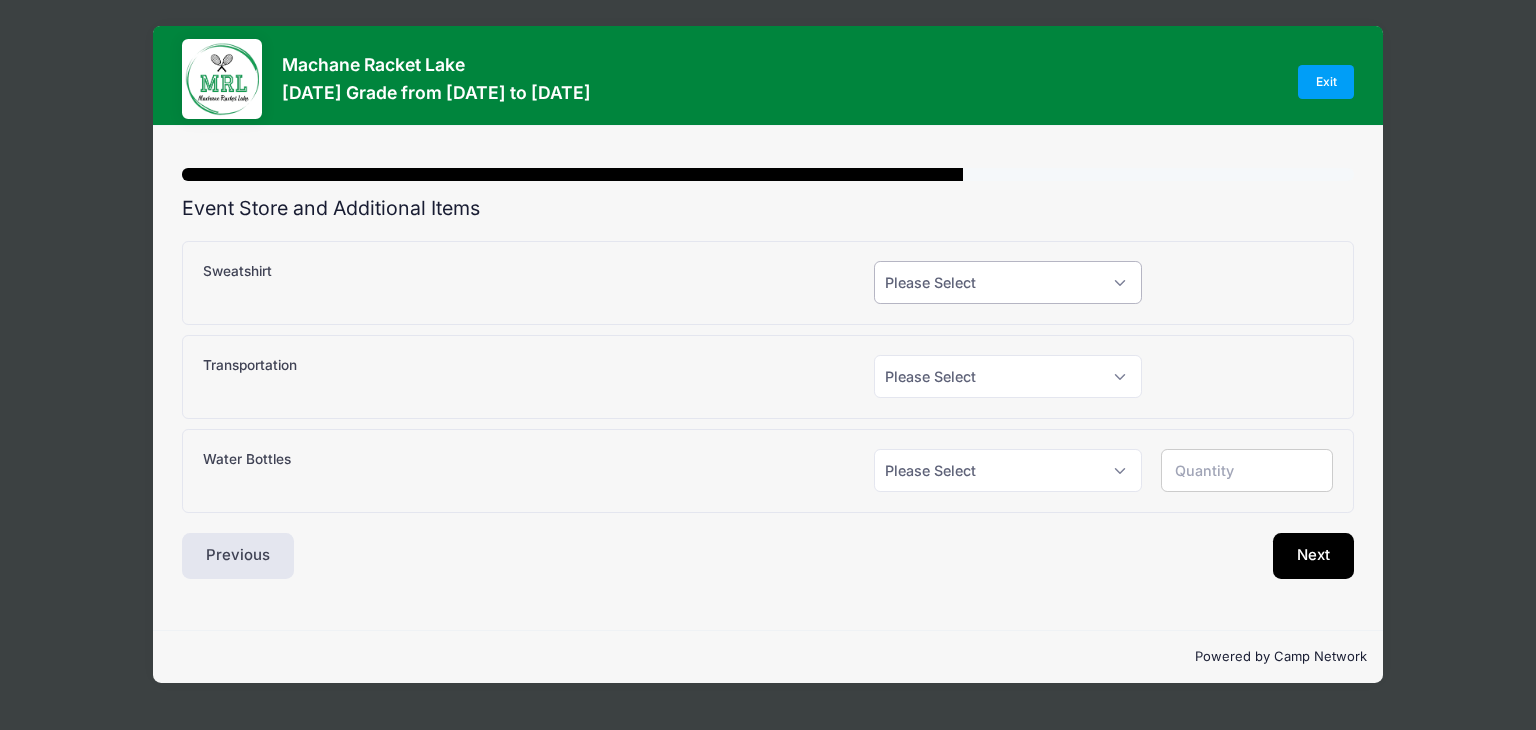 select on "1" 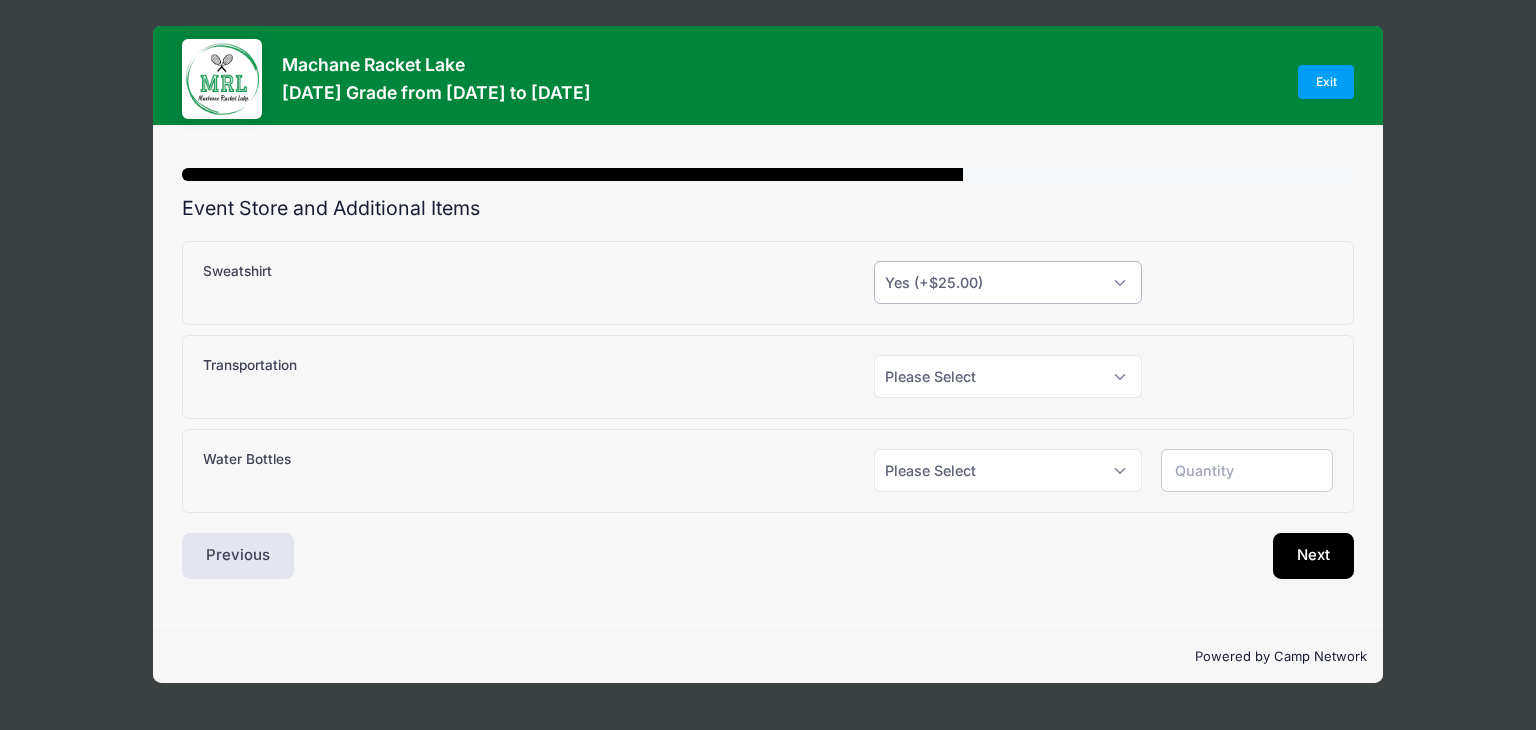 click on "Please Select Yes (+$25.00)
No" at bounding box center [1008, 282] 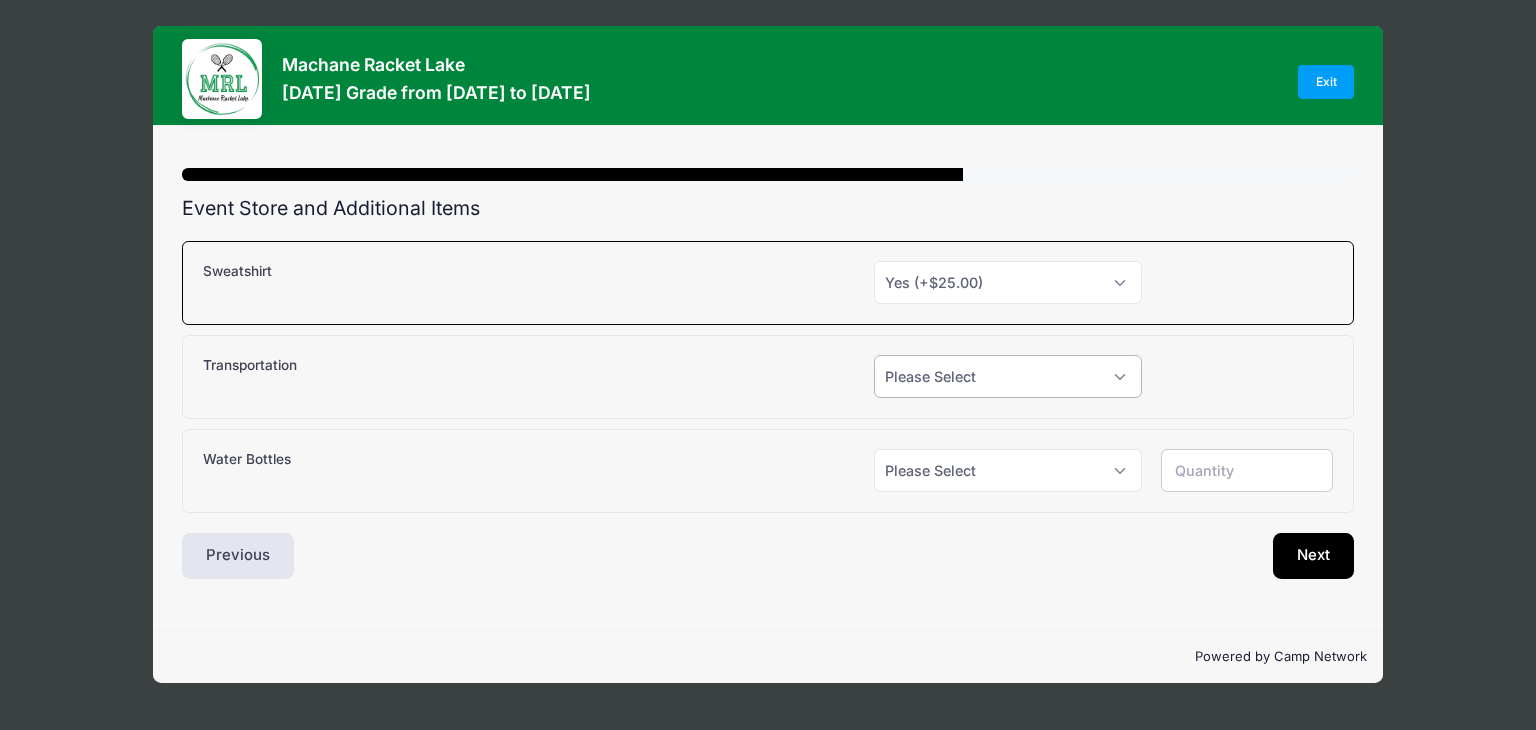 click on "Please Select Yes (+$150.00)
No" at bounding box center (1008, 376) 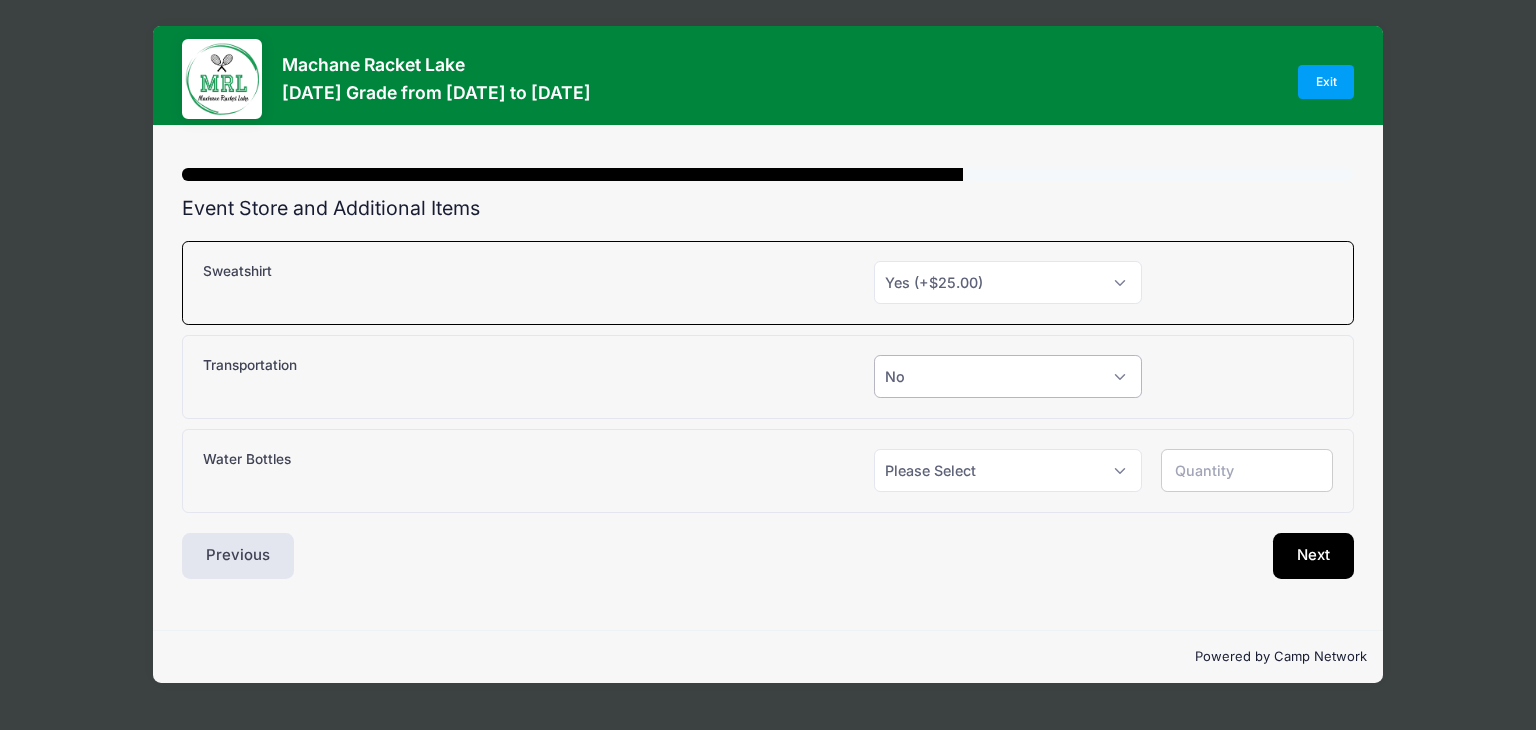 click on "Please Select Yes (+$150.00)
No" at bounding box center (1008, 376) 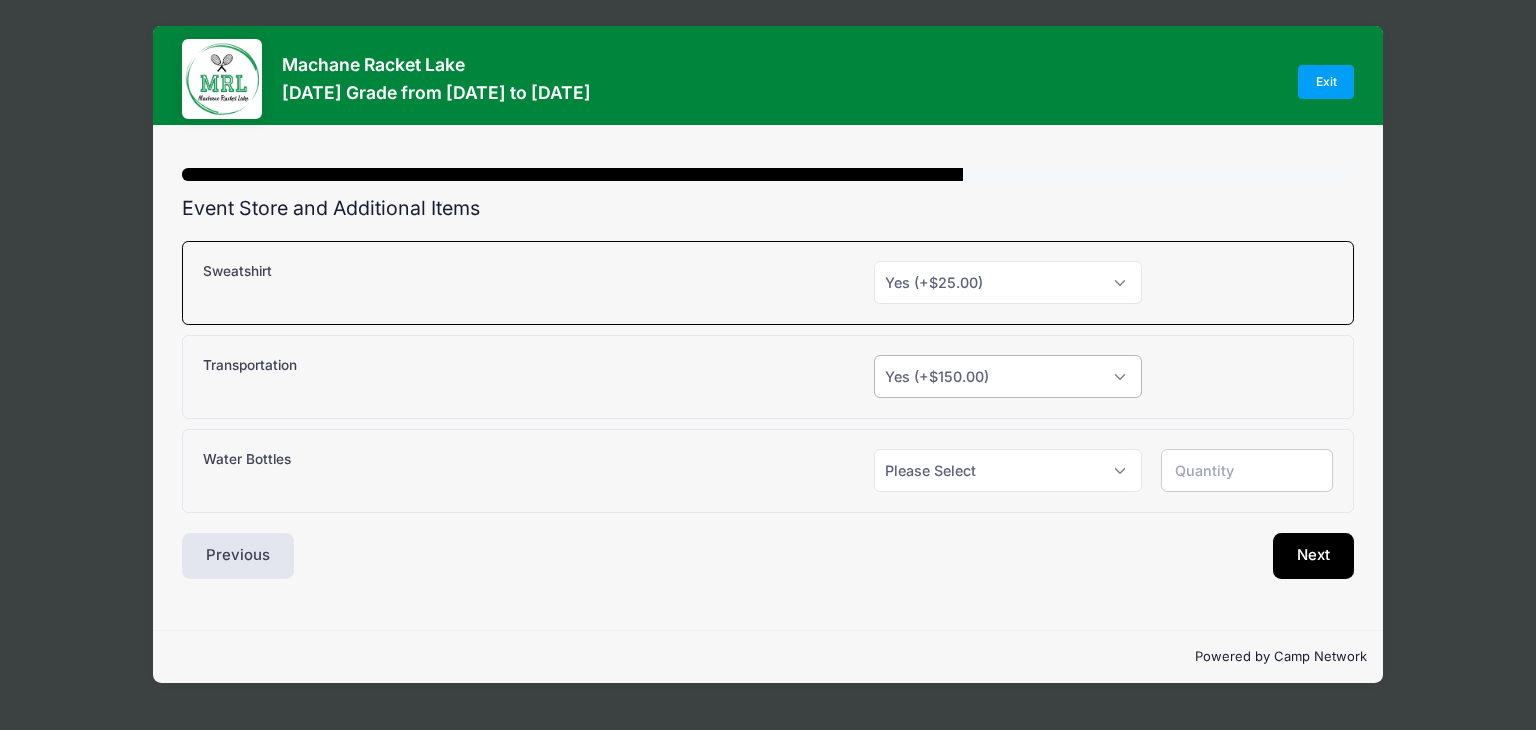click on "Please Select Yes (+$150.00)
No" at bounding box center (1008, 376) 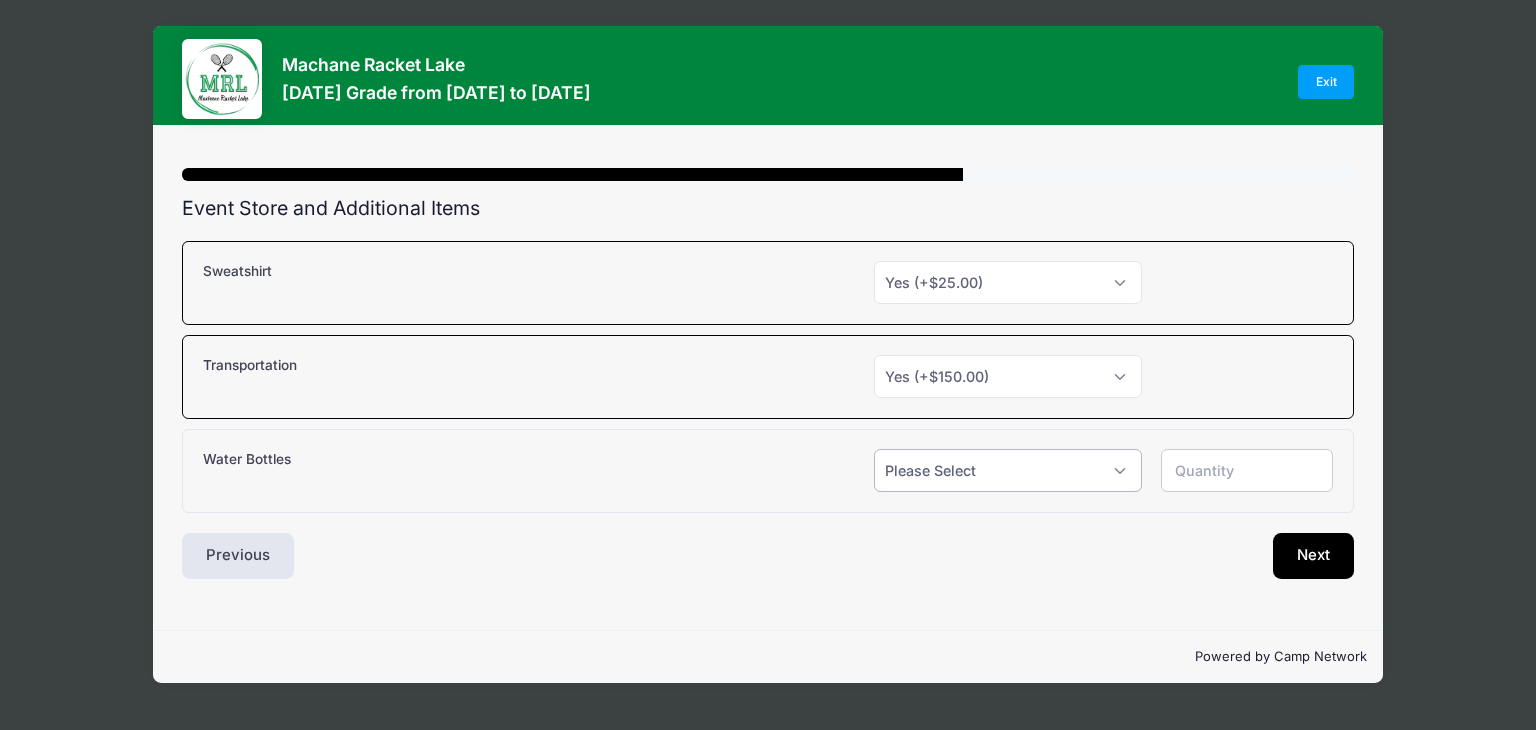 click on "Please Select Yes (+$12.00)
No" at bounding box center (1008, 470) 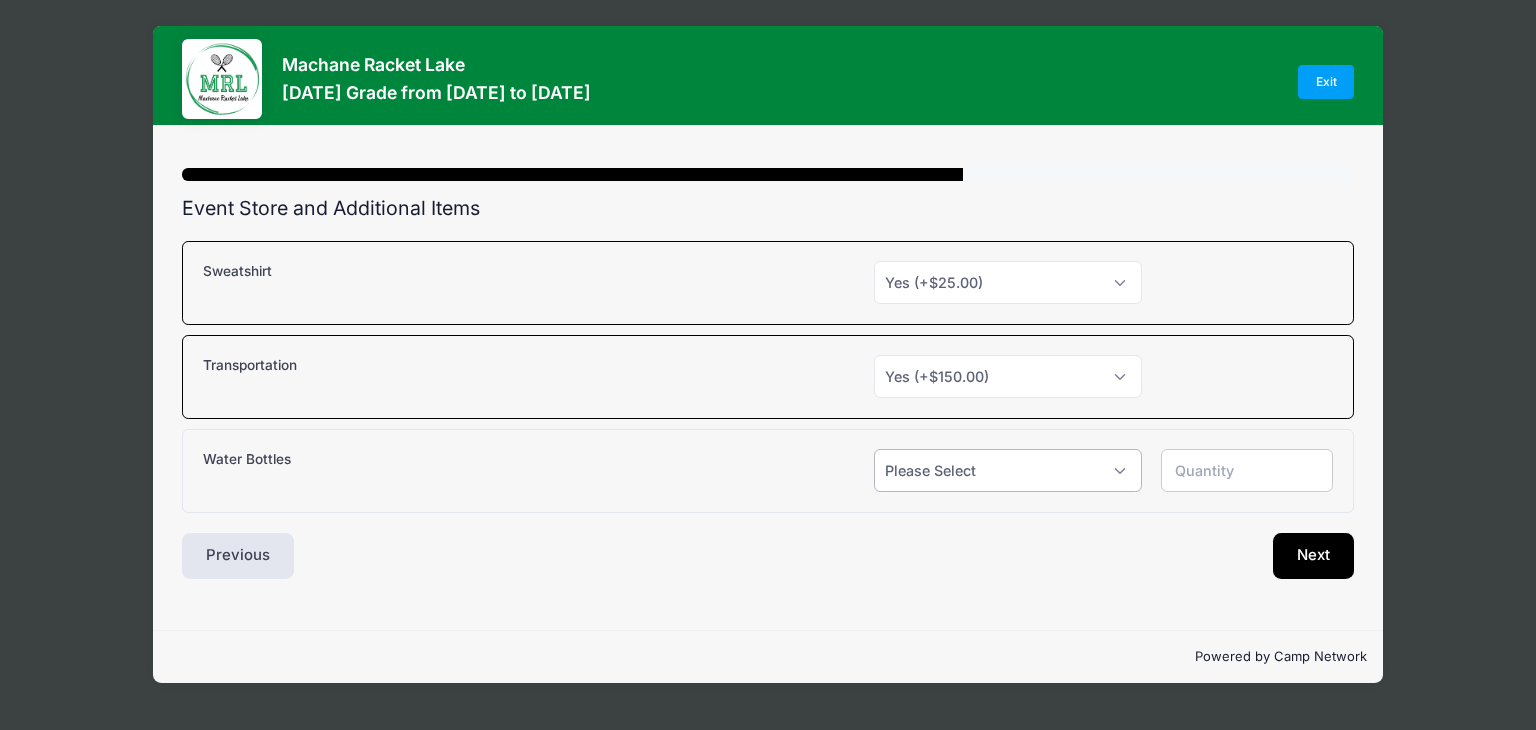 select on "1" 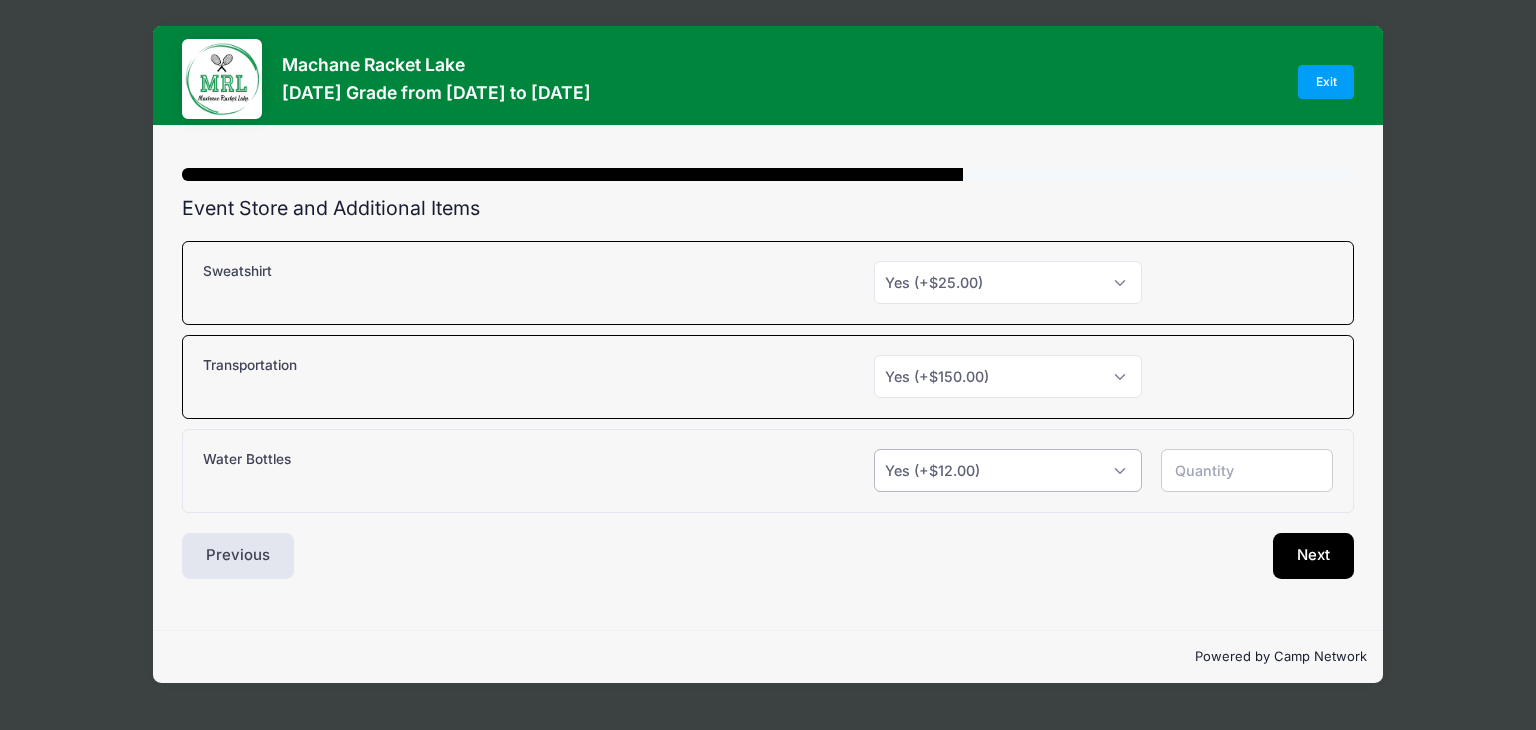 click on "Please Select Yes (+$12.00)
No" at bounding box center [1008, 470] 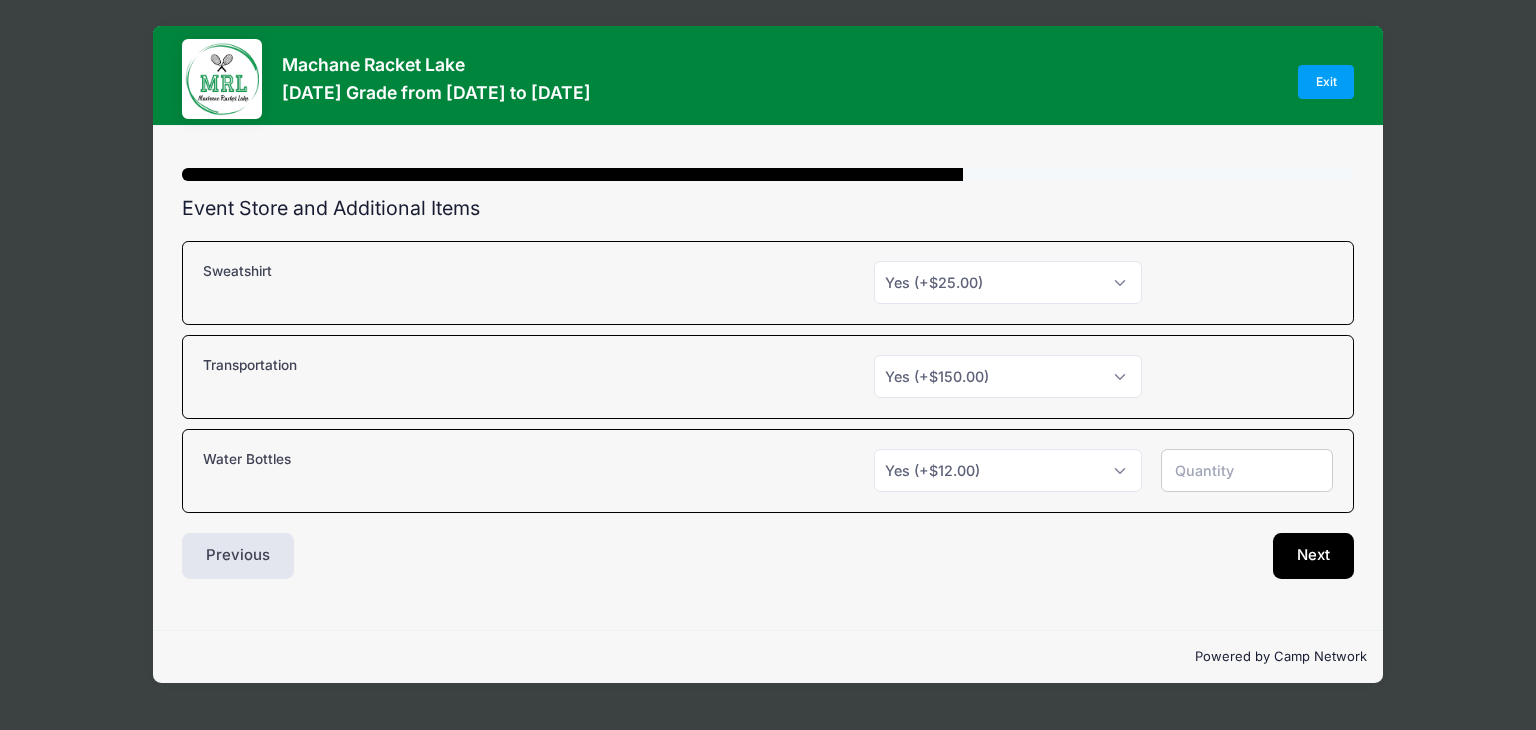 click at bounding box center [1247, 470] 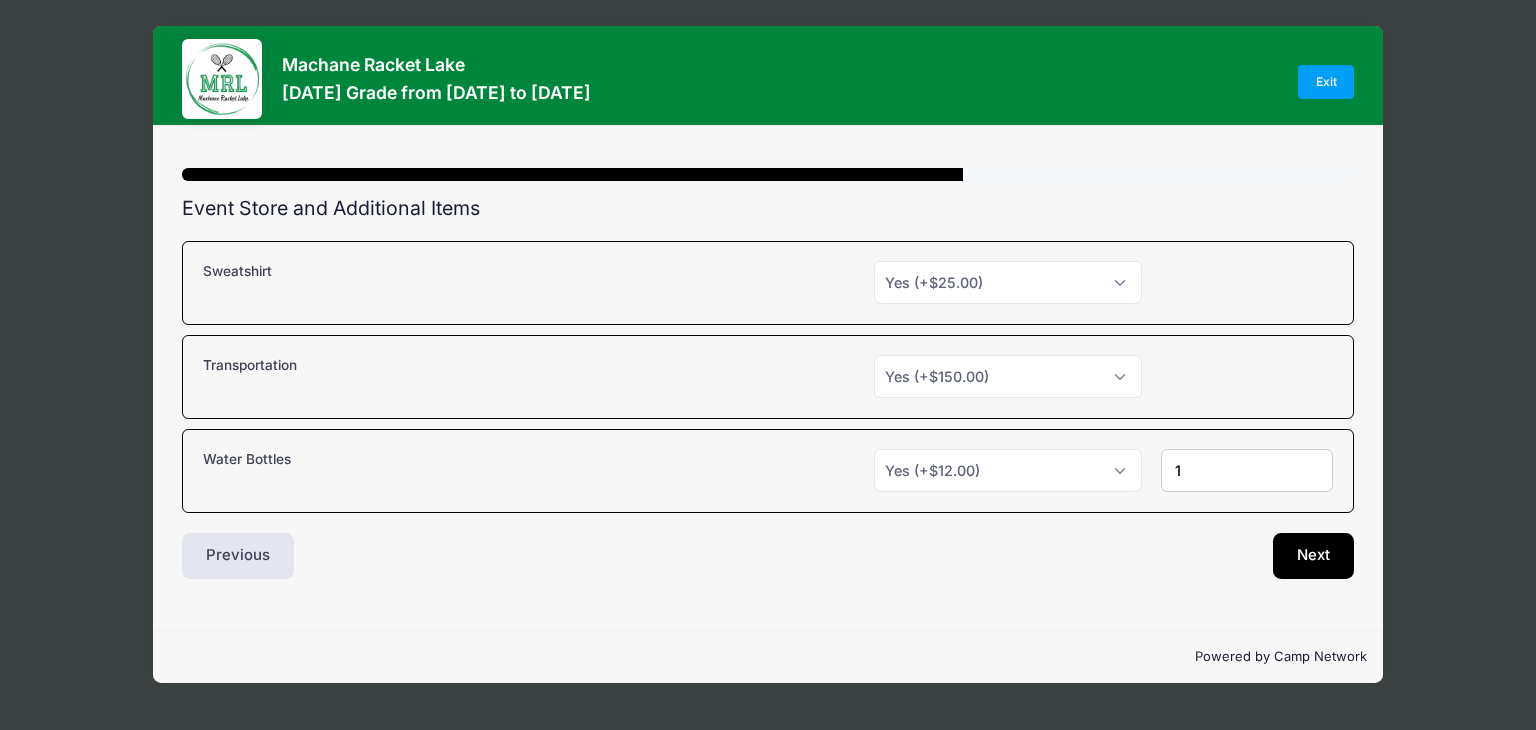 click on "1" at bounding box center [1247, 470] 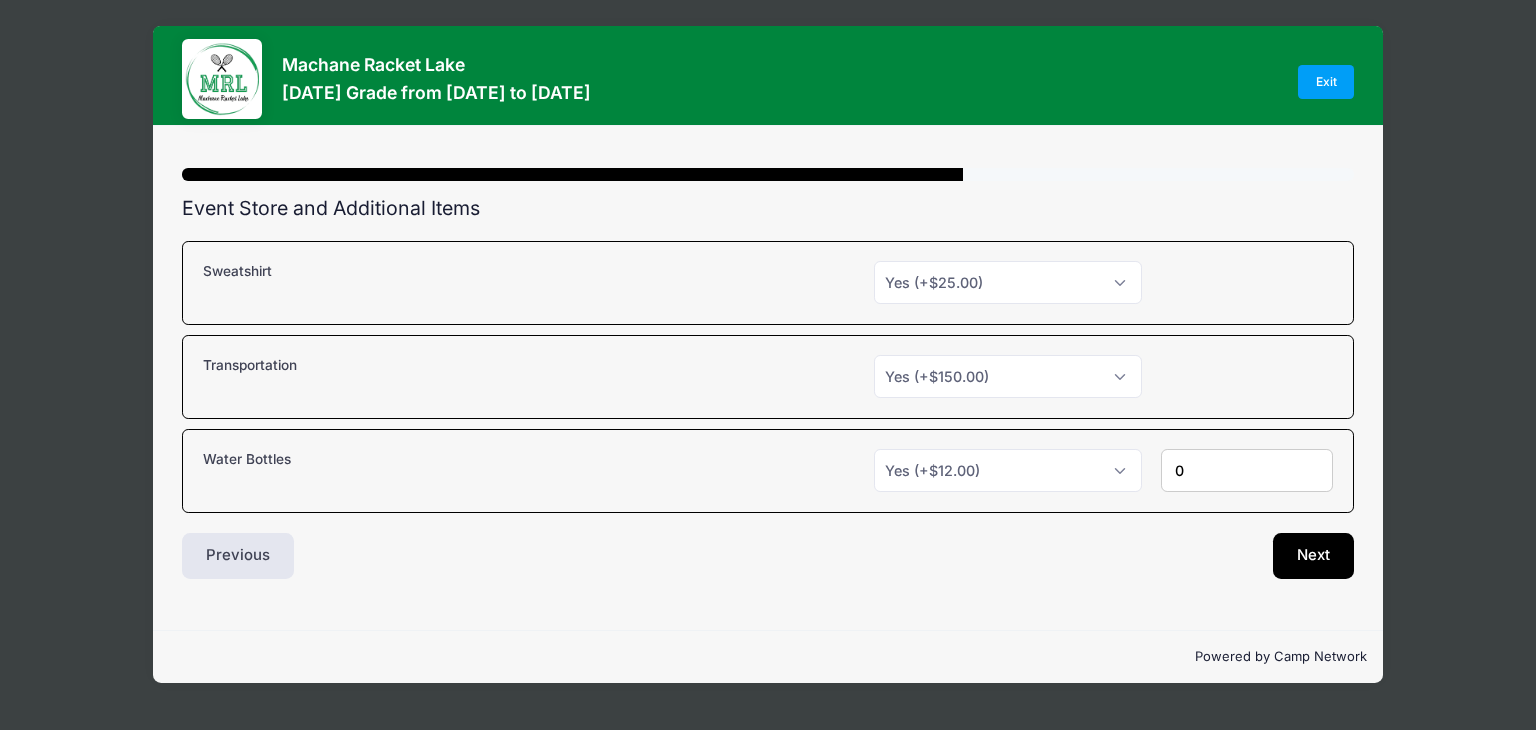 click on "0" at bounding box center [1247, 470] 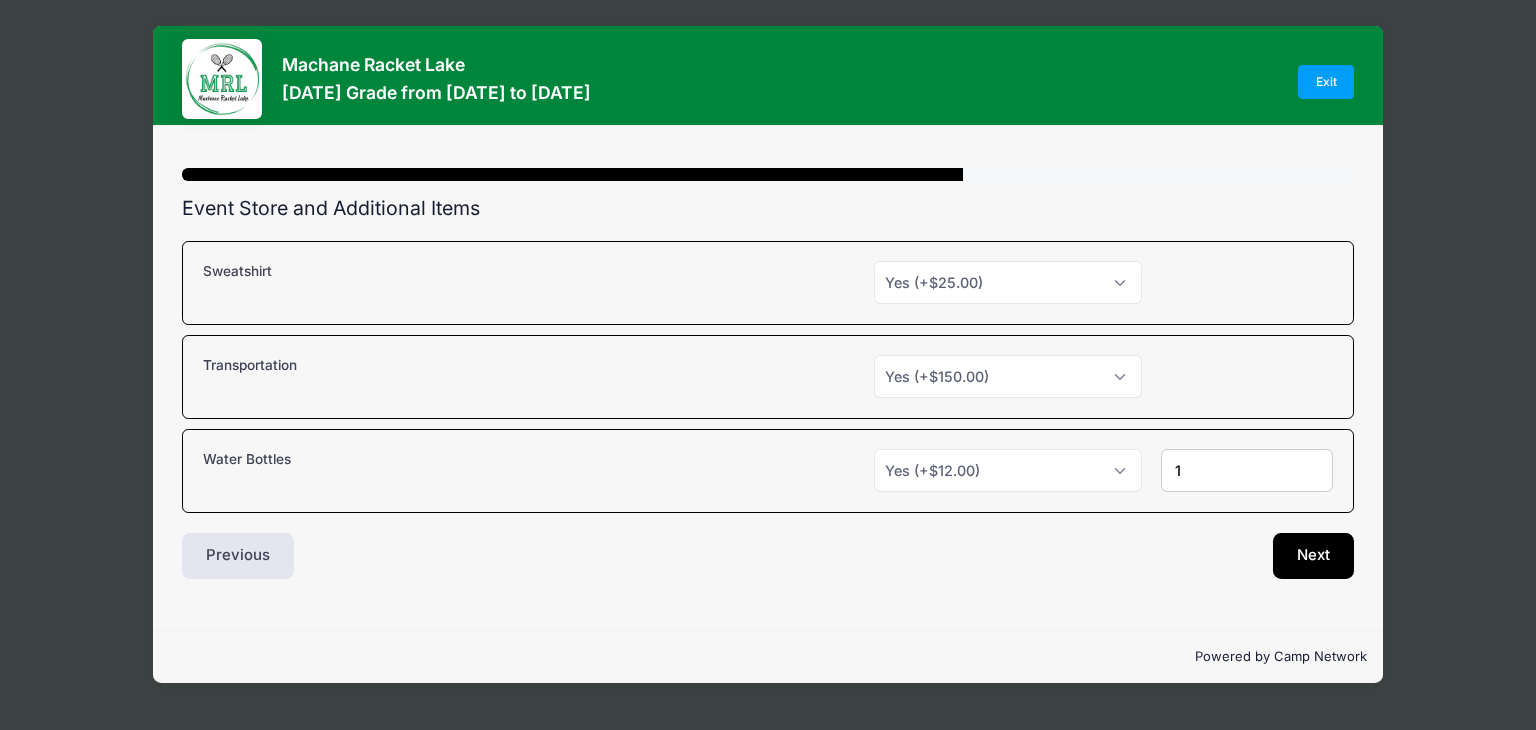click on "1" at bounding box center (1247, 470) 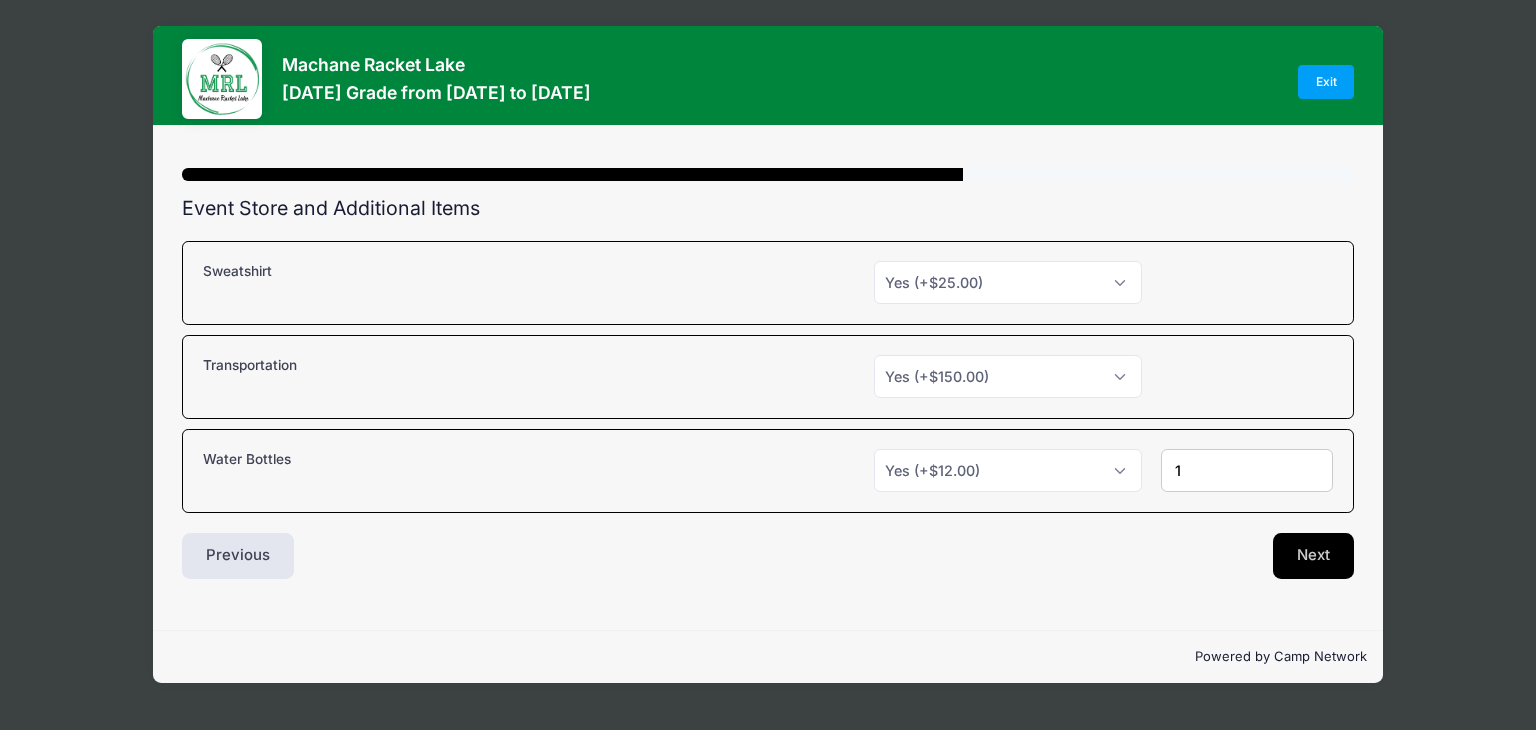 click on "Next" at bounding box center (1313, 556) 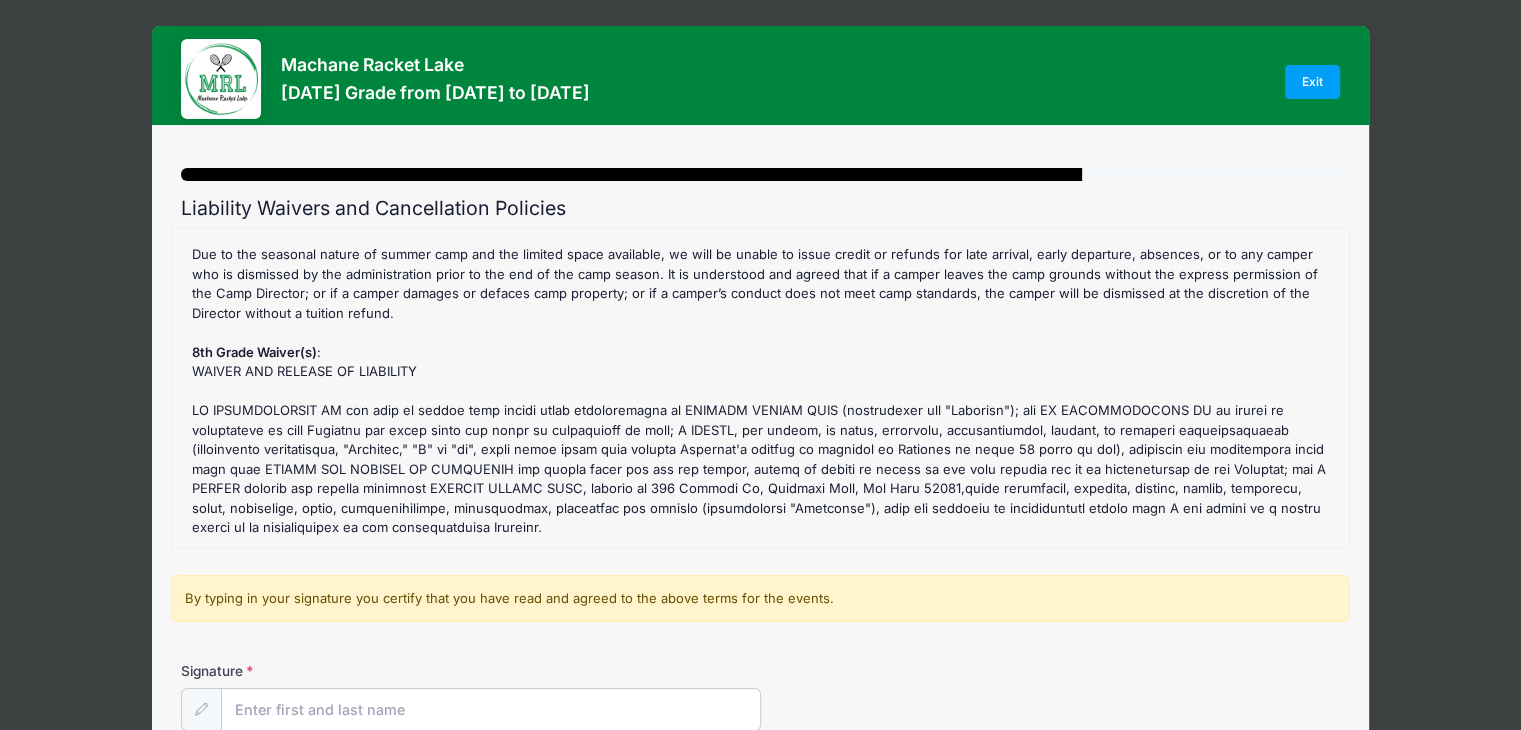 scroll, scrollTop: 286, scrollLeft: 0, axis: vertical 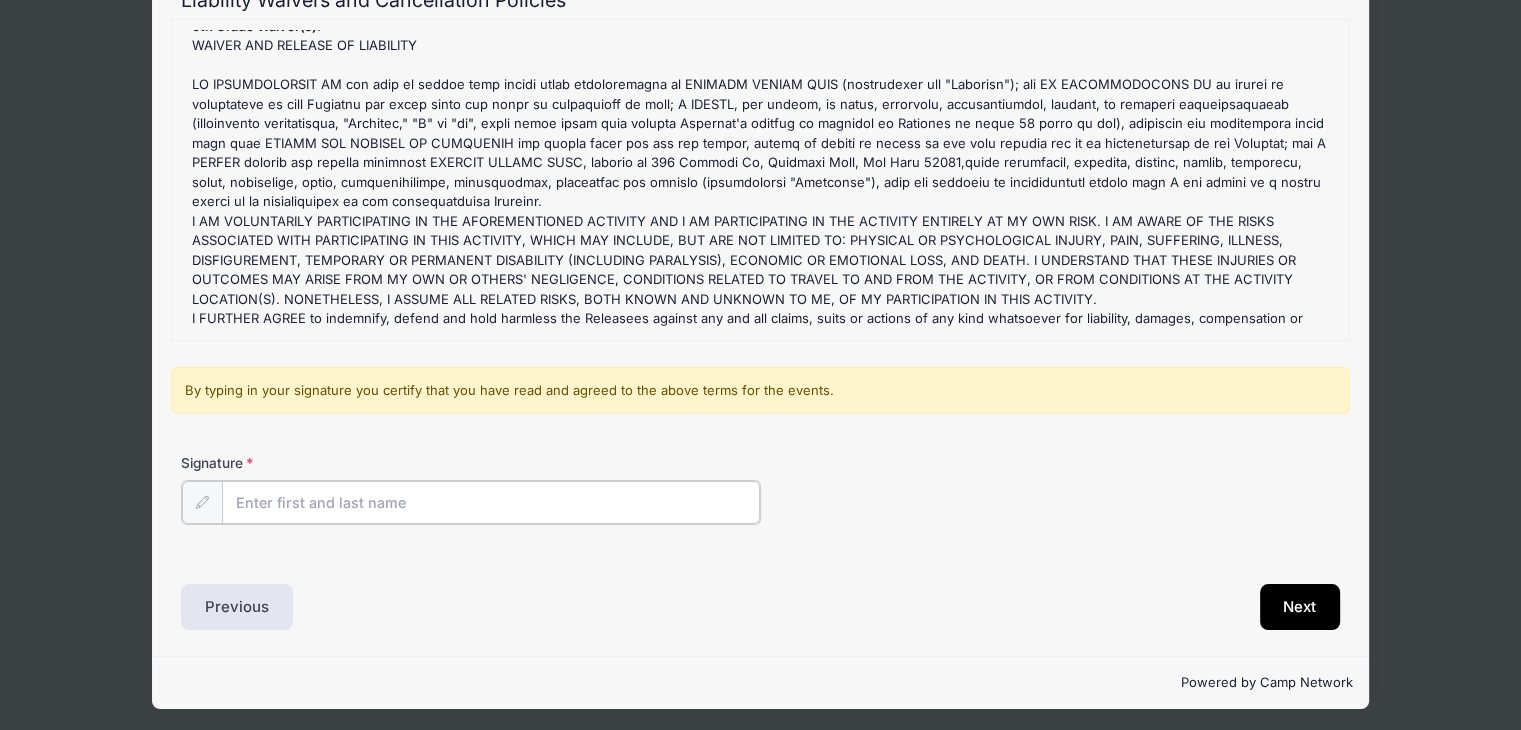 click on "Signature" at bounding box center (491, 502) 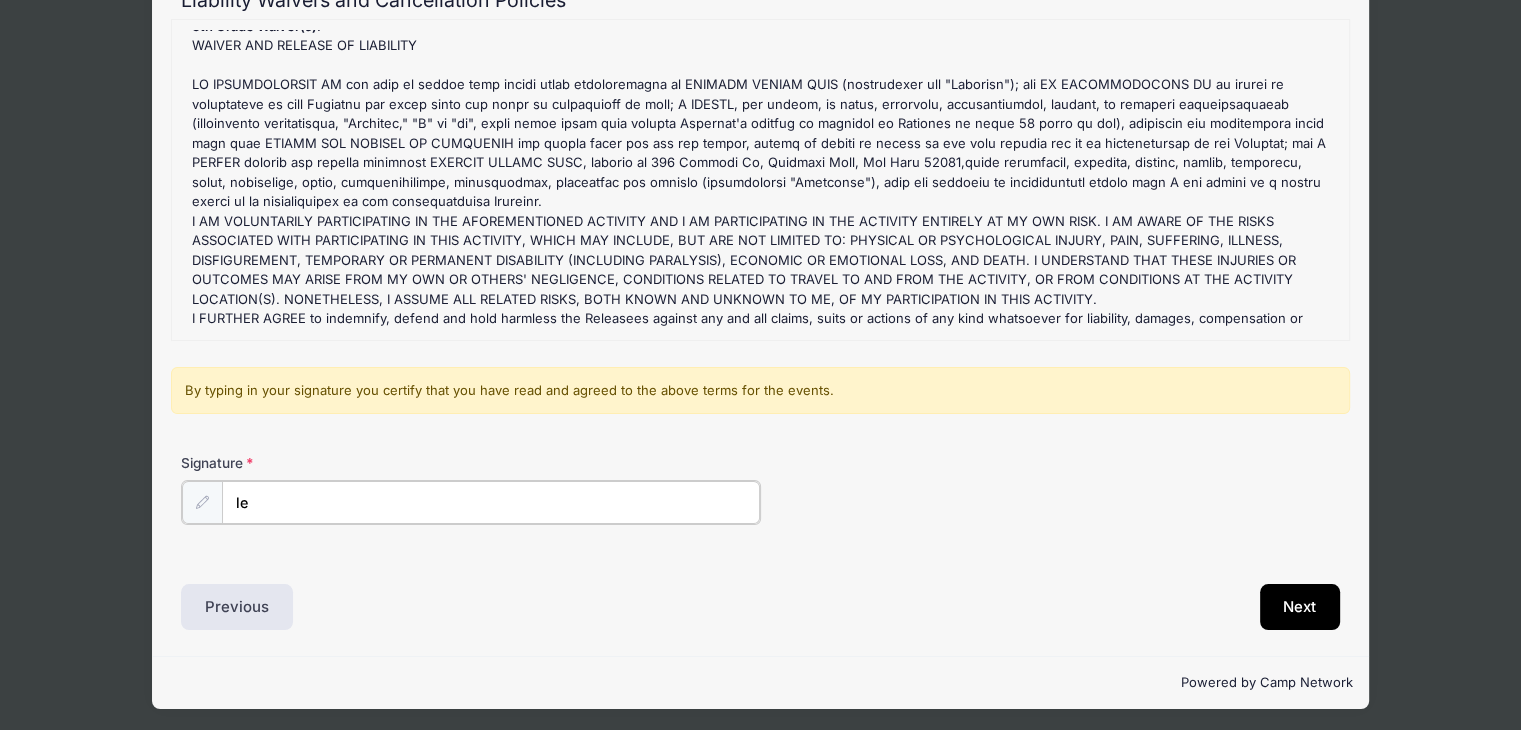 type on "l" 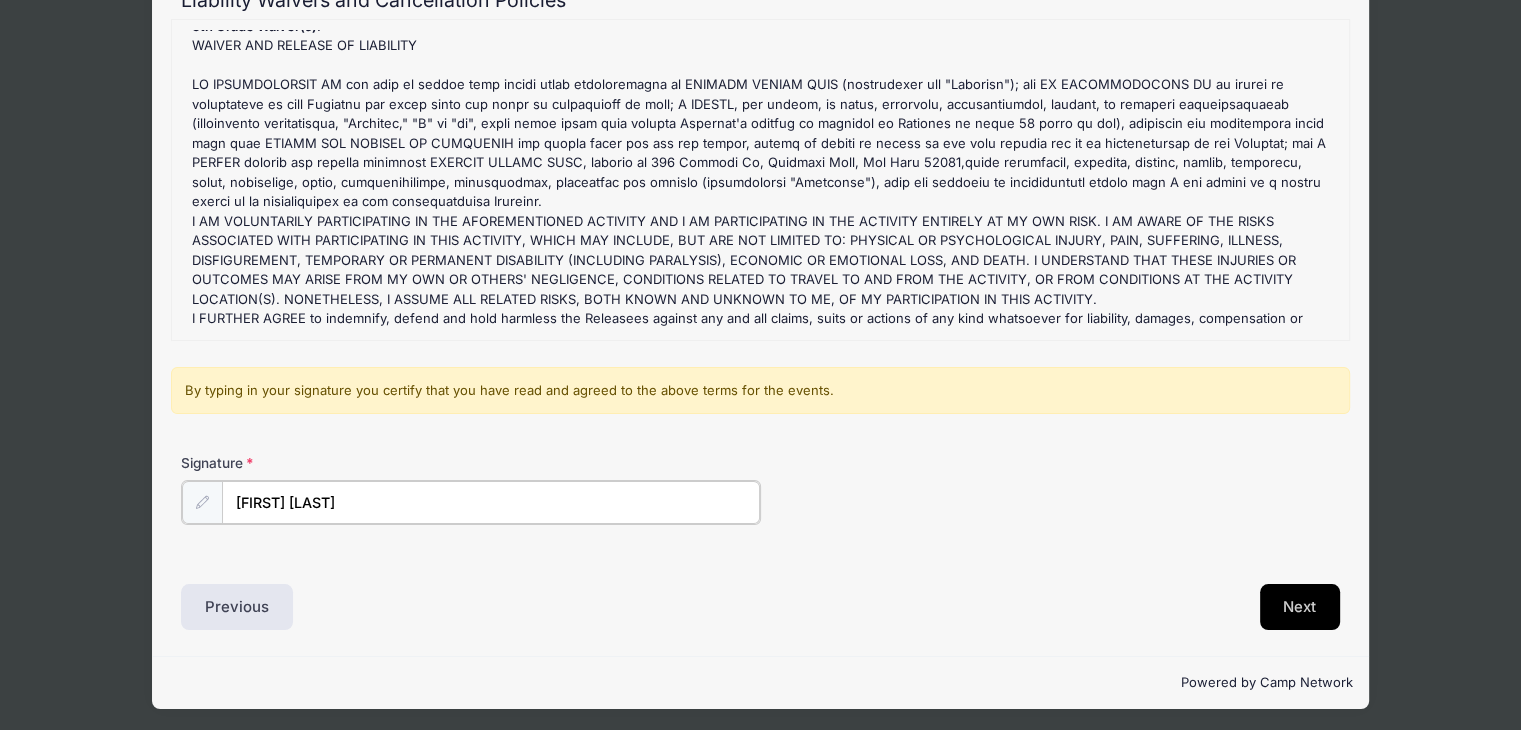 type on "[FIRST] [LAST]" 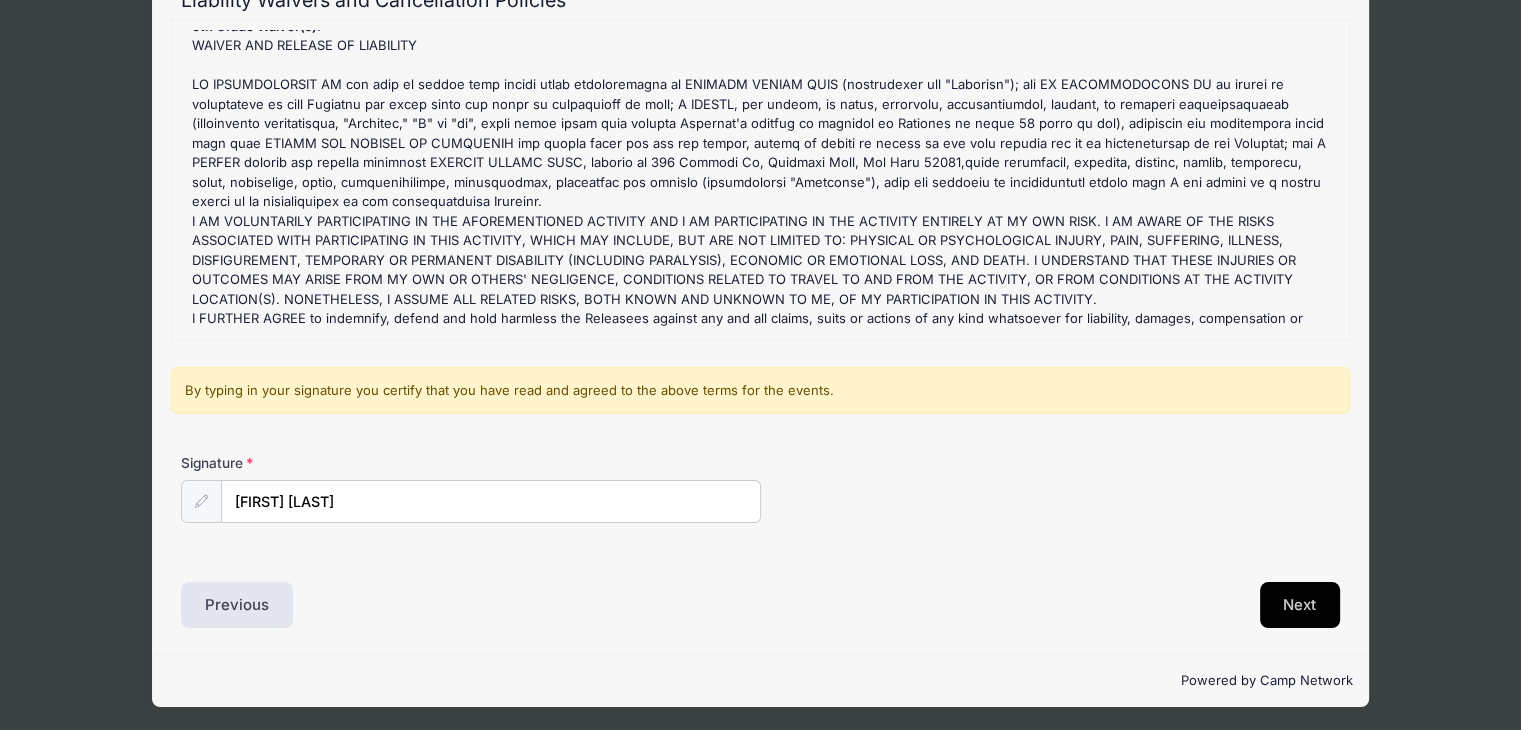 click on "Next" at bounding box center (1300, 605) 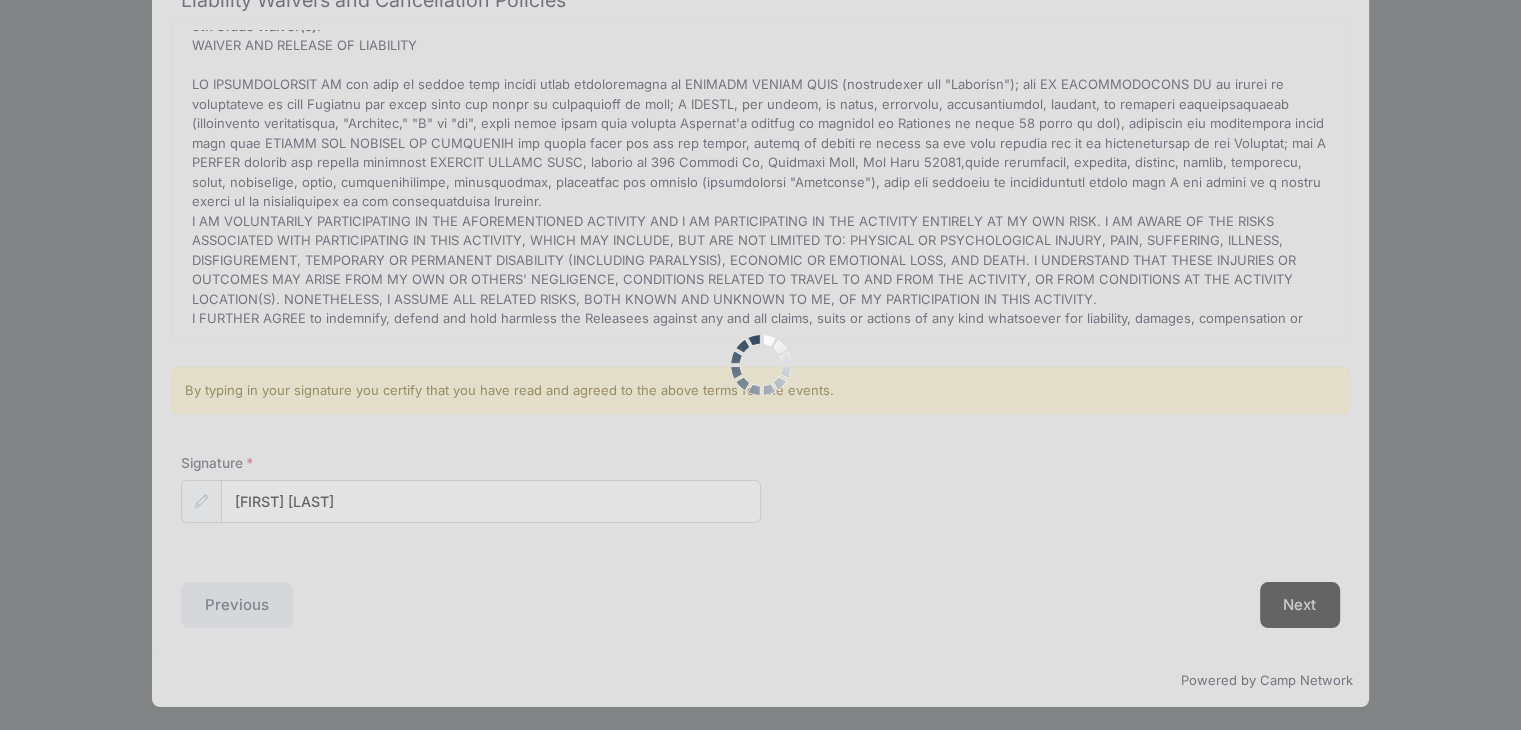 scroll, scrollTop: 0, scrollLeft: 0, axis: both 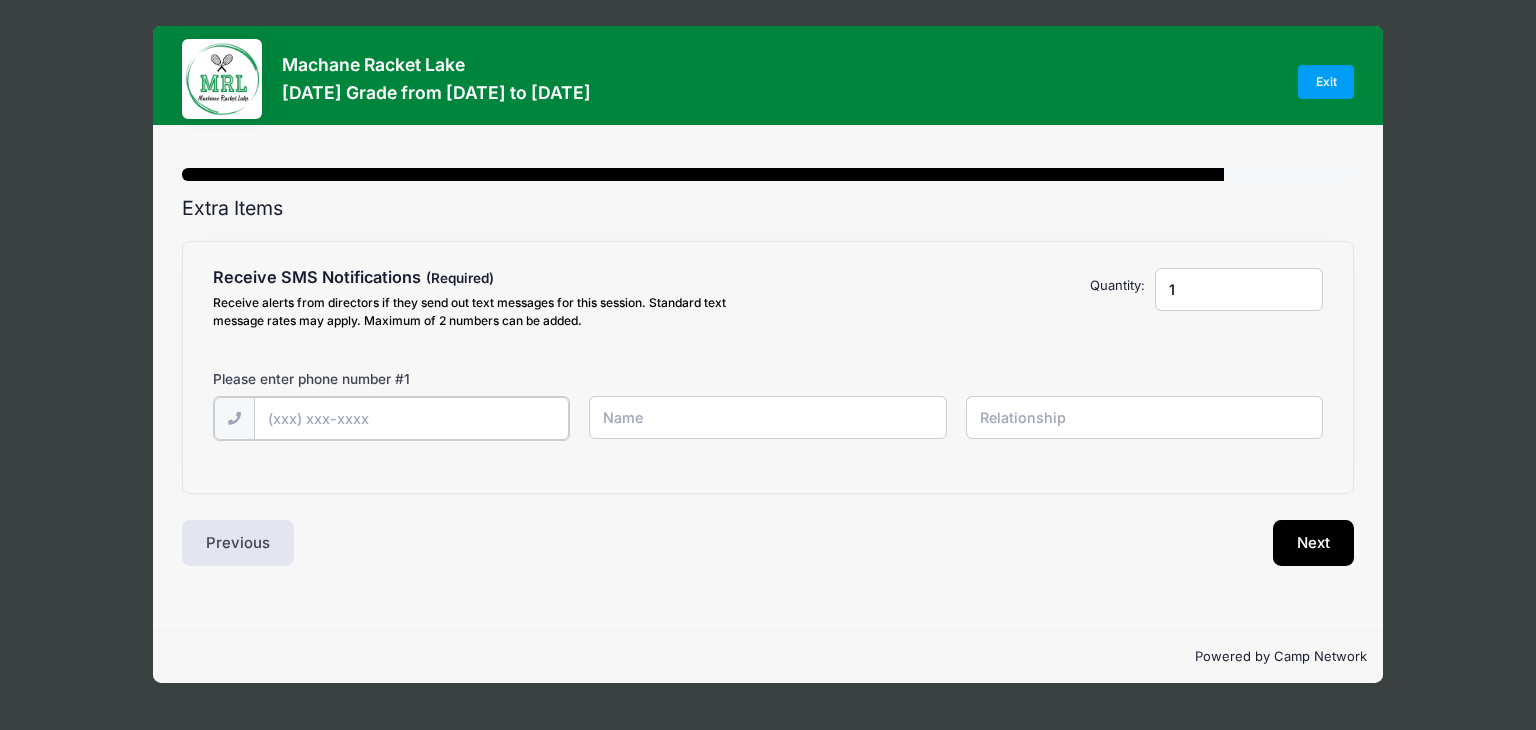 click at bounding box center (0, 0) 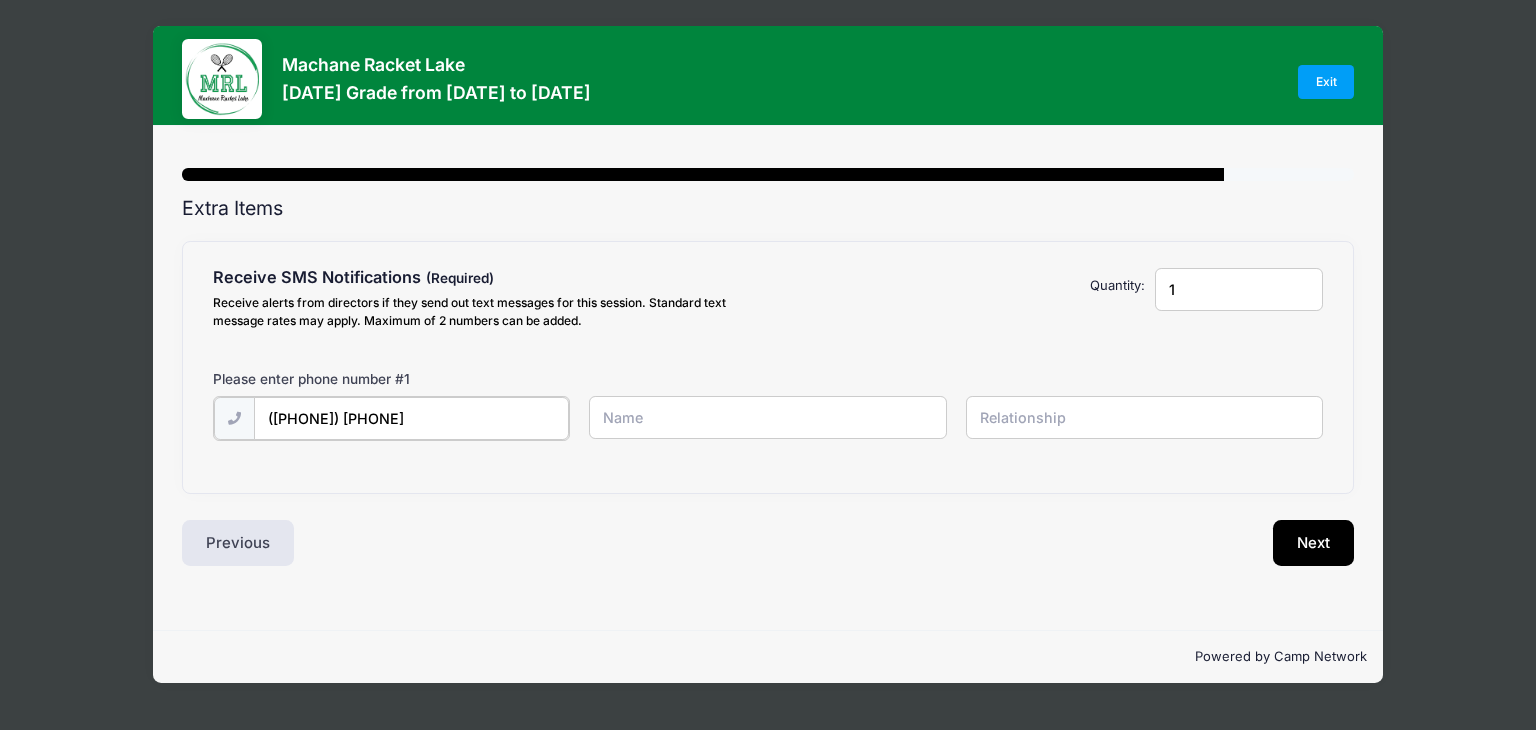 type on "([PHONE]) [PHONE]" 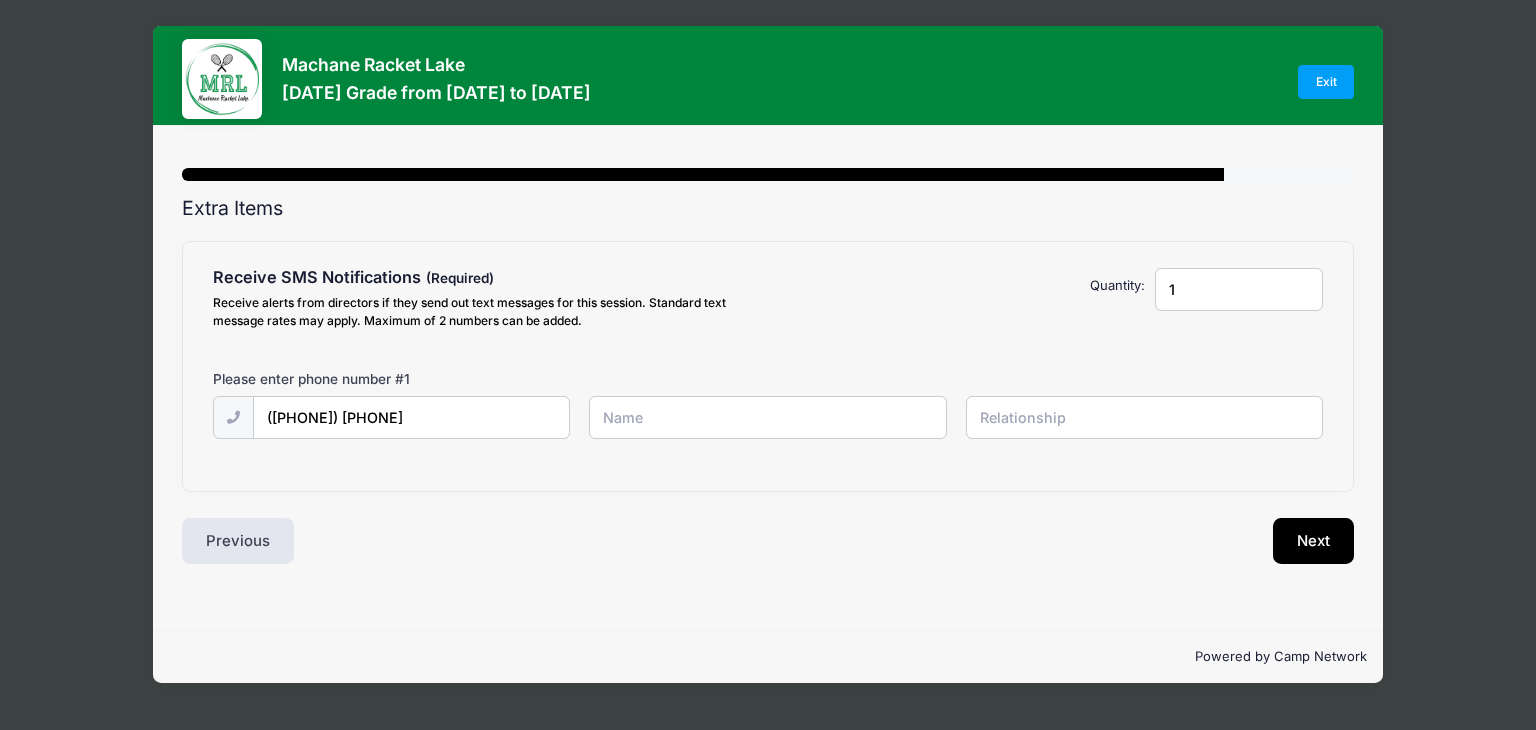 click at bounding box center (0, 0) 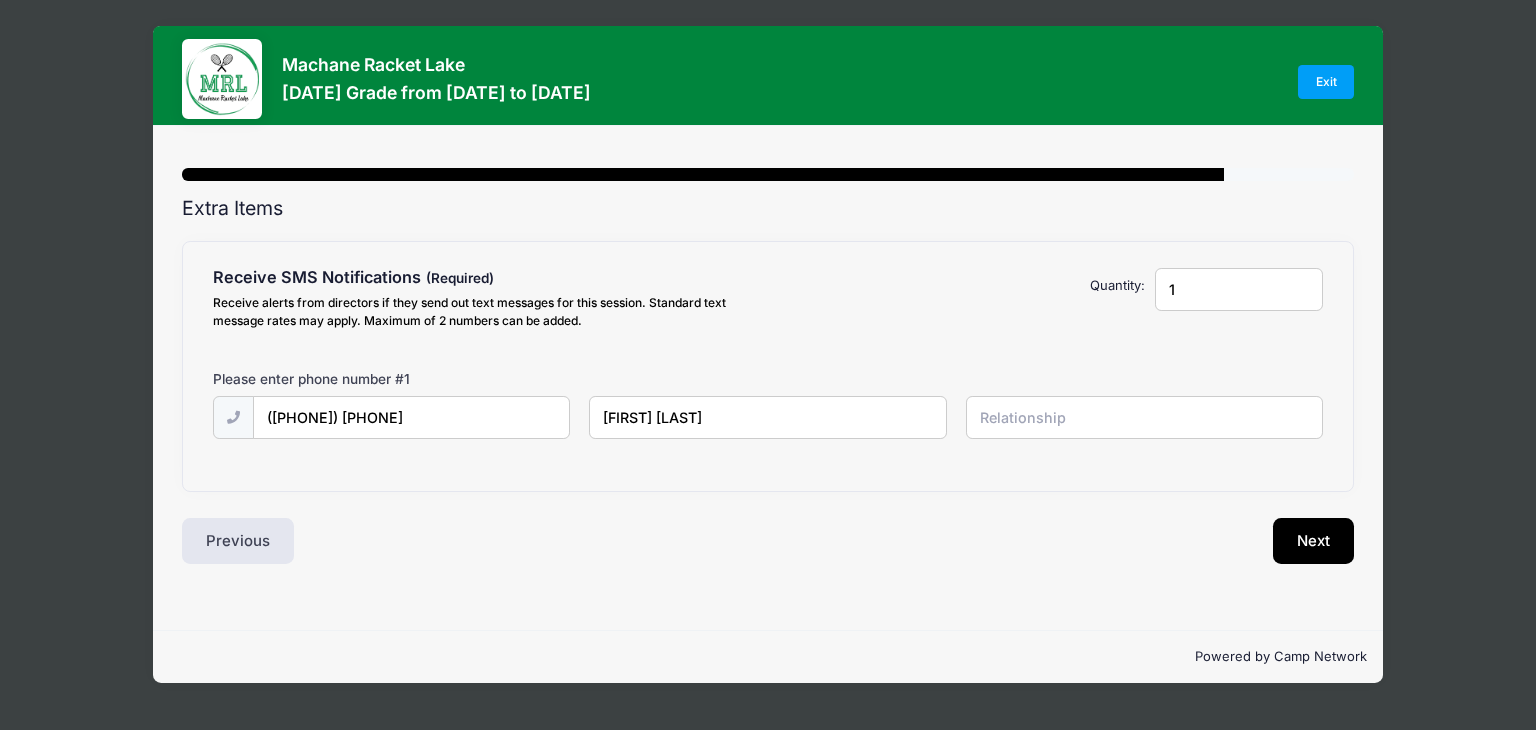 type on "[FIRST] [LAST]" 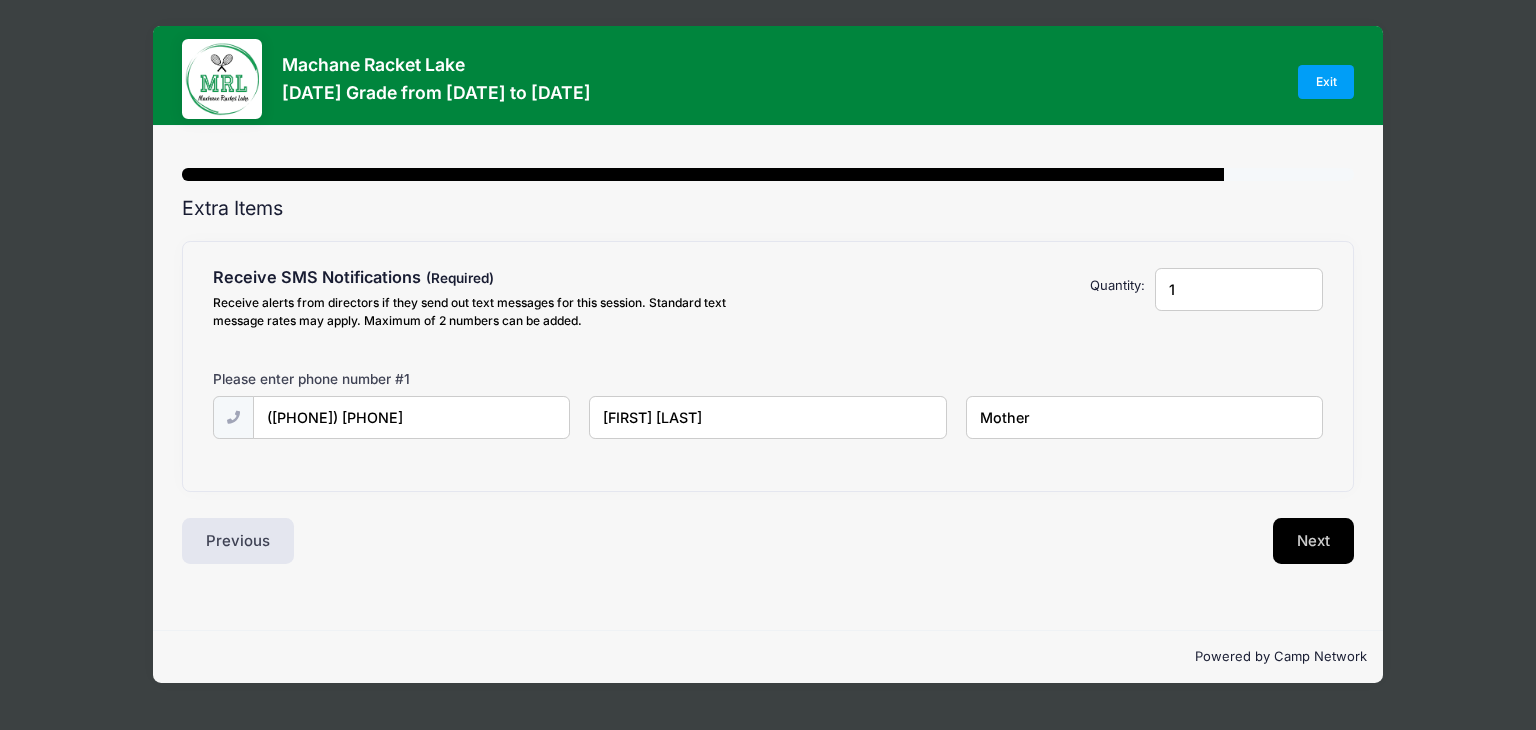 type on "Mother" 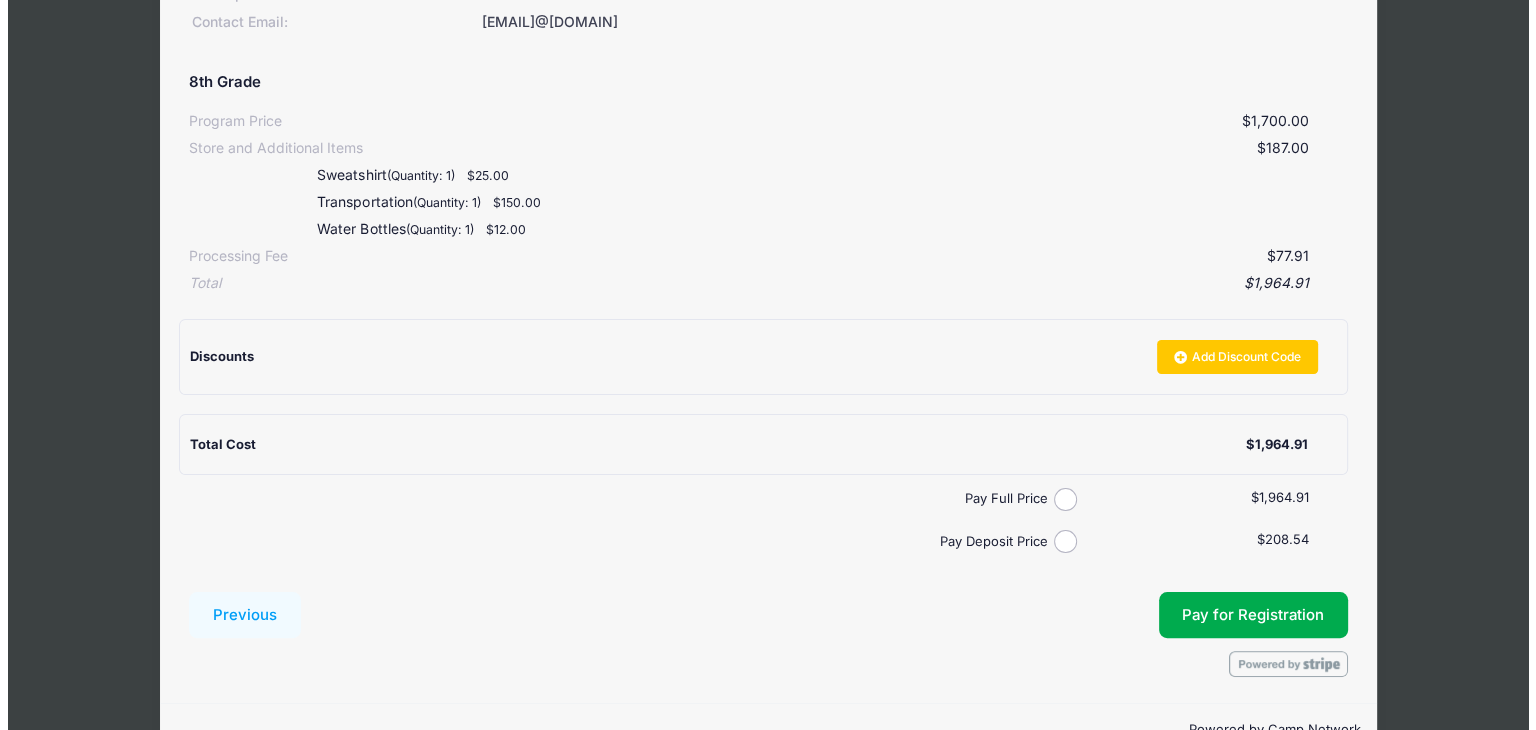 scroll, scrollTop: 370, scrollLeft: 0, axis: vertical 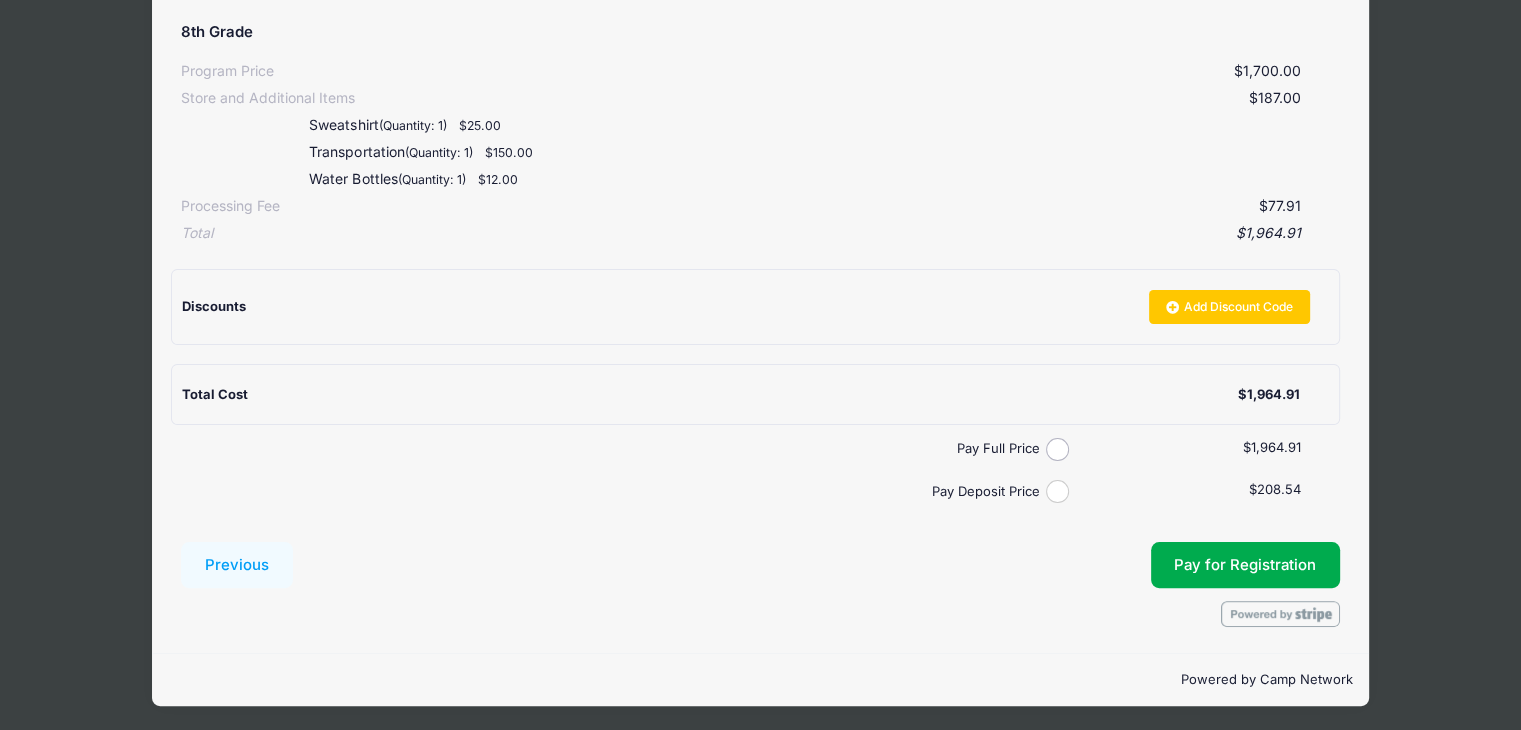 click on "Pay Deposit Price" at bounding box center (1057, 491) 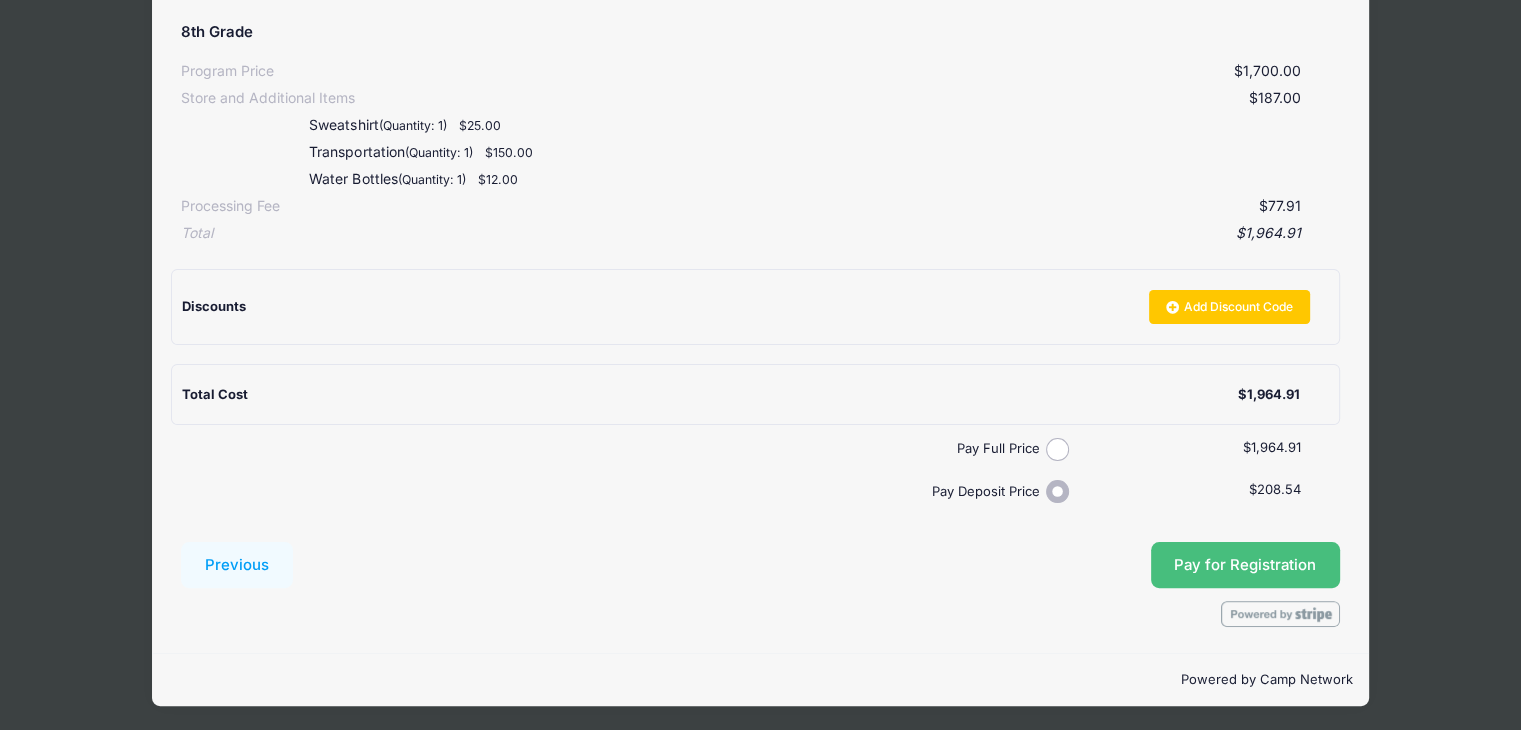 click on "Pay for Registration" at bounding box center (1245, 565) 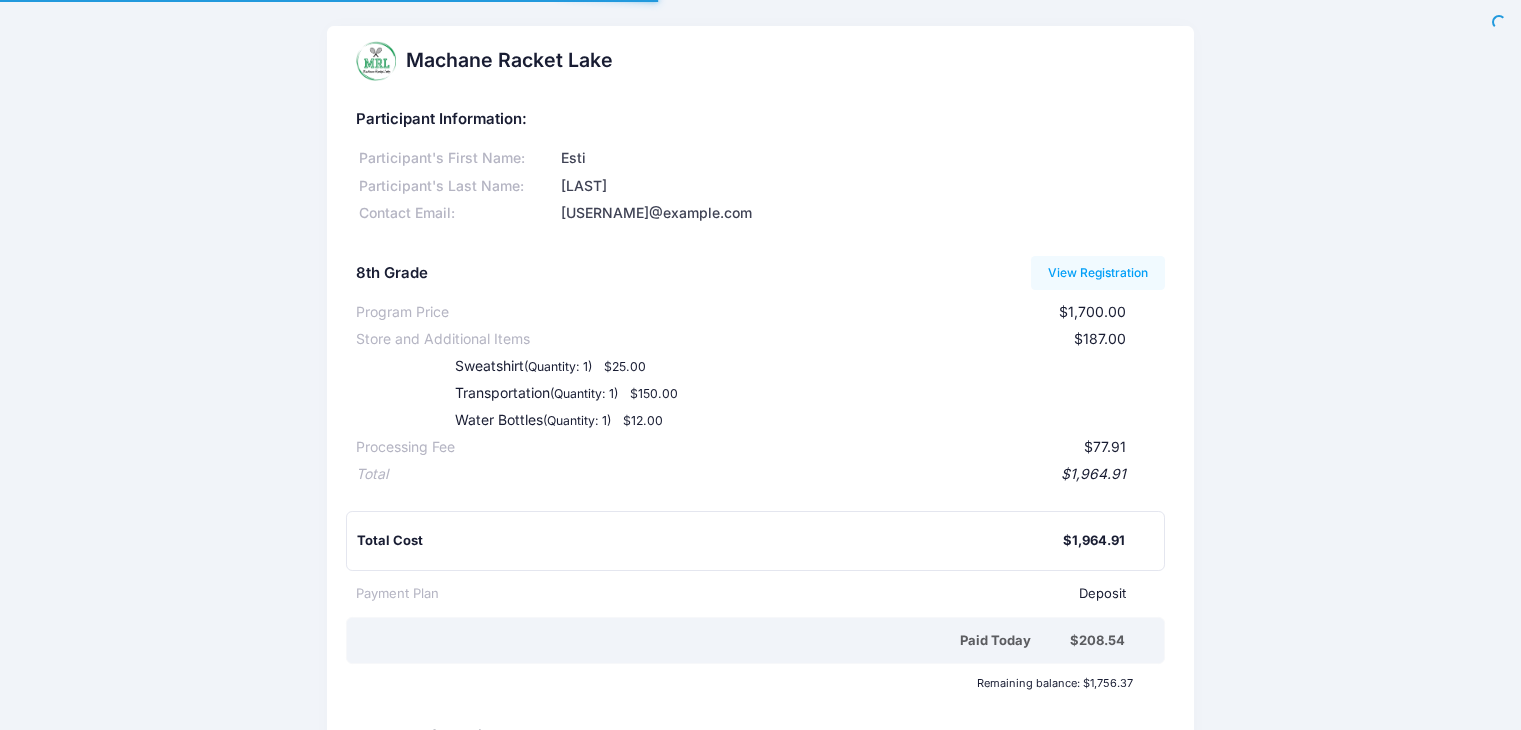 scroll, scrollTop: 0, scrollLeft: 0, axis: both 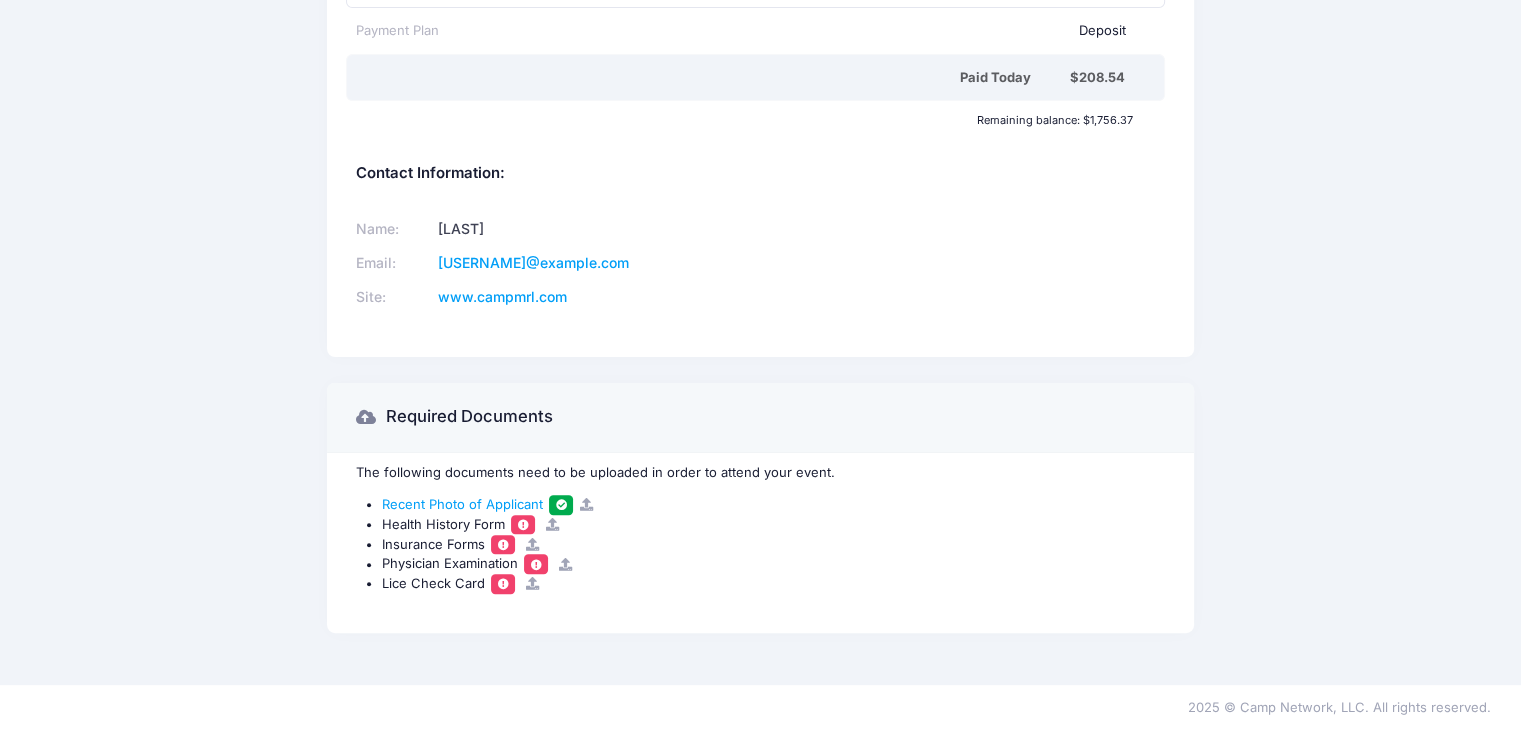 click at bounding box center [532, 544] 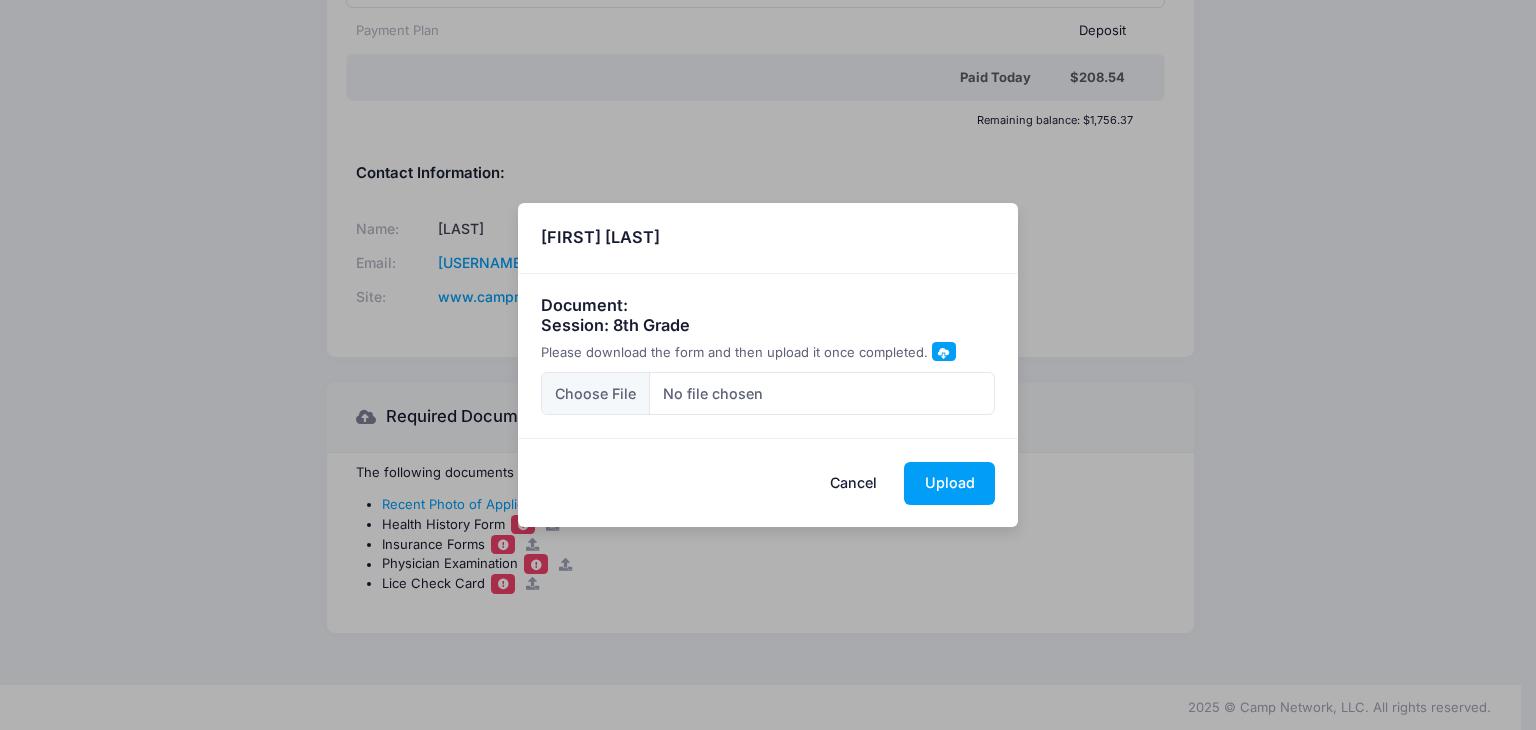 click on "Cancel" at bounding box center [854, 483] 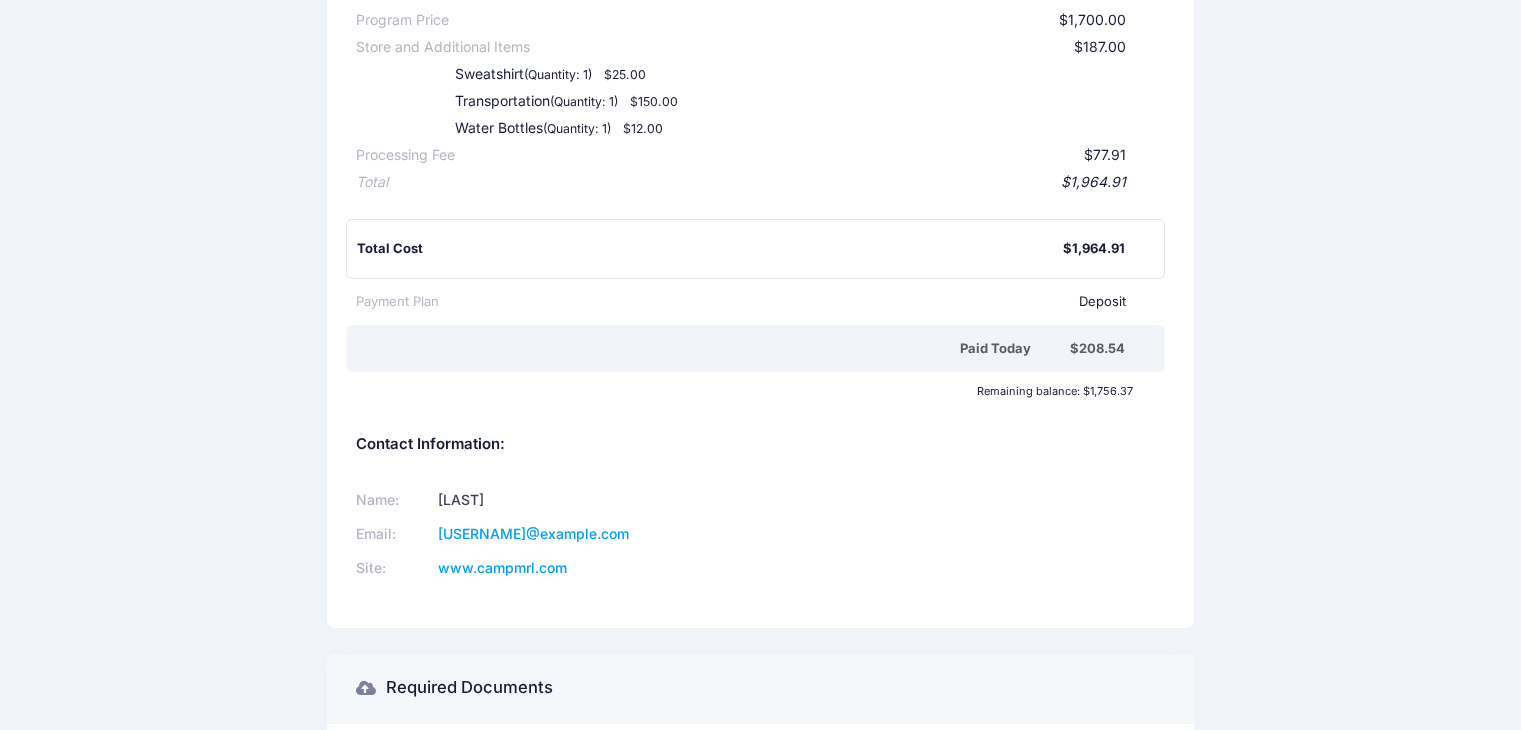 scroll, scrollTop: 0, scrollLeft: 0, axis: both 